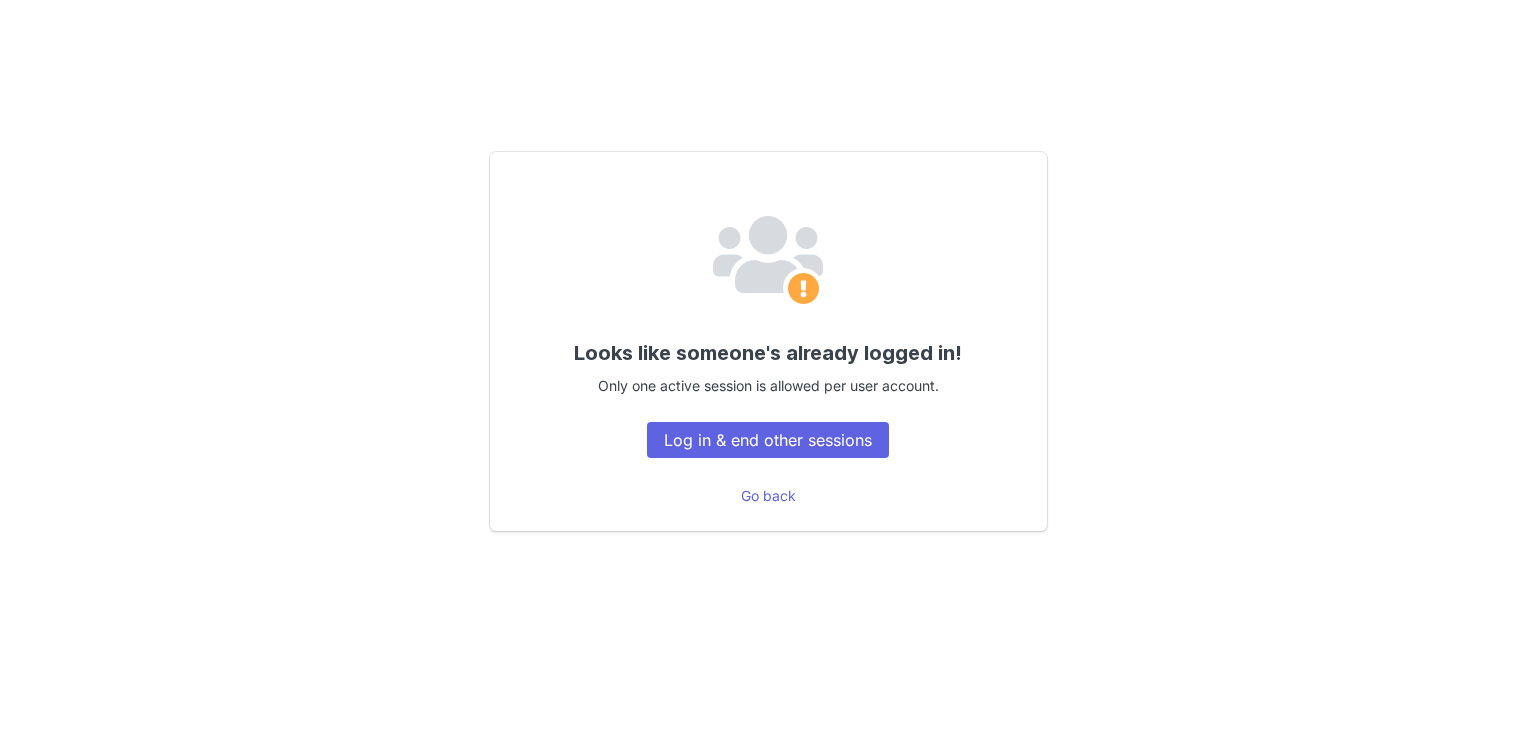 scroll, scrollTop: 0, scrollLeft: 0, axis: both 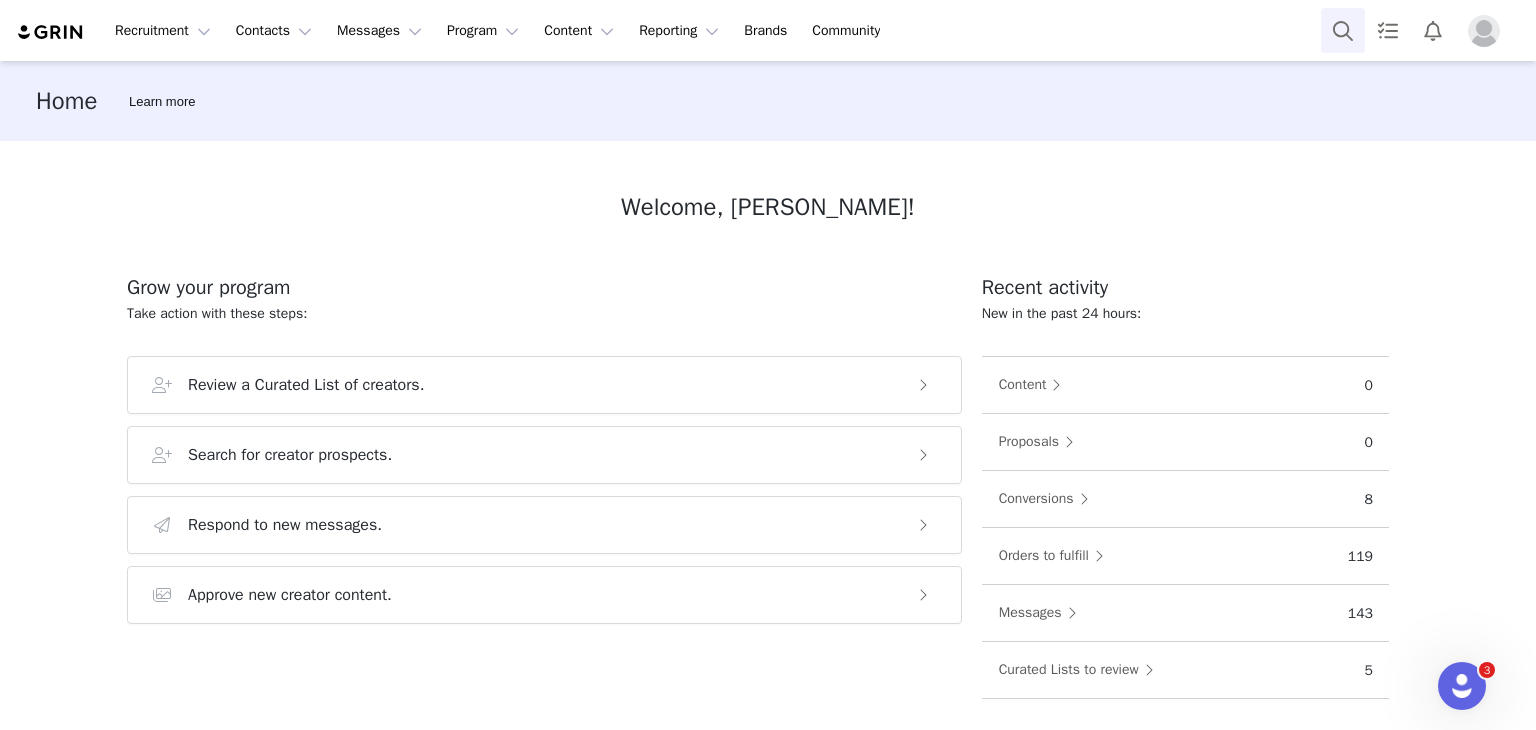 click at bounding box center [1343, 30] 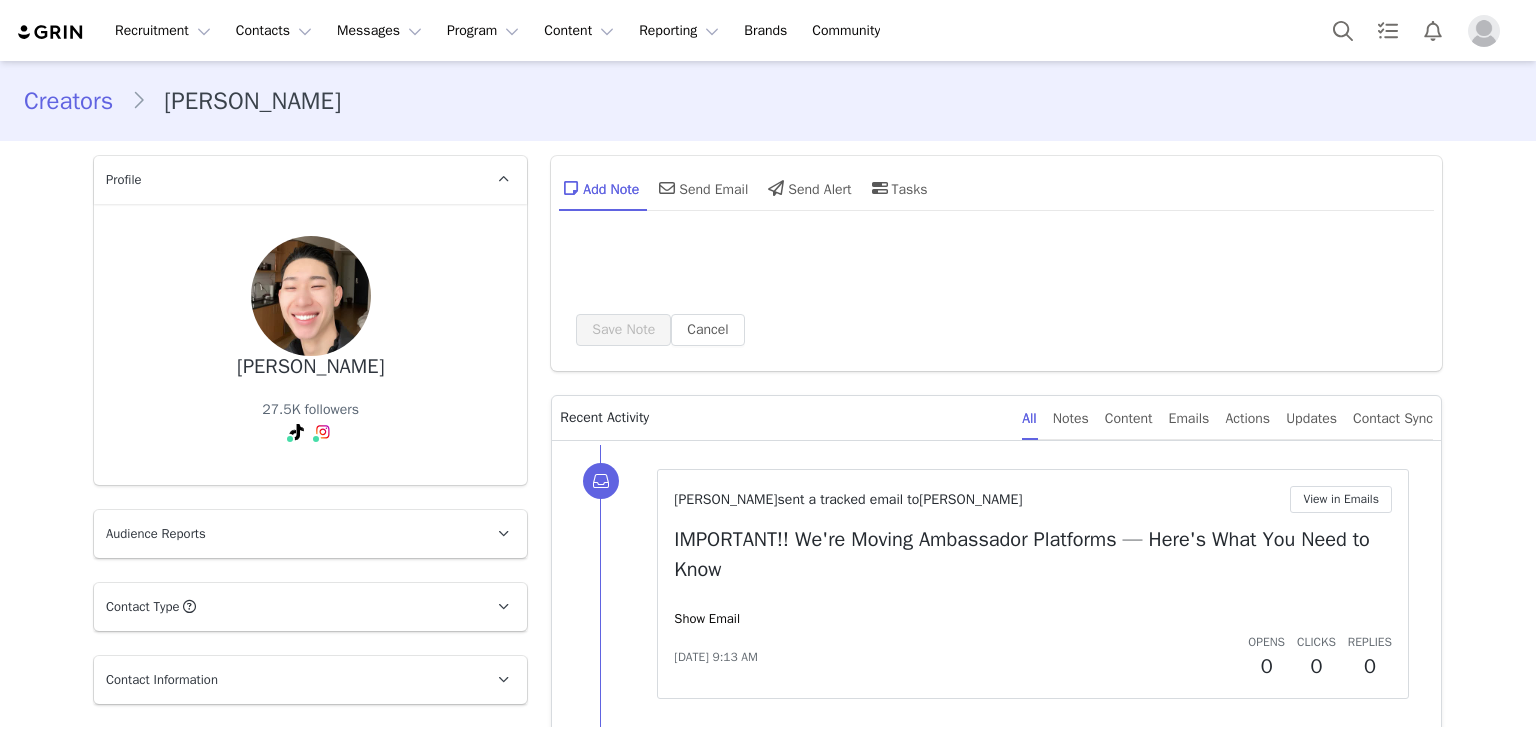 scroll, scrollTop: 0, scrollLeft: 0, axis: both 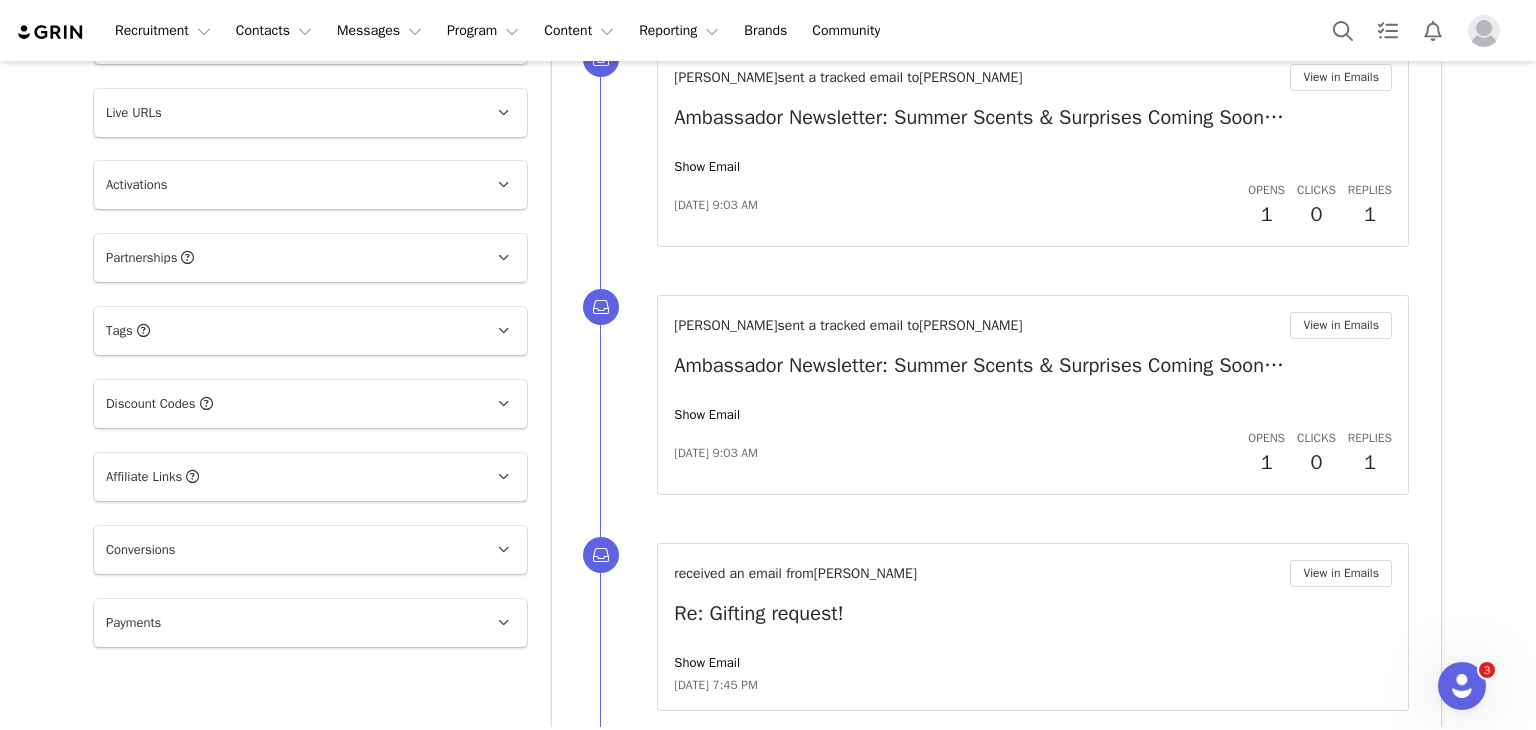 click on "Discount Codes  Discount codes associated with this Influencer" at bounding box center (286, 404) 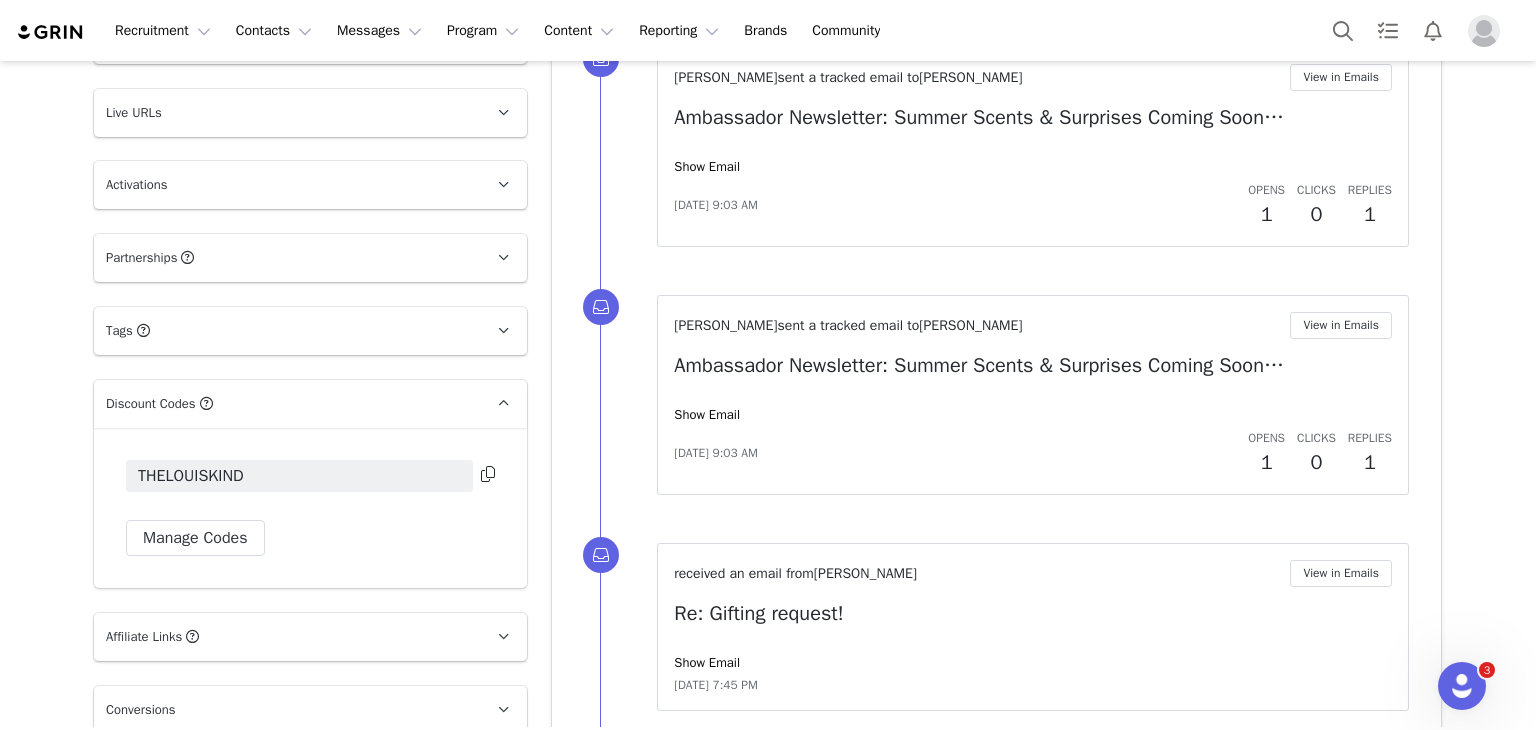 click on "Discount Codes  Discount codes associated with this Influencer" at bounding box center [286, 404] 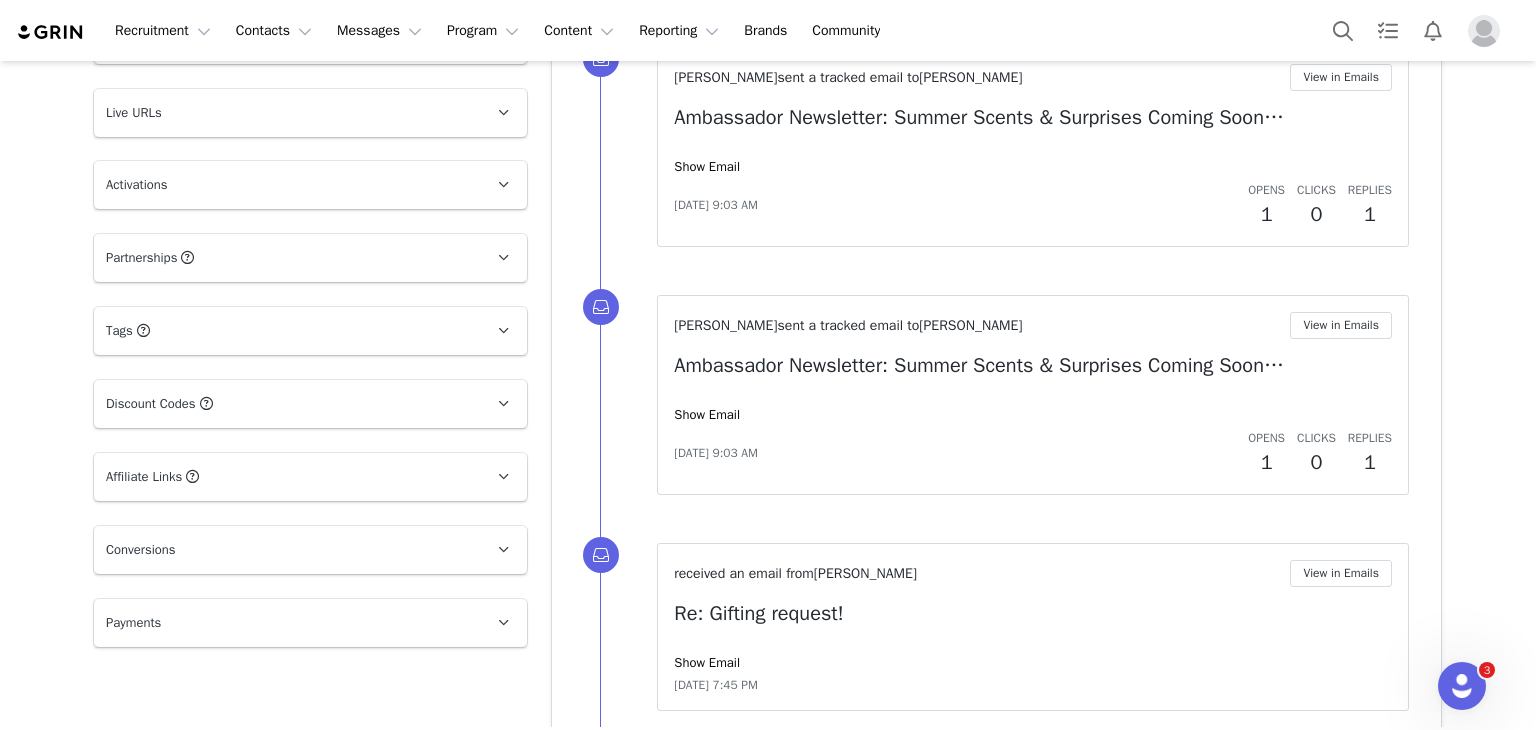 click on "Affiliate Links  Affiliate links associated with this Creator" at bounding box center [286, 477] 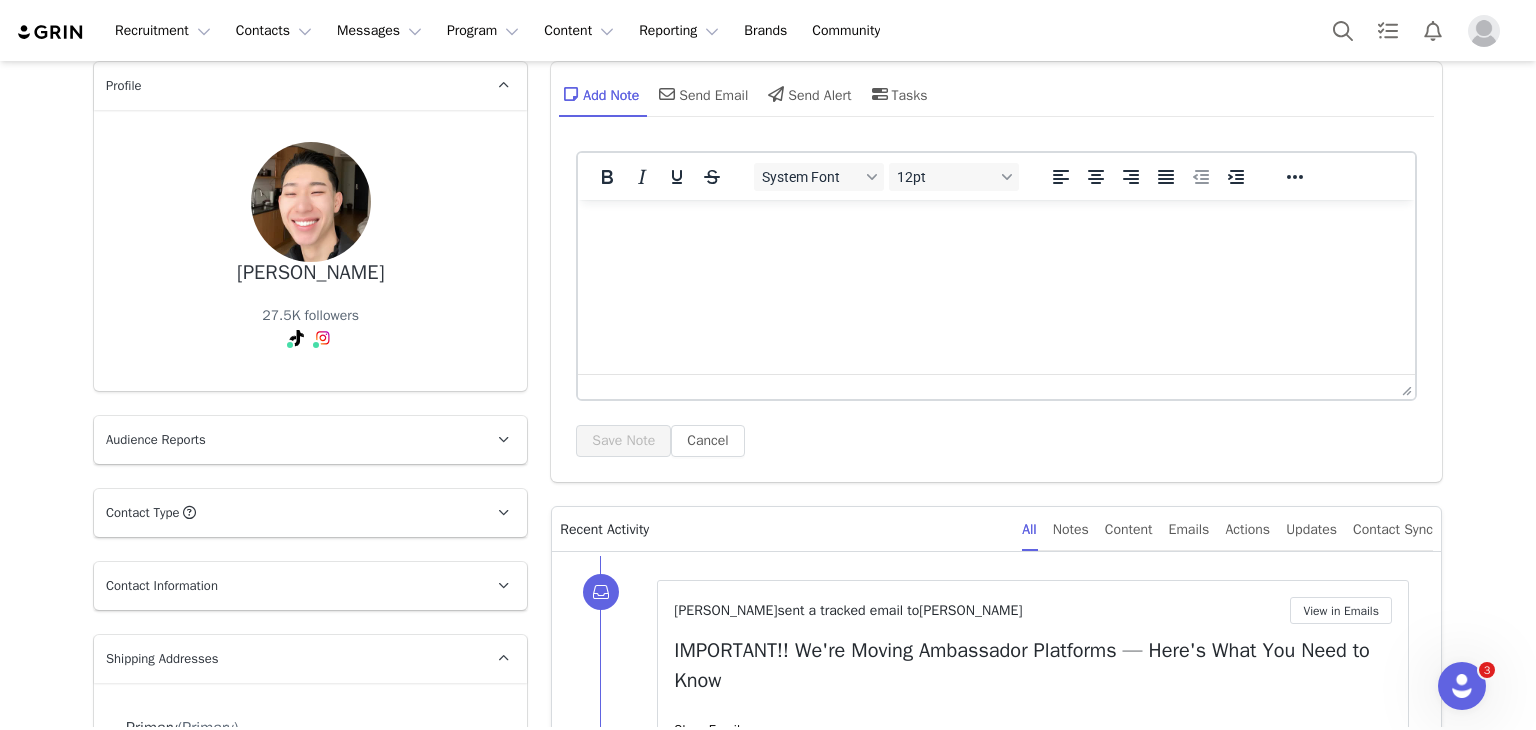 scroll, scrollTop: 200, scrollLeft: 0, axis: vertical 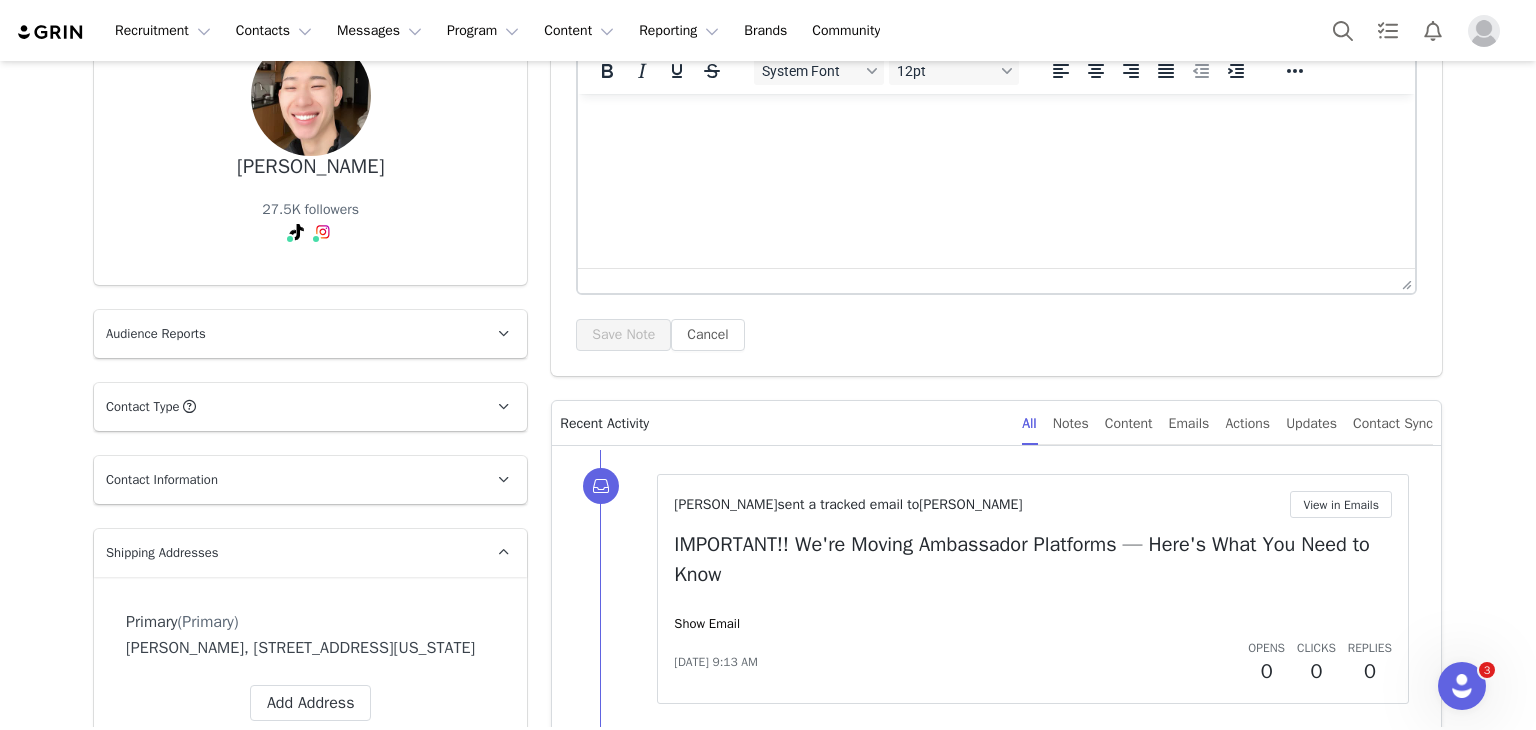 click on "Audience Reports" at bounding box center (286, 334) 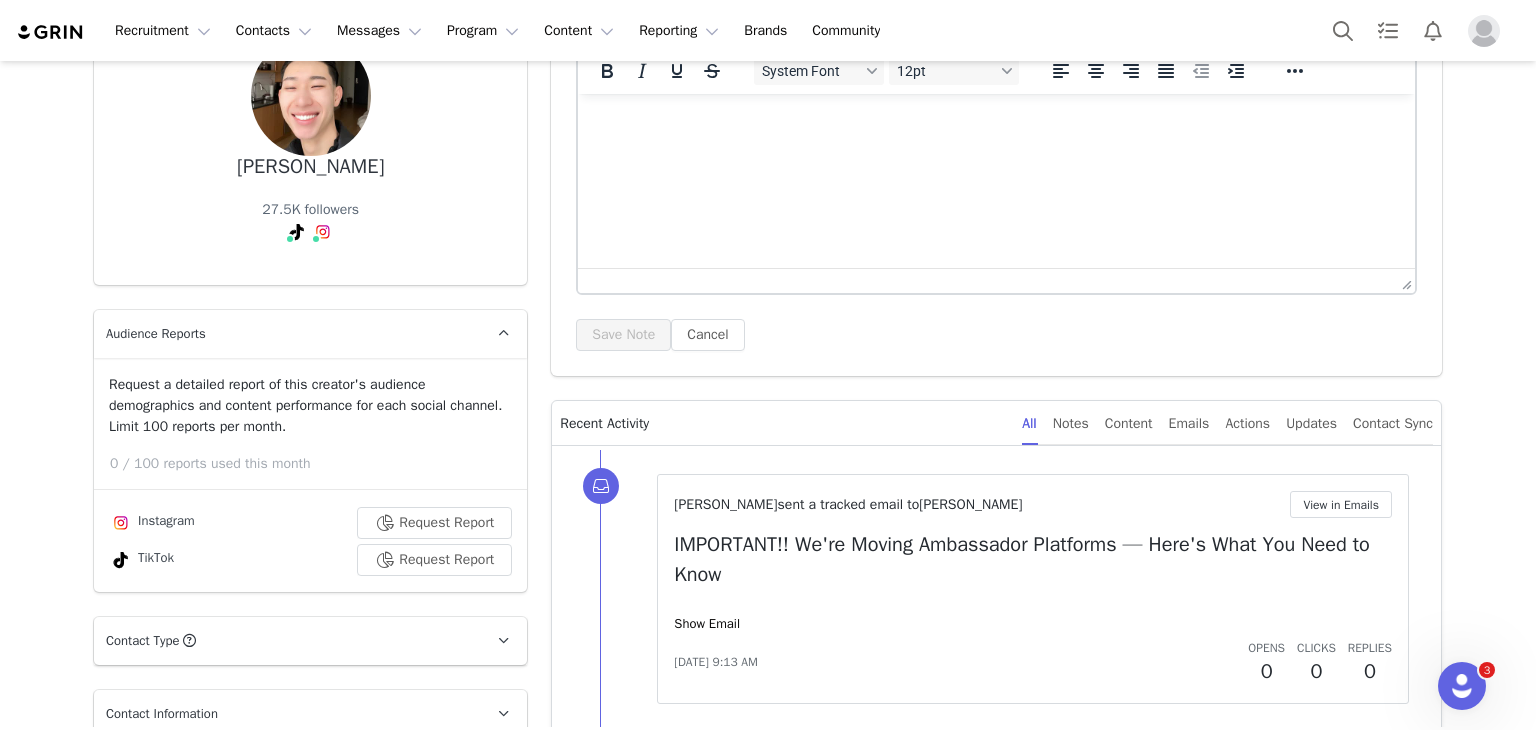 click on "Audience Reports" at bounding box center (286, 334) 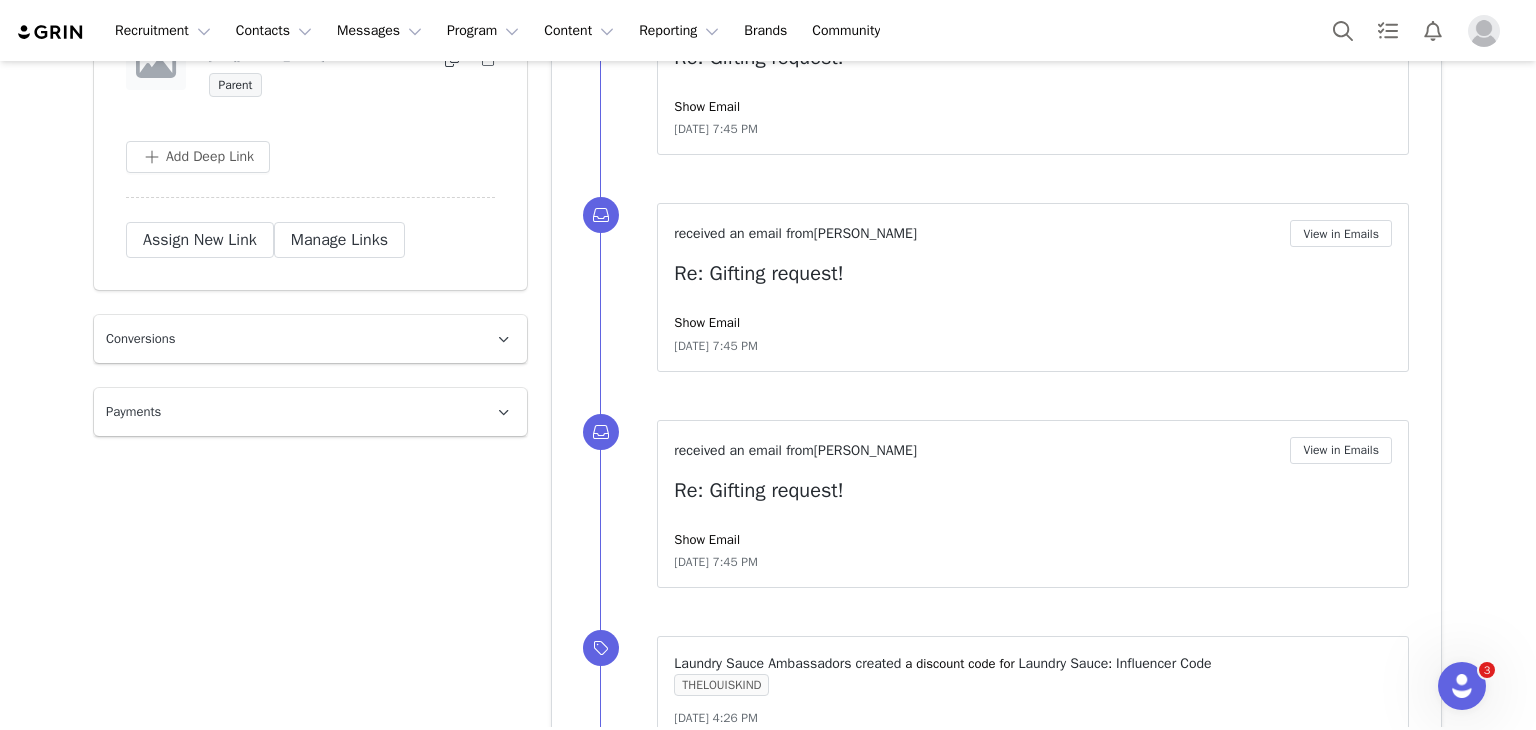 scroll, scrollTop: 1918, scrollLeft: 0, axis: vertical 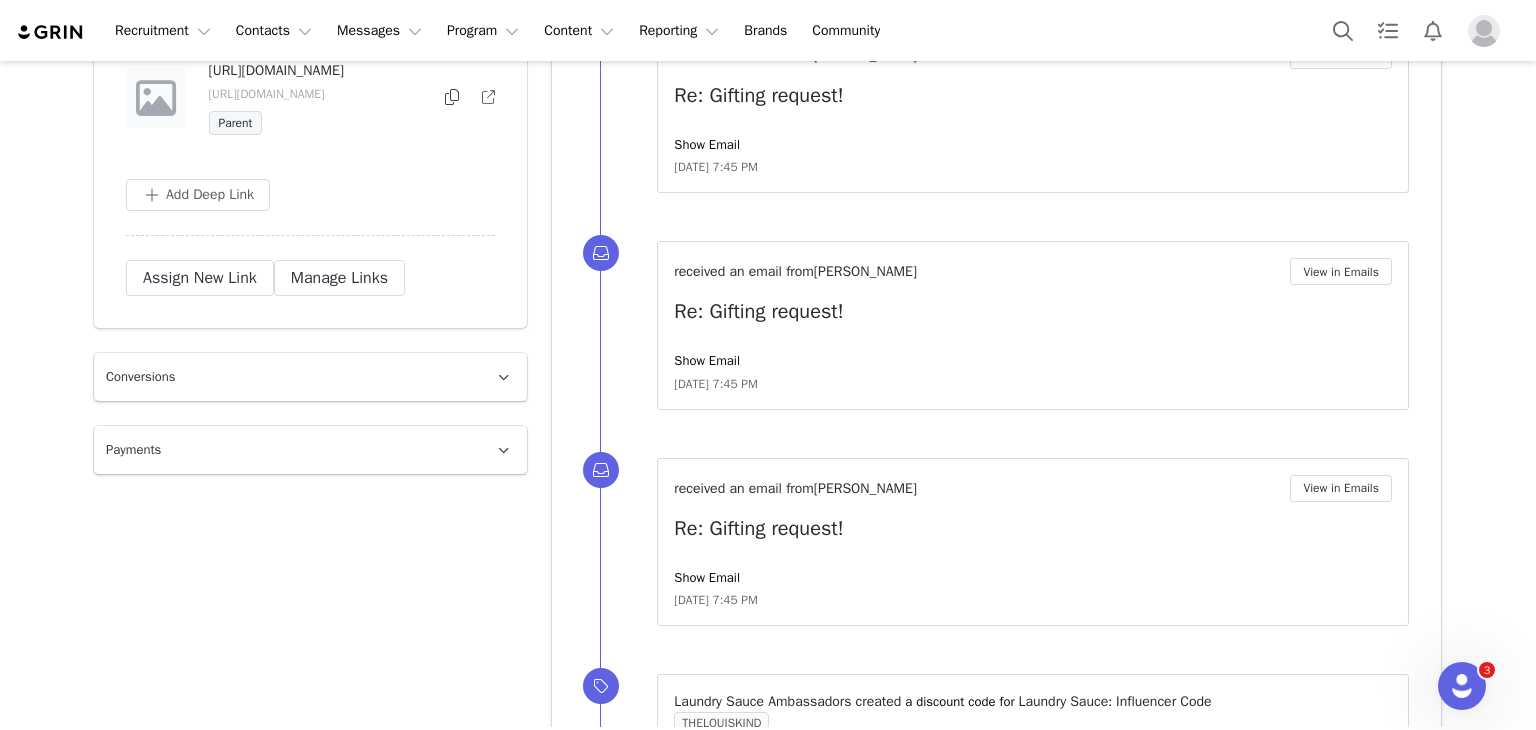 click on "Payments" at bounding box center (286, 450) 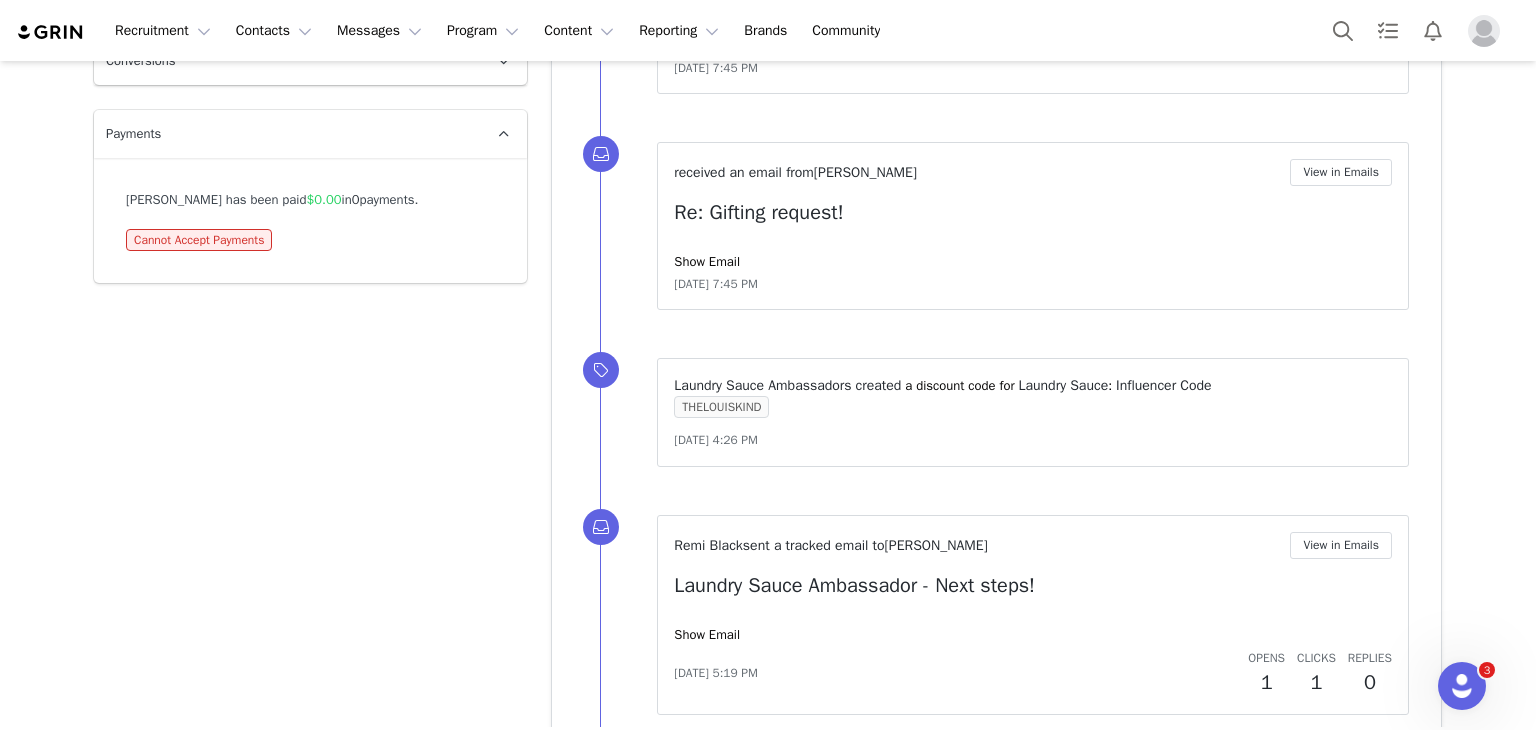 scroll, scrollTop: 2118, scrollLeft: 0, axis: vertical 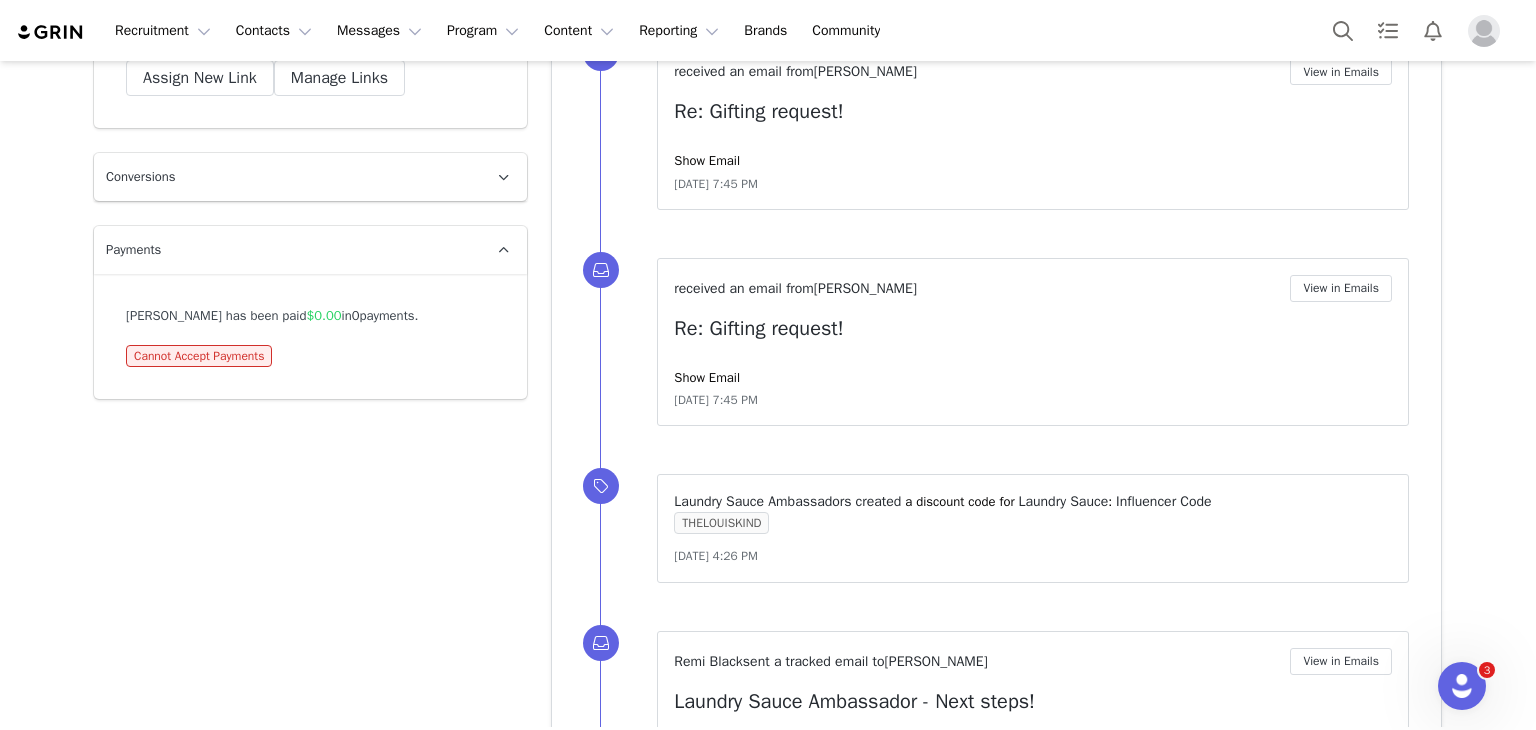 click on "Payments" at bounding box center [286, 250] 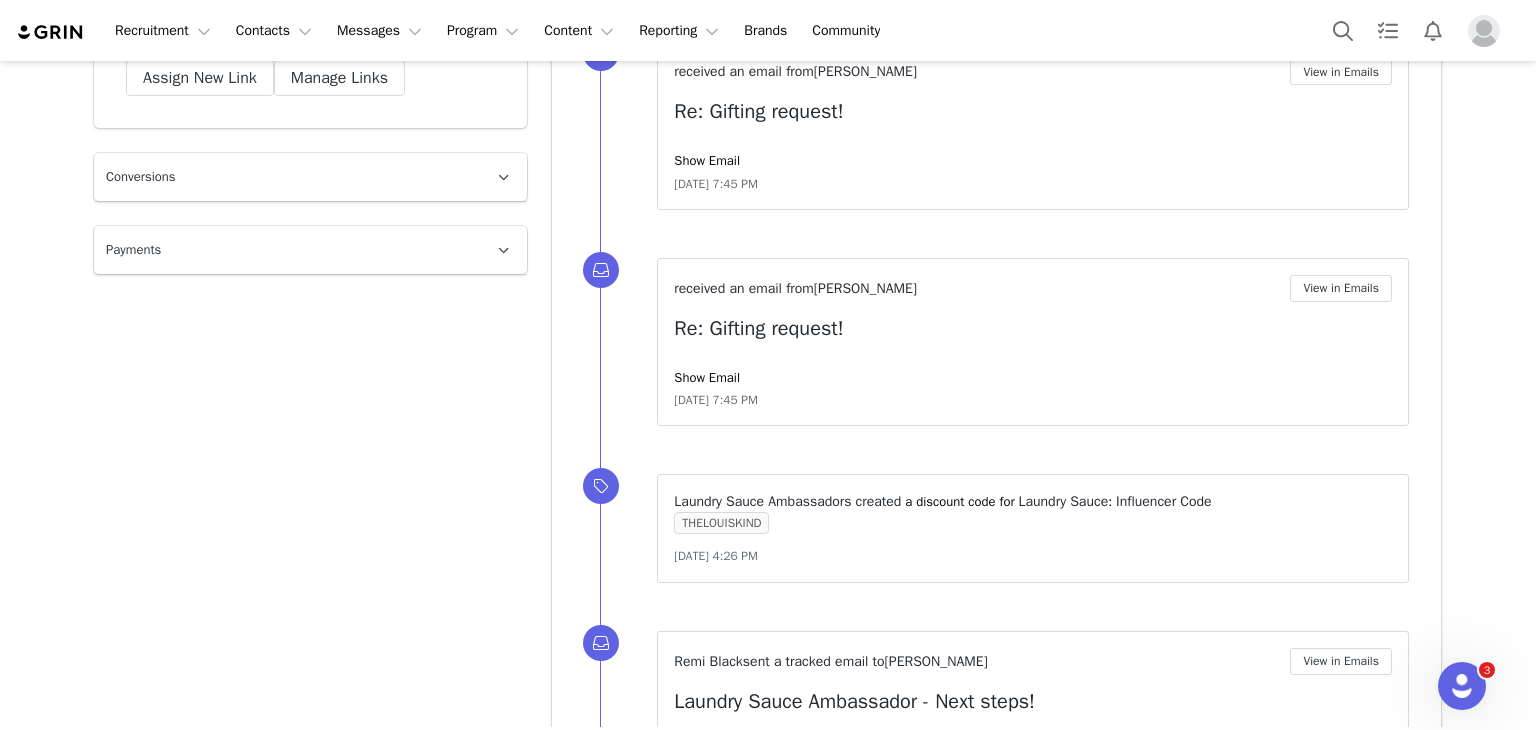 click on "Conversions" at bounding box center [286, 177] 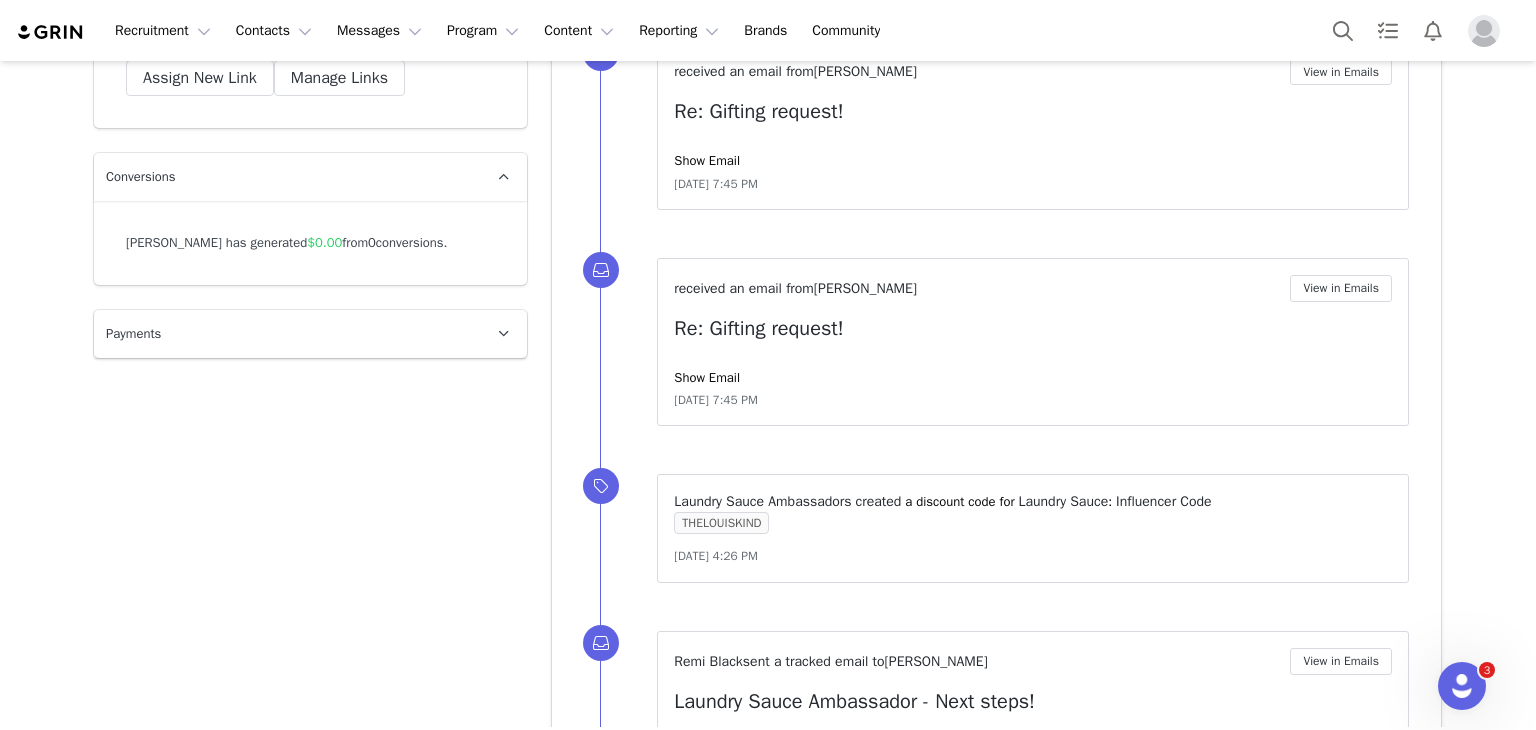 click on "Conversions" at bounding box center (286, 177) 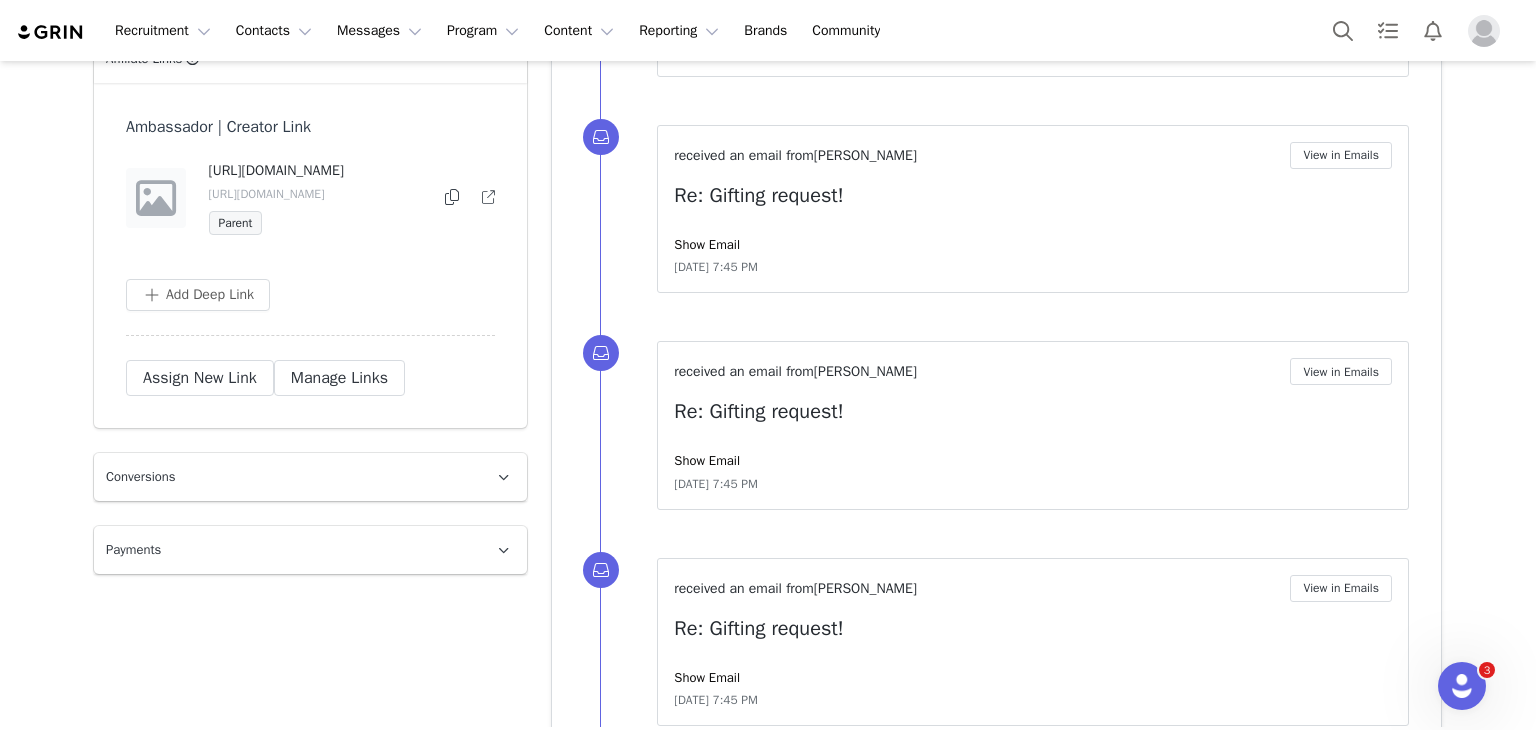scroll, scrollTop: 1618, scrollLeft: 0, axis: vertical 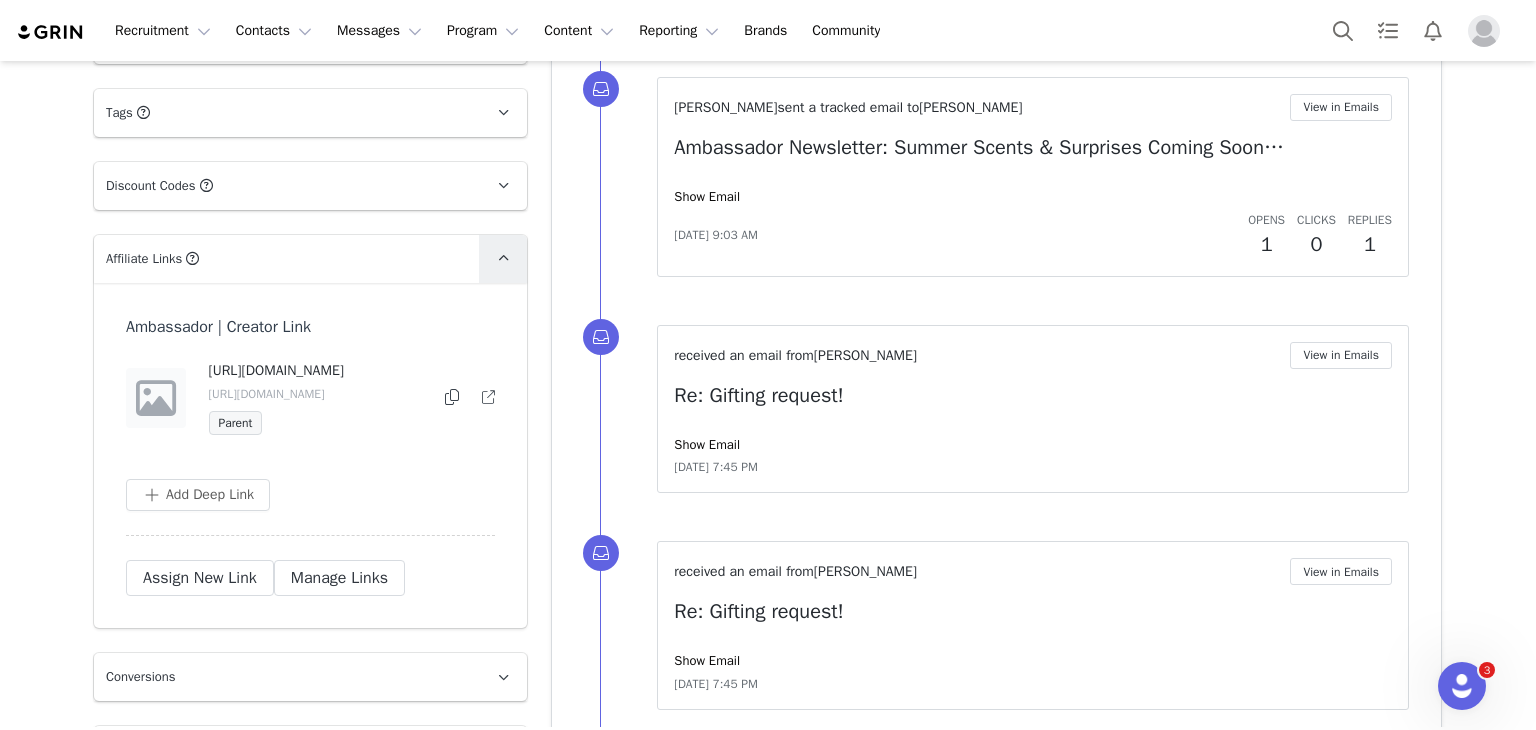 click at bounding box center (503, 259) 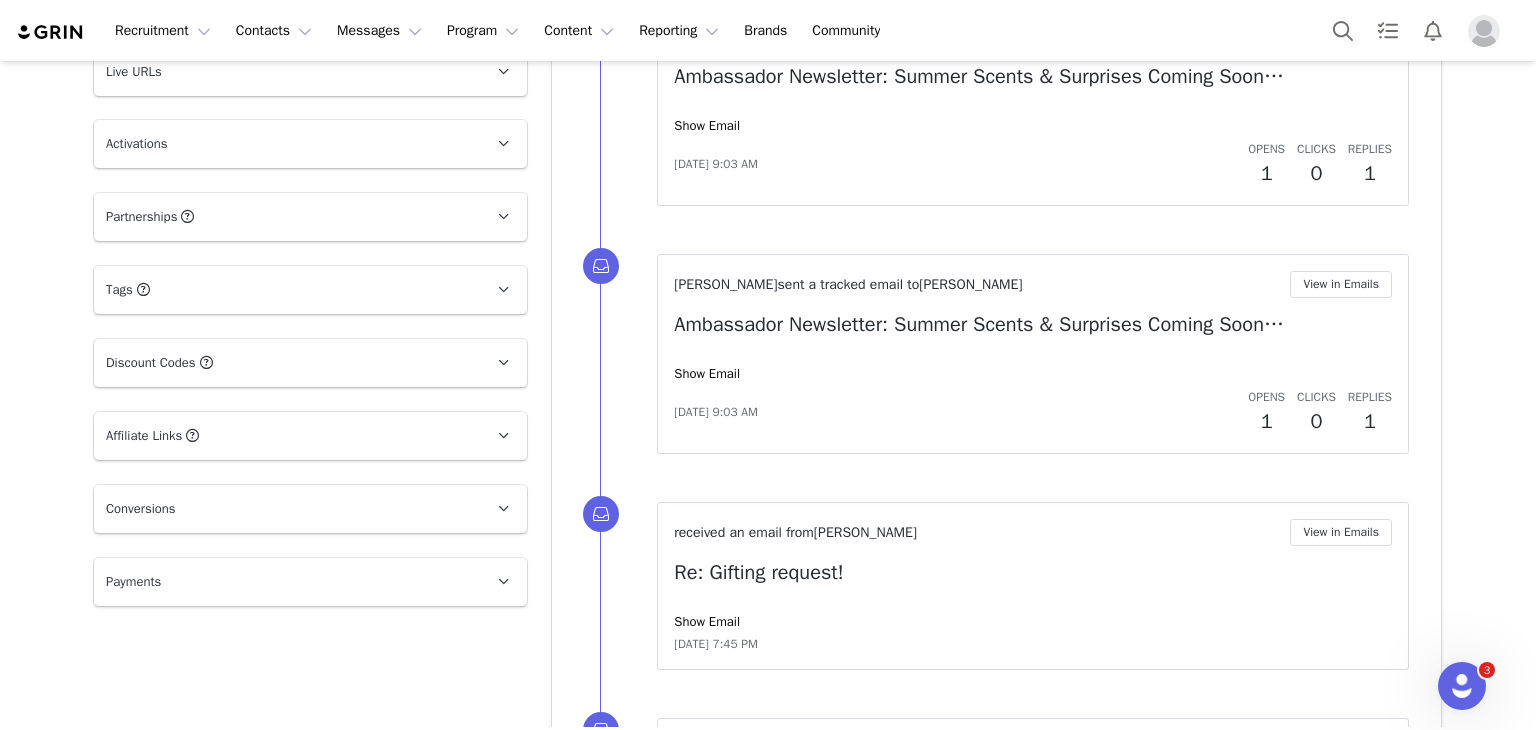 scroll, scrollTop: 1418, scrollLeft: 0, axis: vertical 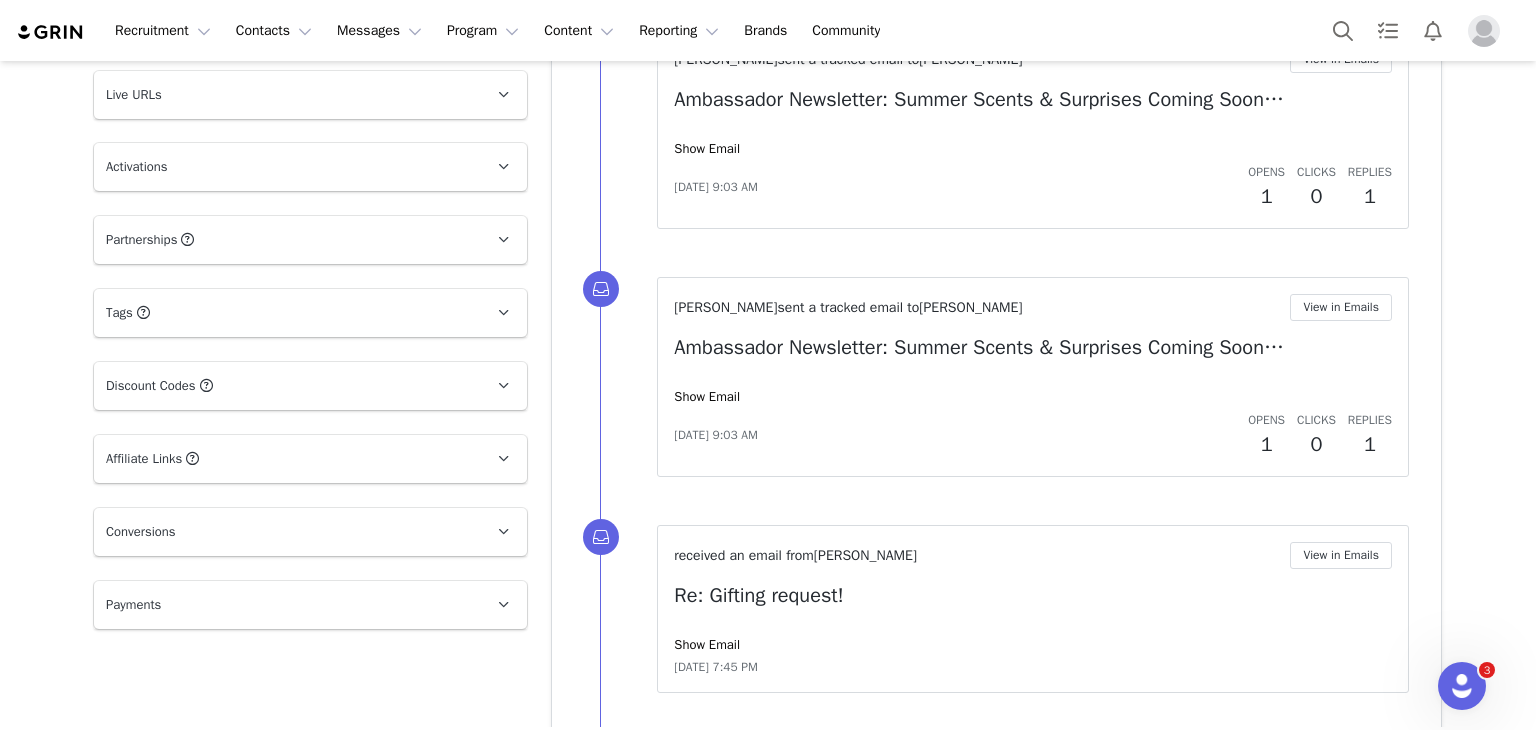 click on "Discount Codes  Discount codes associated with this Influencer" at bounding box center (286, 386) 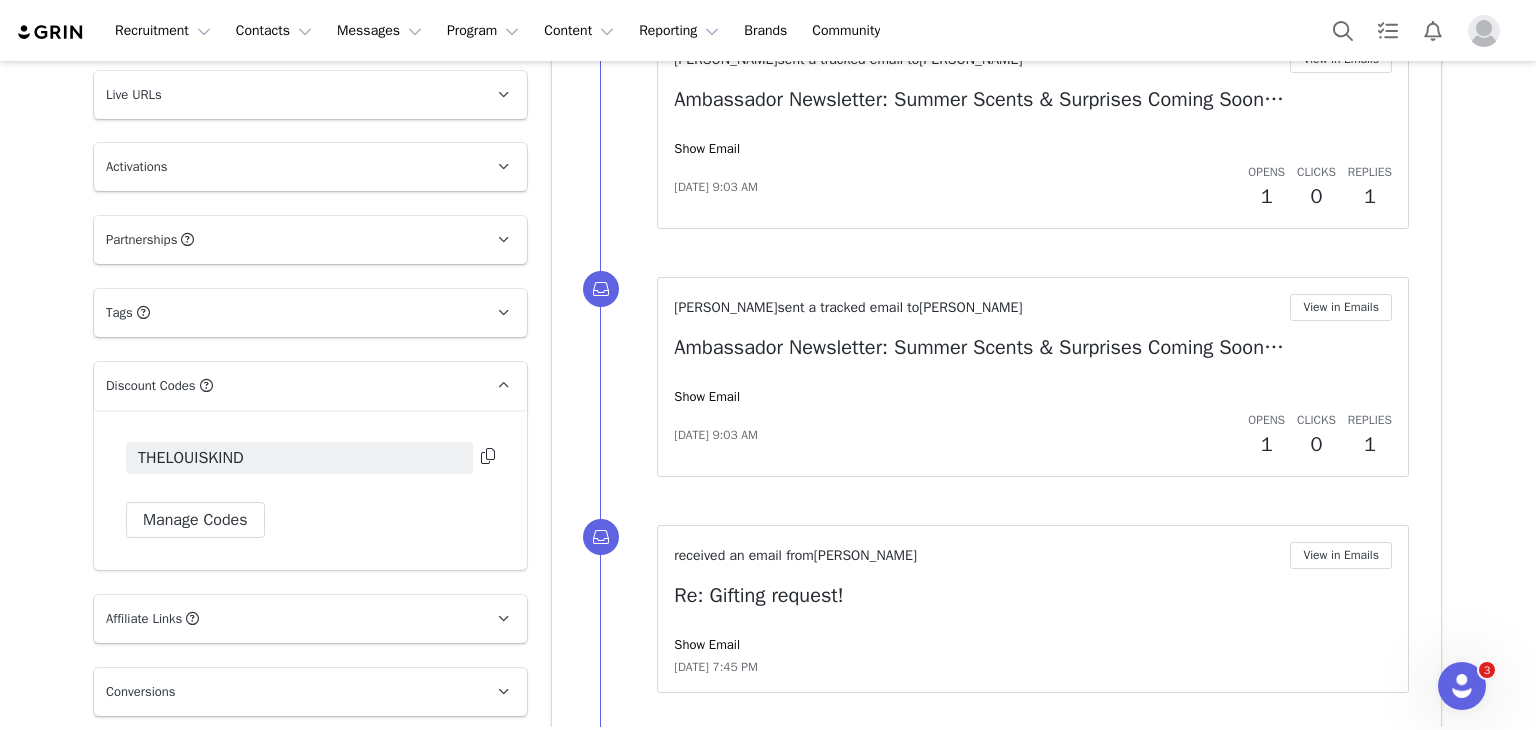 click on "Discount Codes  Discount codes associated with this Influencer" at bounding box center (286, 386) 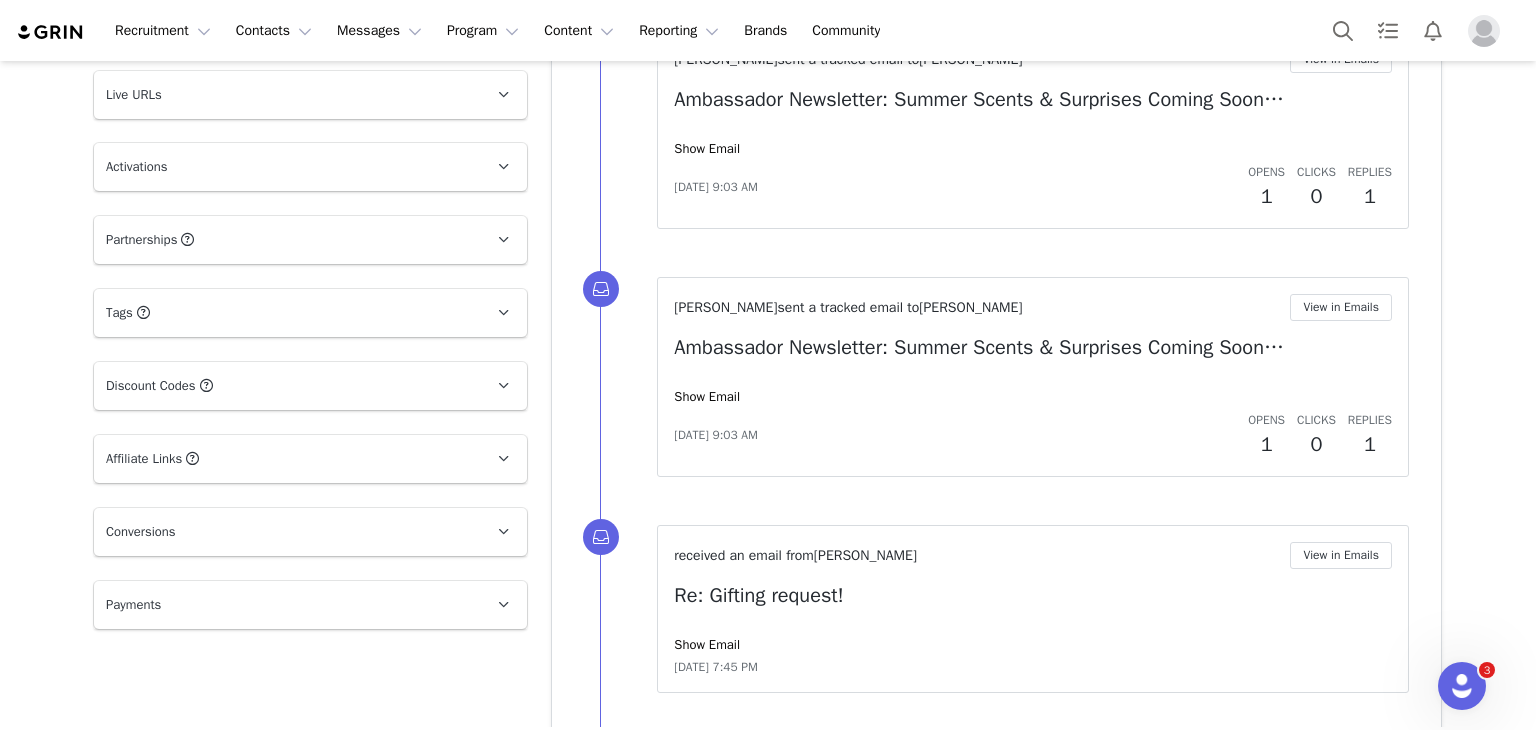 click on "Tags  Keep track of your contacts by assigning them tags. You can then filter your contacts by tag." at bounding box center (286, 313) 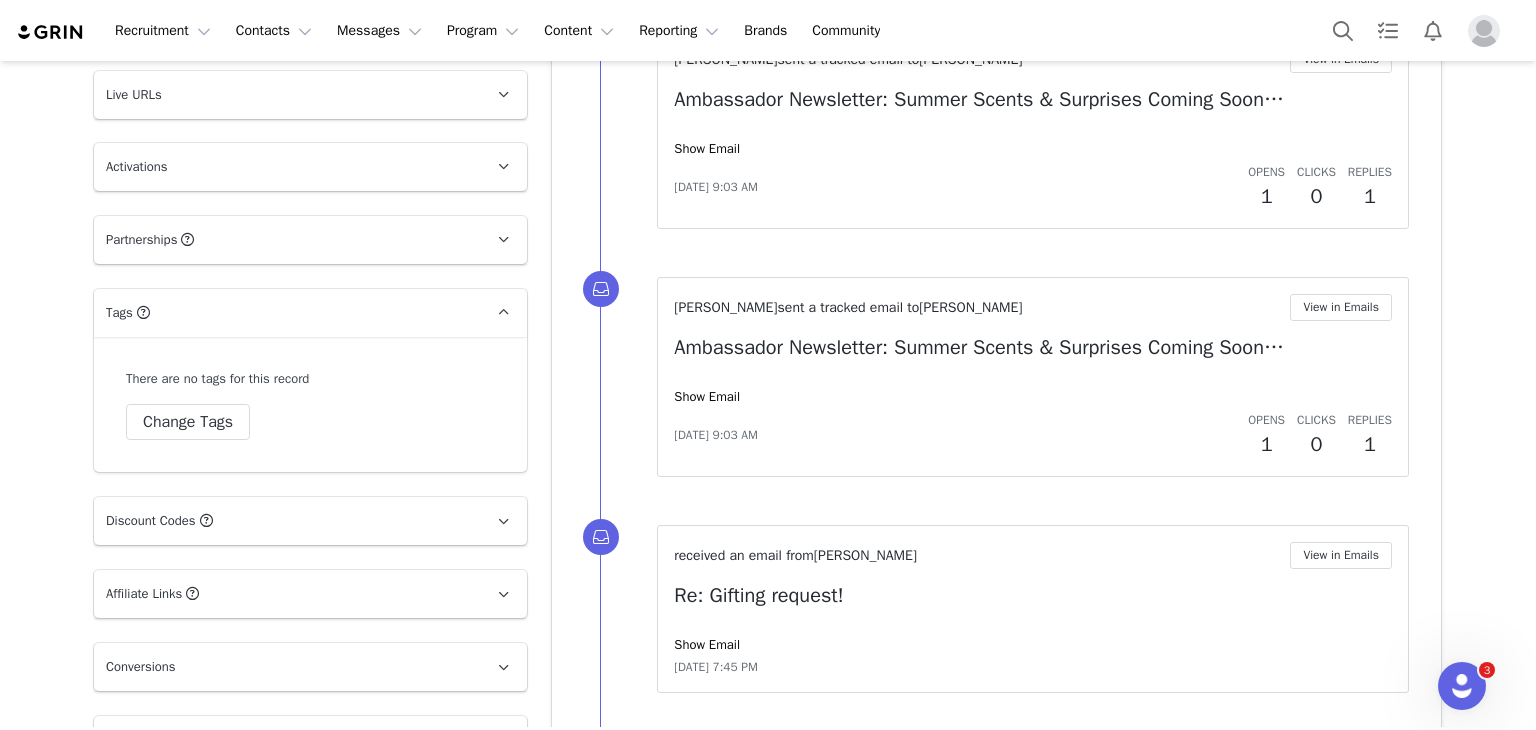 click on "Tags  Keep track of your contacts by assigning them tags. You can then filter your contacts by tag." at bounding box center (286, 313) 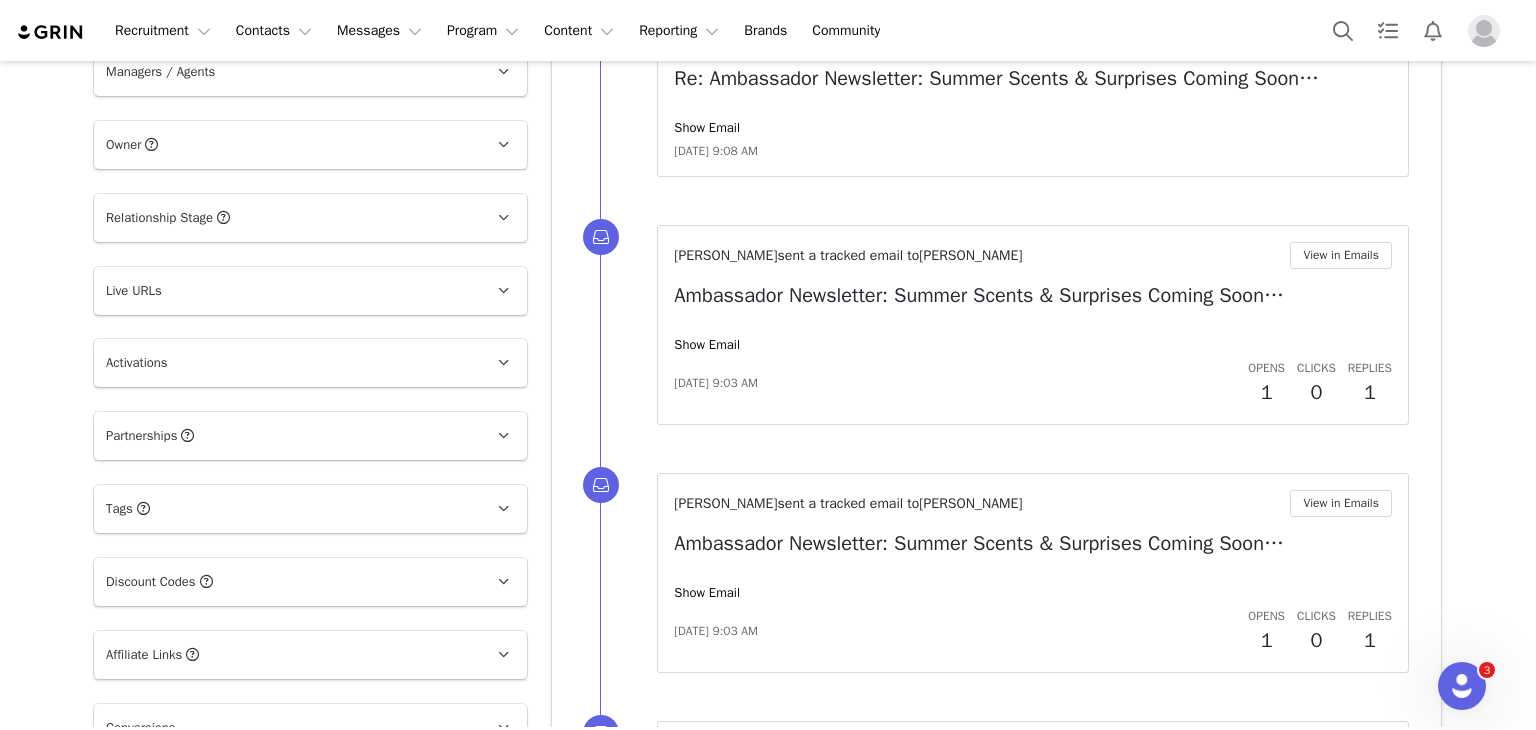 scroll, scrollTop: 1218, scrollLeft: 0, axis: vertical 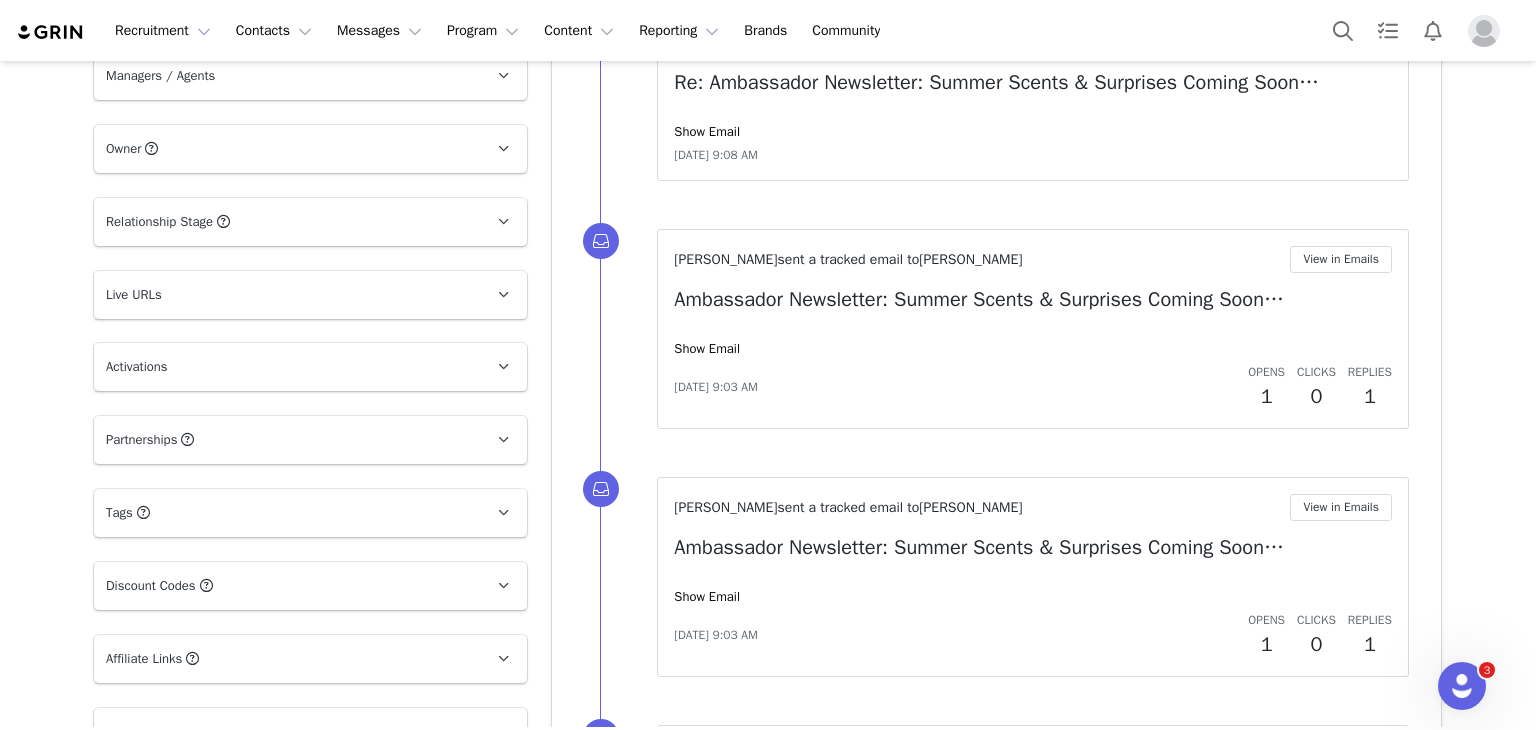 click on "Partnerships  The partnerships..." at bounding box center (286, 440) 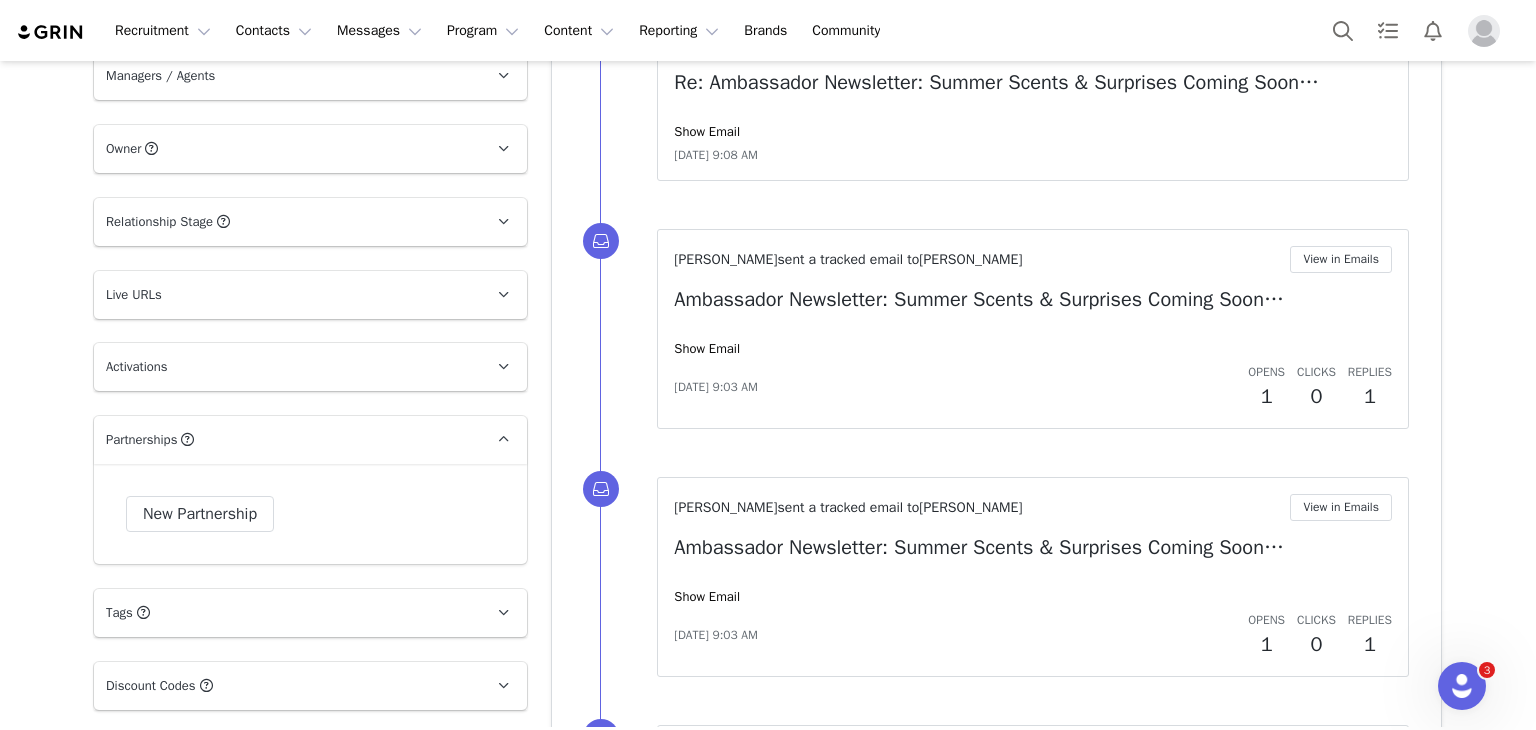 click on "Partnerships  The partnerships..." at bounding box center [286, 440] 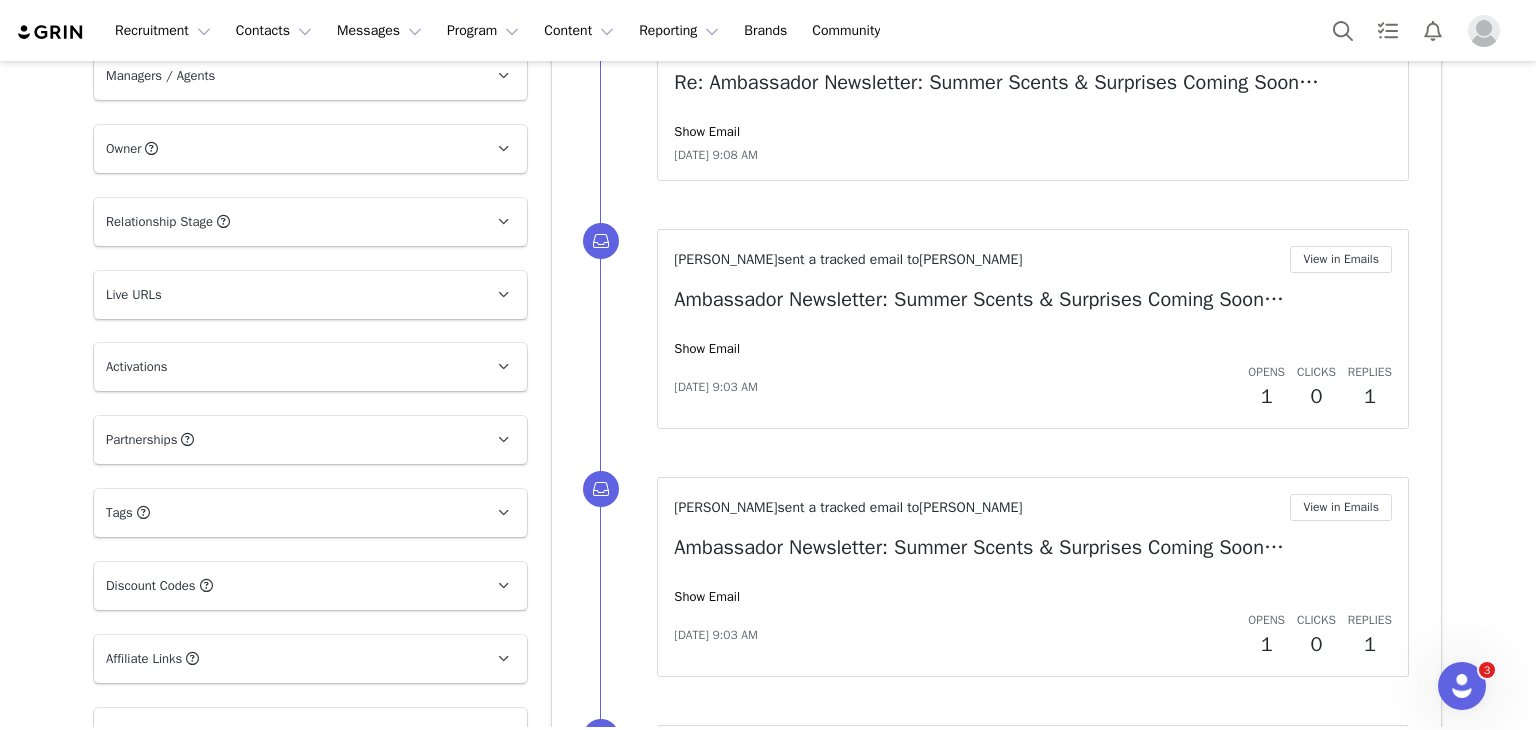 click on "Activations" at bounding box center [286, 367] 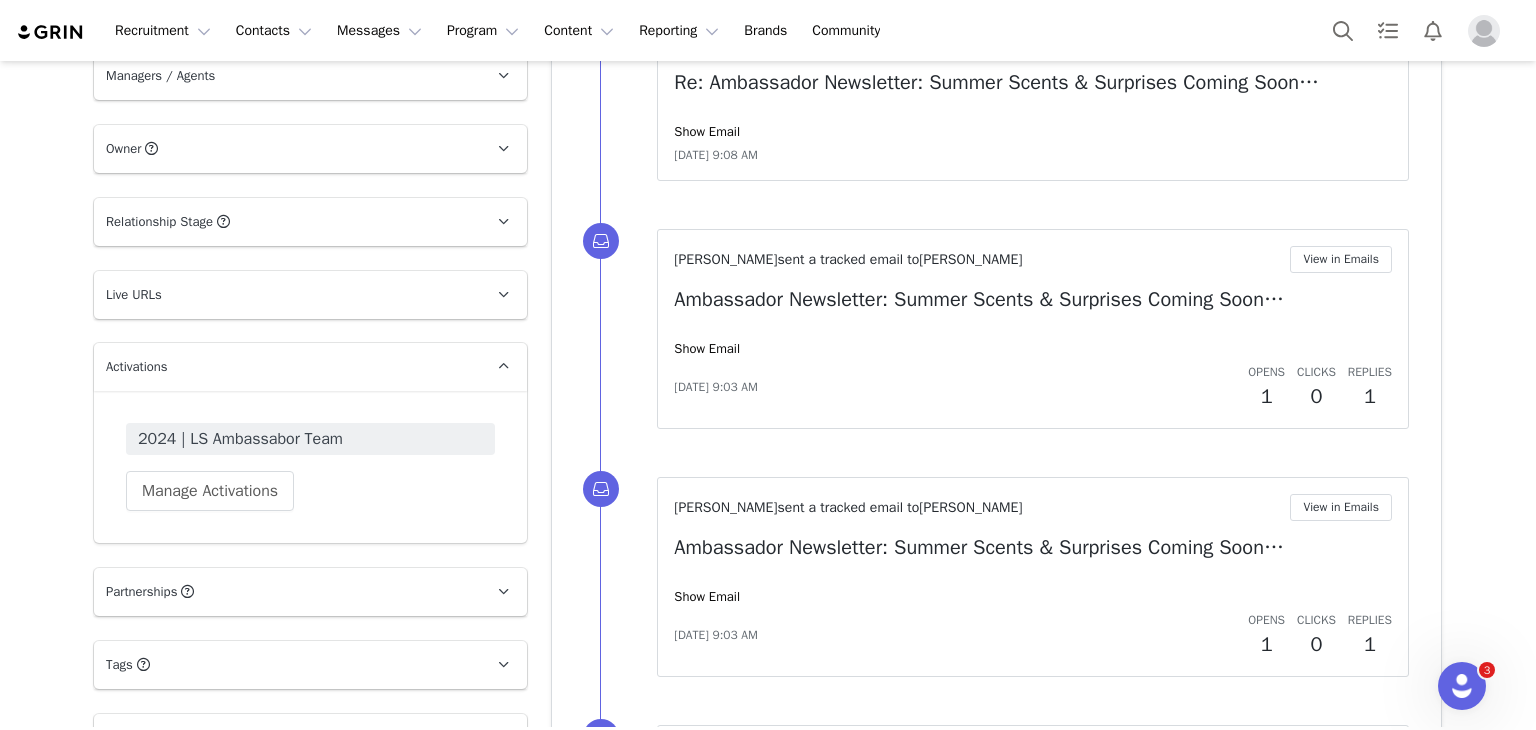 click on "Activations" at bounding box center [286, 367] 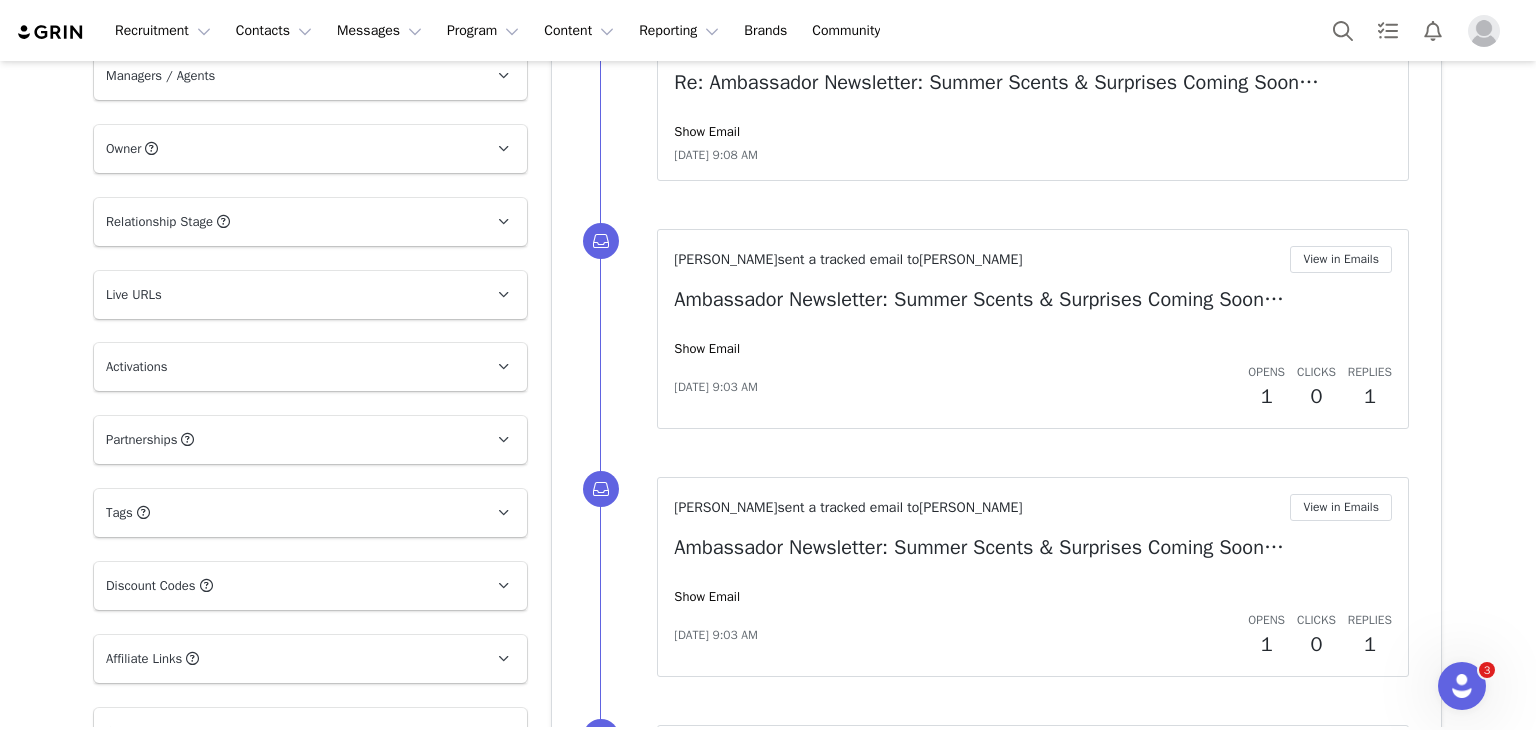 click on "Activations" at bounding box center [286, 367] 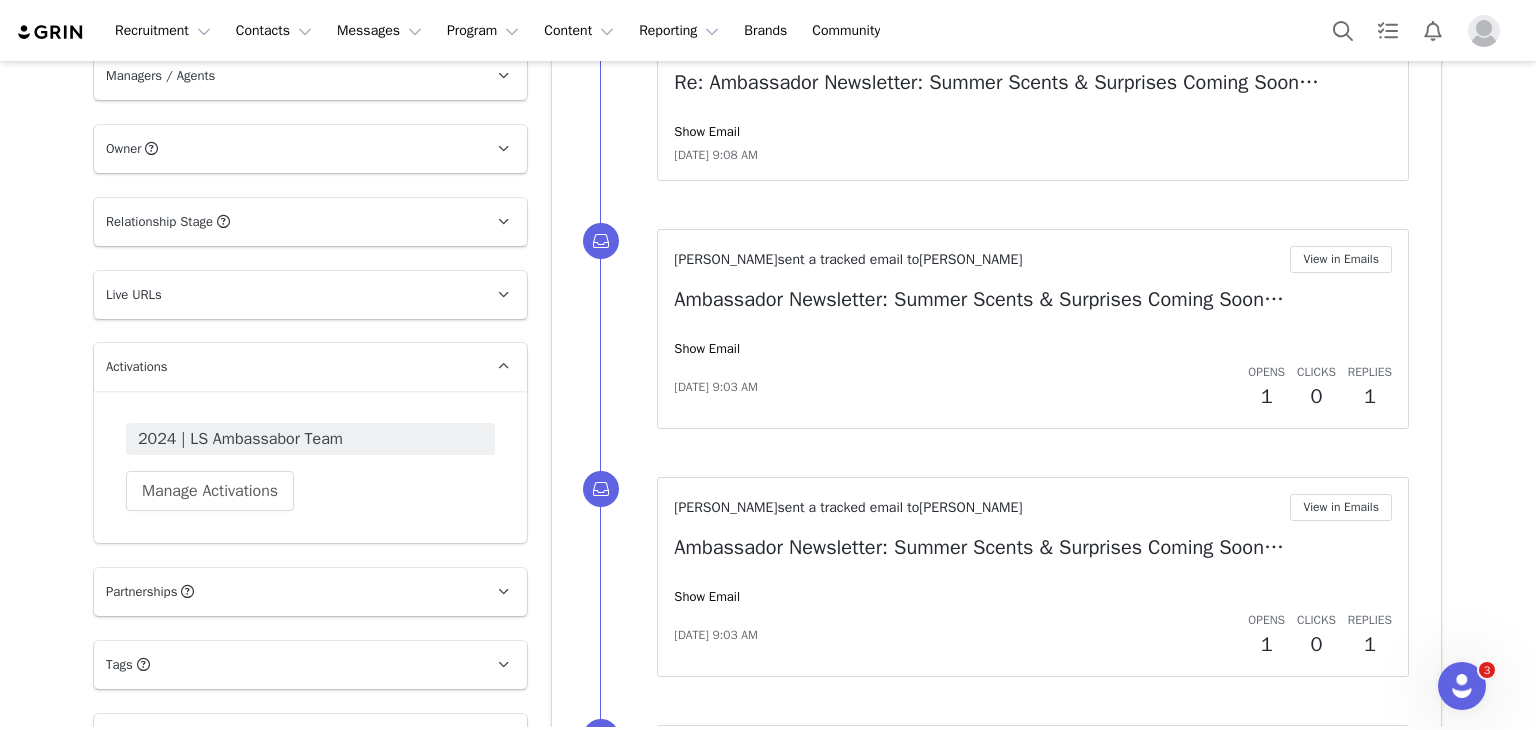click on "Activations" at bounding box center (286, 367) 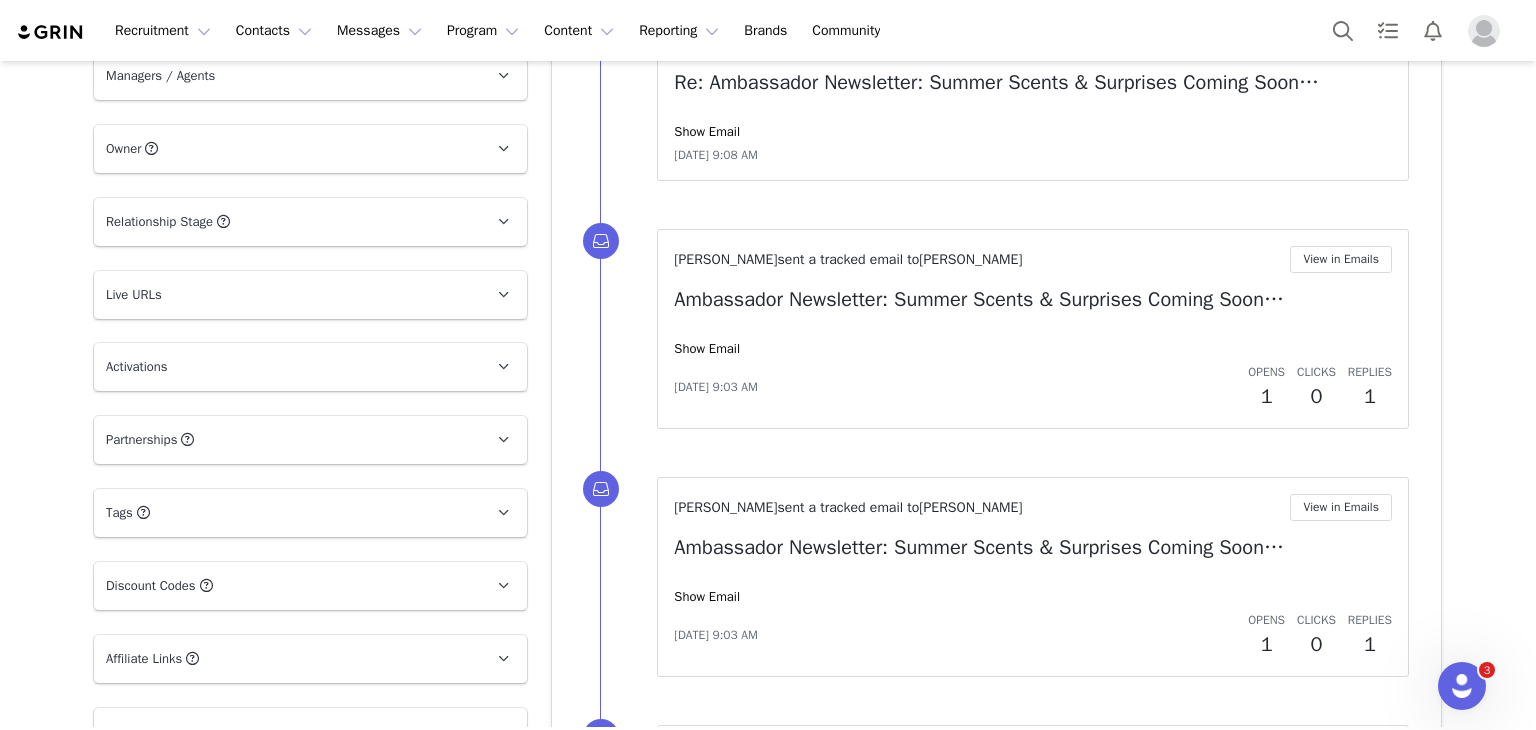 click on "Profile  Louis Kind      27.5K followers  TikTok  (   @thelouiskind   )   — Personal/Creator  Connected  — Videos and Insights. Instagram  (   @thelouiskind   )   — Standard  Connected  — Account is discoverable. Audience Reports  Request a detailed report of this creator's audience demographics and content performance for each social channel. Limit 100 reports per month.  0 / 100 reports used this month  Instagram          Request Report  TikTok          Request Report Contact Type  Contact type can be Creator, Prospect, Application, or Manager.   Creator  Demote this Creator? This will remove all accepted proposals attached to this creator.  Yes, demote  Demote to Prospect Archive this Creator? Important:  marking a creator as "Archived" will stop conversion and content tracking. Previous conversions and content will still be available for reporting purposes. Are you sure you want to continue?   Yes, archive  Archive Creator Contact Information  First Name  Louis  Last Name  Kind Email Address Louis" at bounding box center (310, 377) 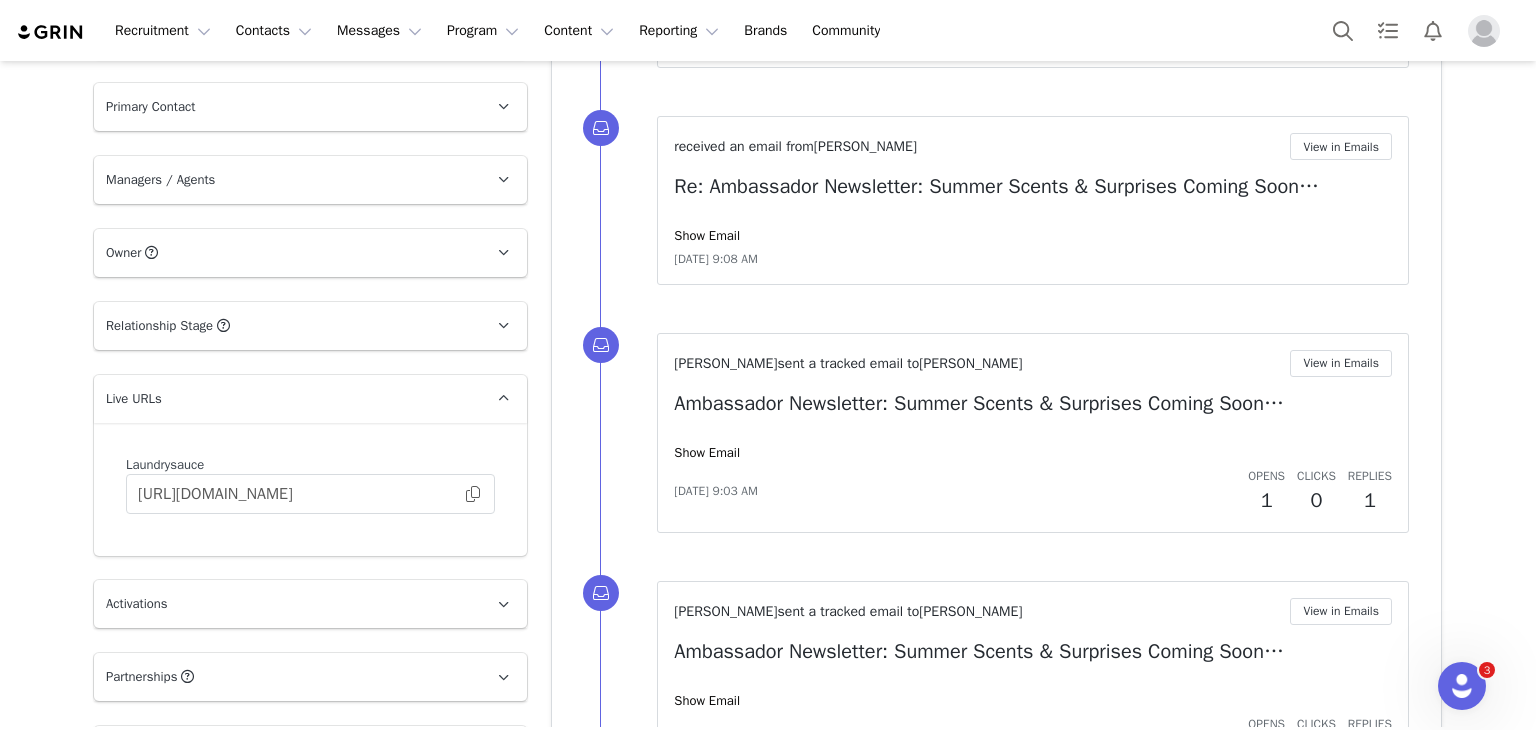 scroll, scrollTop: 1018, scrollLeft: 0, axis: vertical 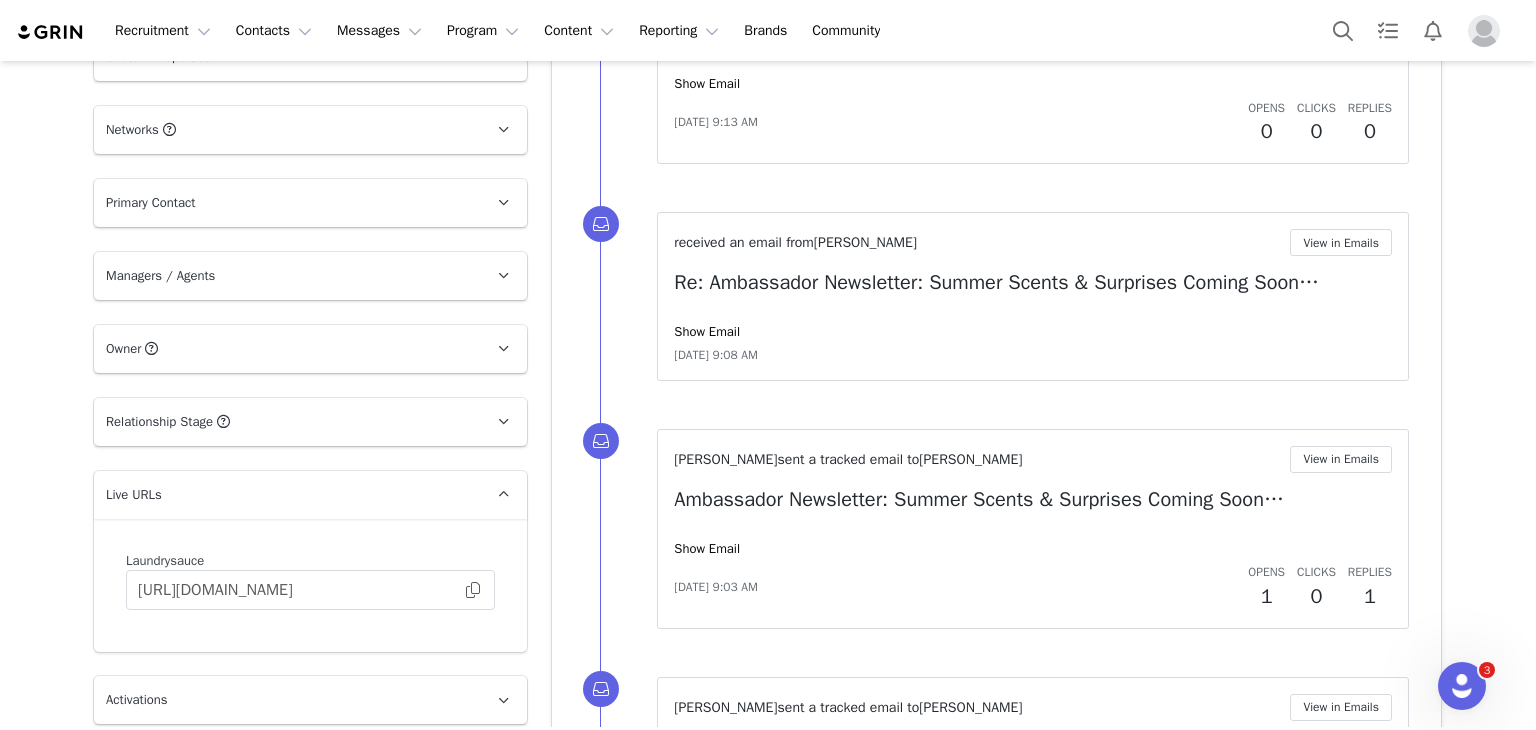 click on "Live URLs" at bounding box center (286, 495) 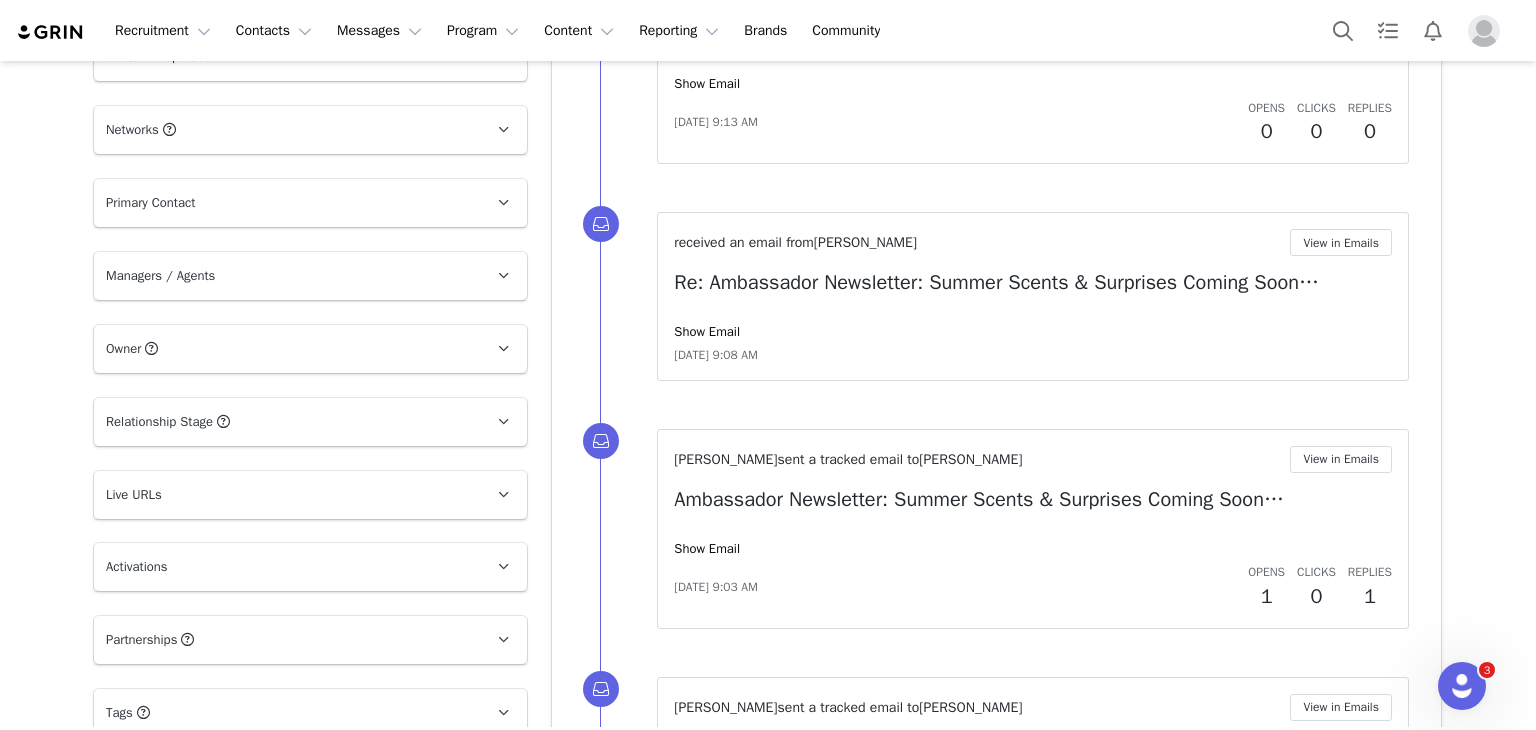 click on "Relationship Stage  Use relationship stages to move contacts through a logical sequence, from unaware of your brand to loyal ambassador" at bounding box center (286, 422) 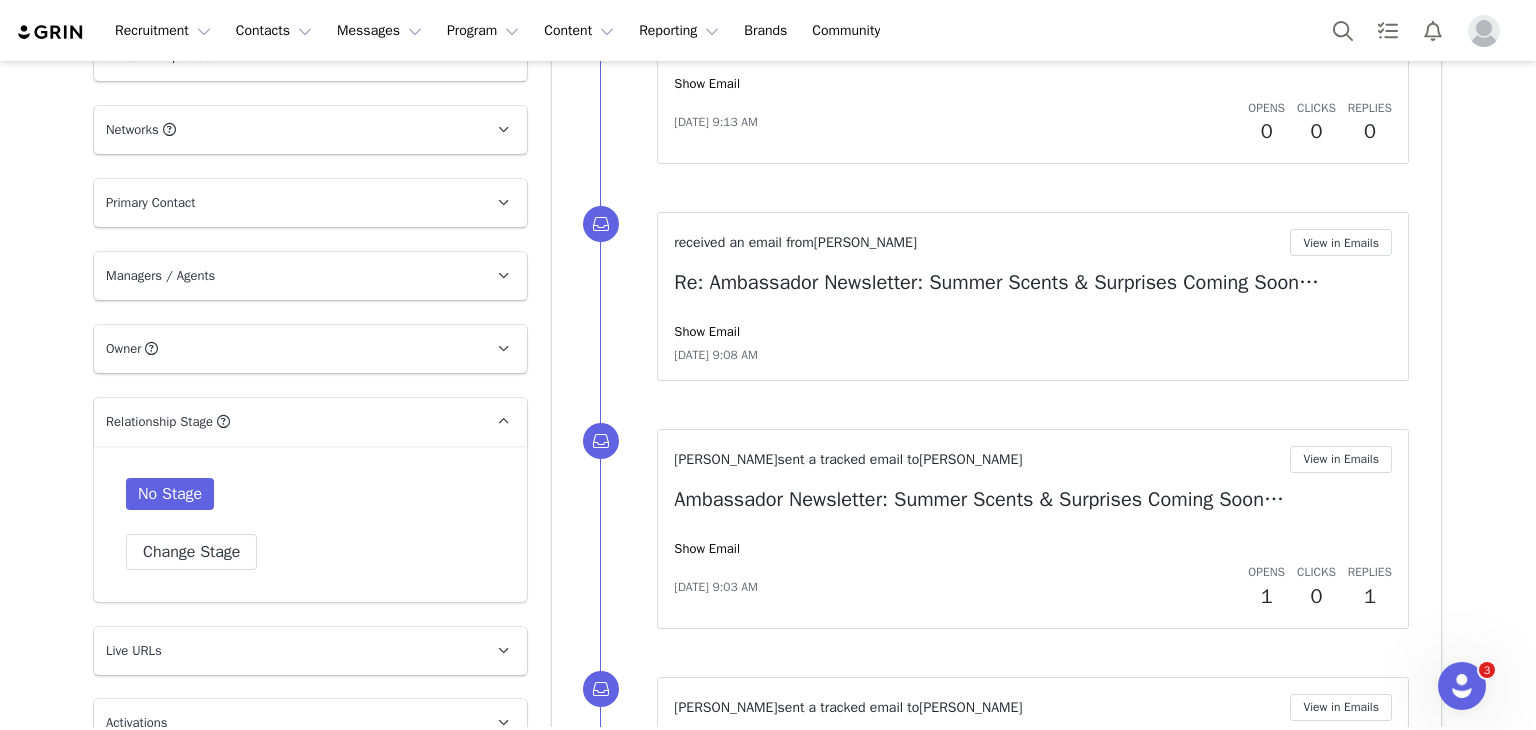 click on "Relationship Stage  Use relationship stages to move contacts through a logical sequence, from unaware of your brand to loyal ambassador" at bounding box center (286, 422) 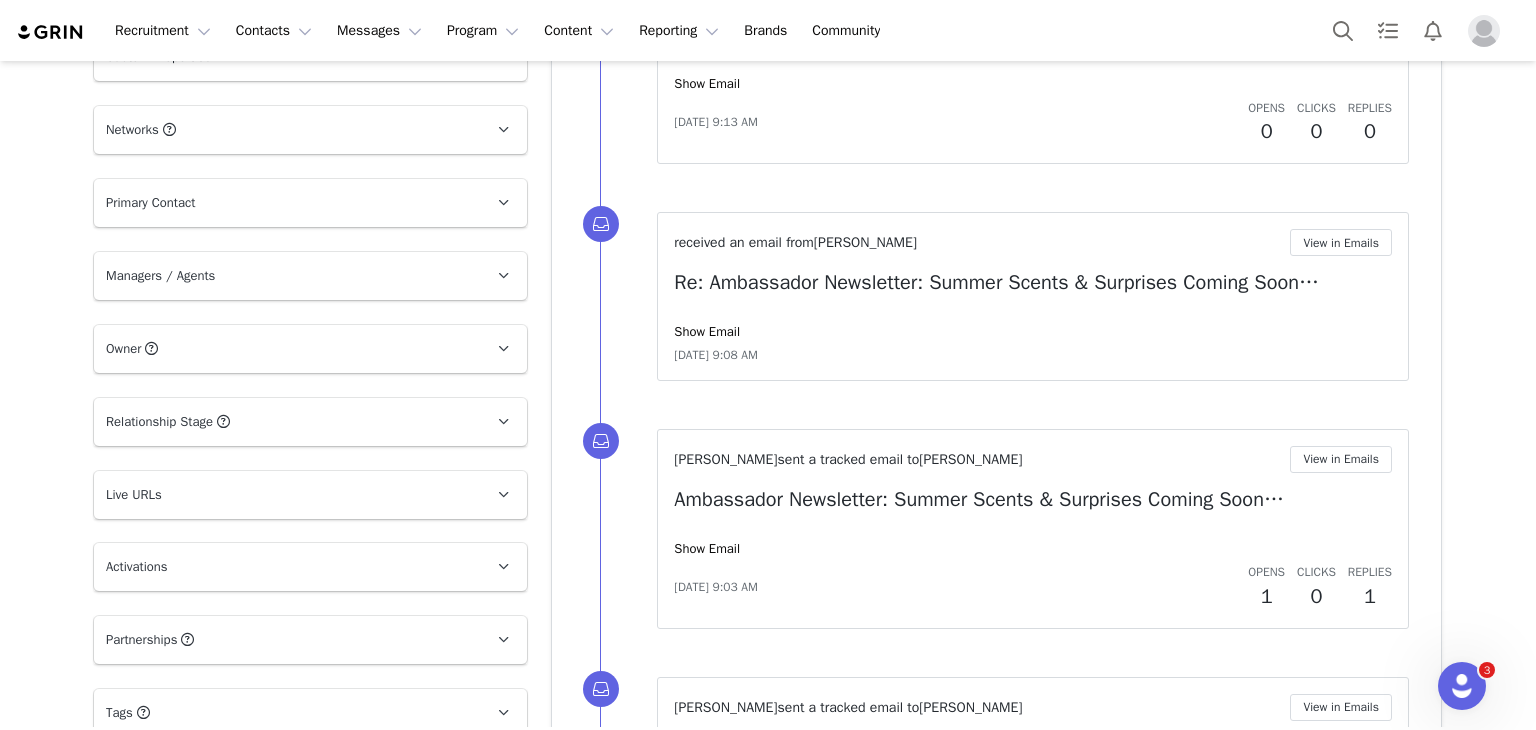 click on "Owner  The account user who owns the contact" at bounding box center (286, 349) 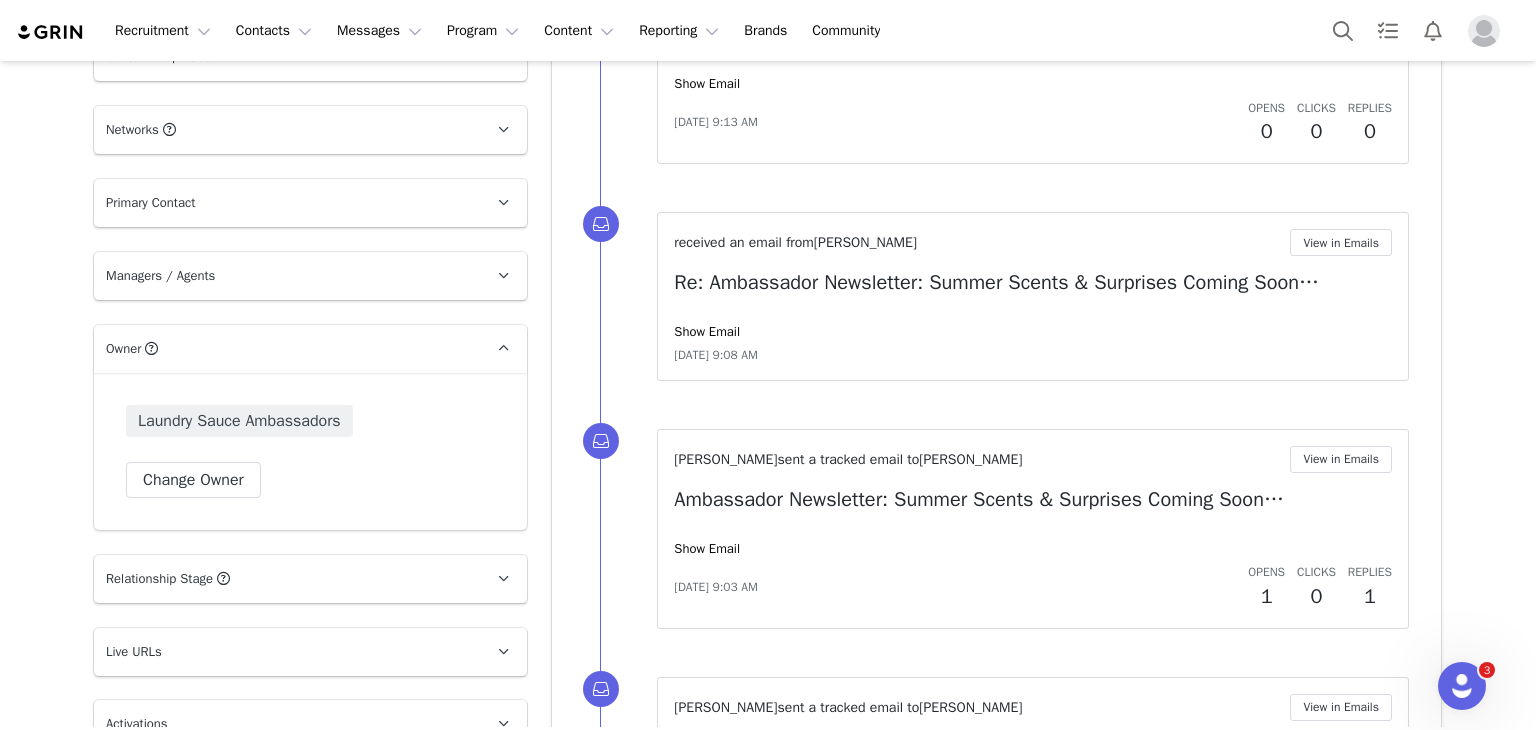 click on "Owner  The account user who owns the contact" at bounding box center [286, 349] 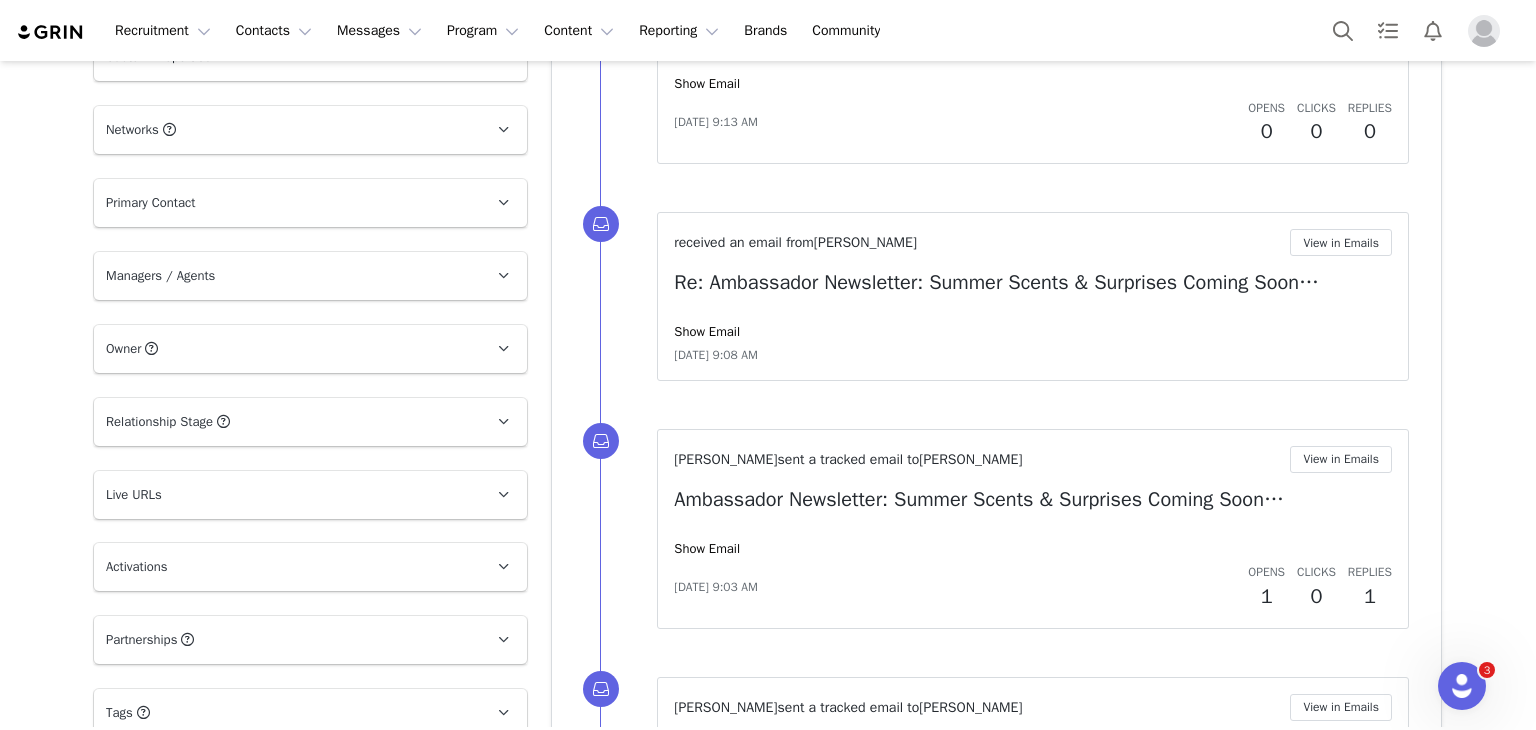click on "Managers / Agents" at bounding box center (286, 276) 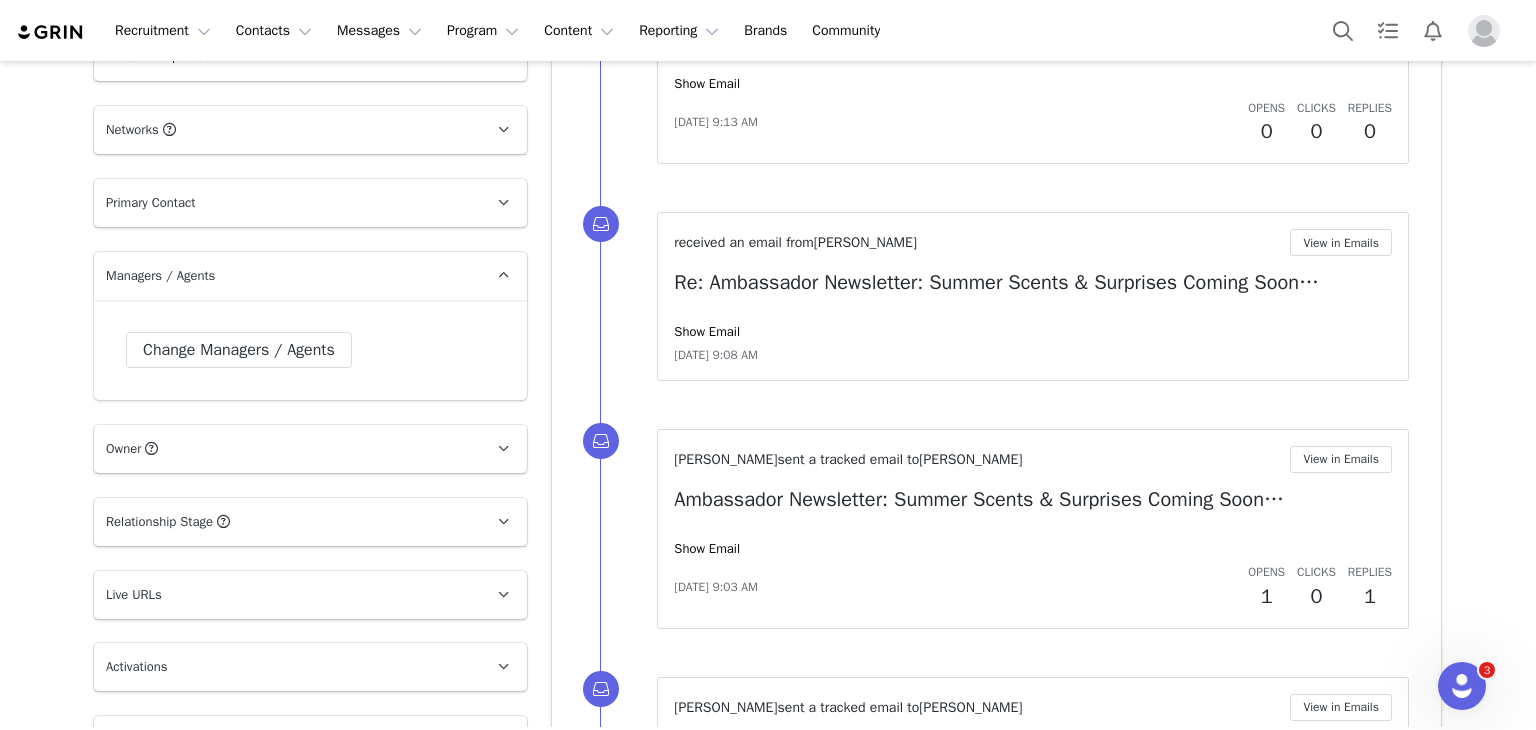 click on "Managers / Agents" at bounding box center (286, 276) 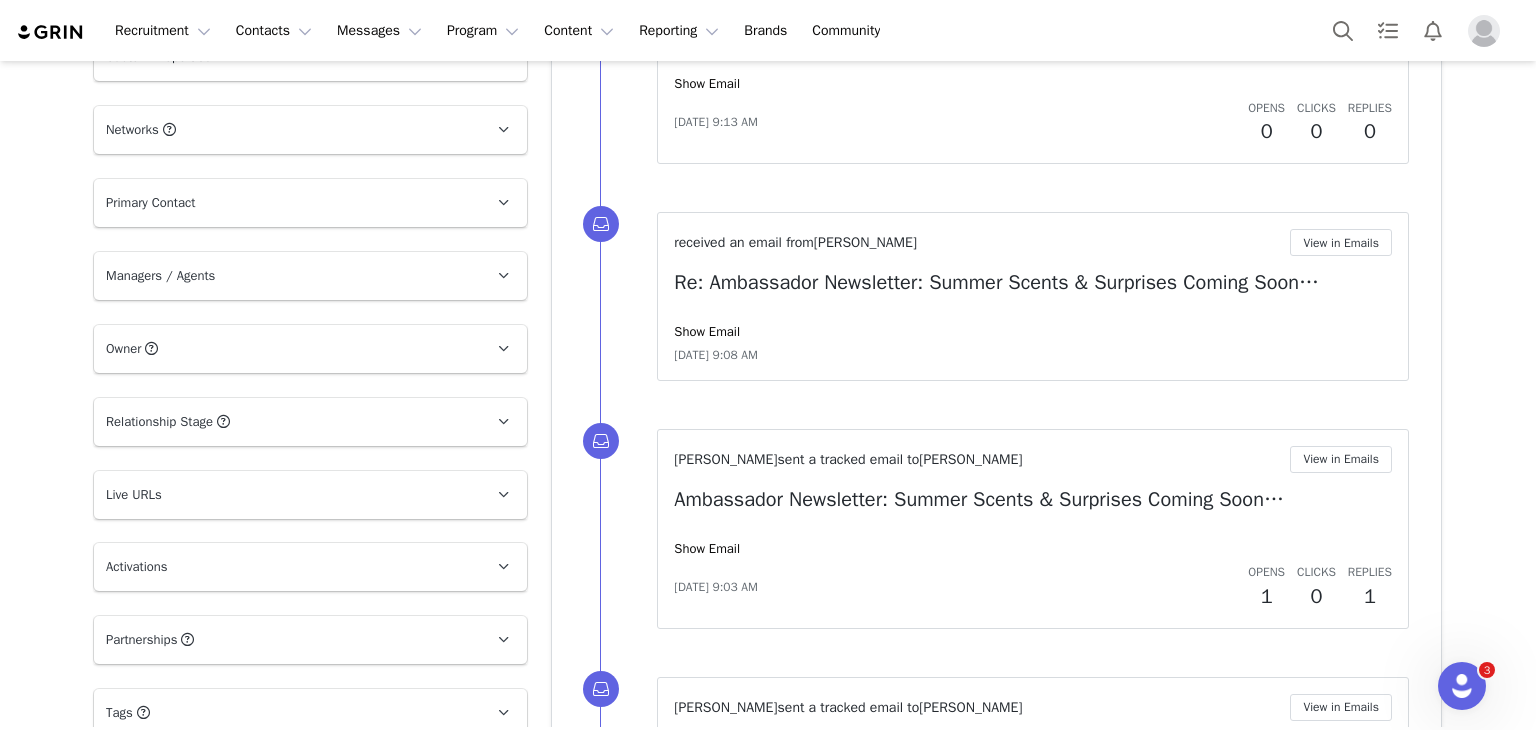 click on "Primary Contact" at bounding box center (286, 203) 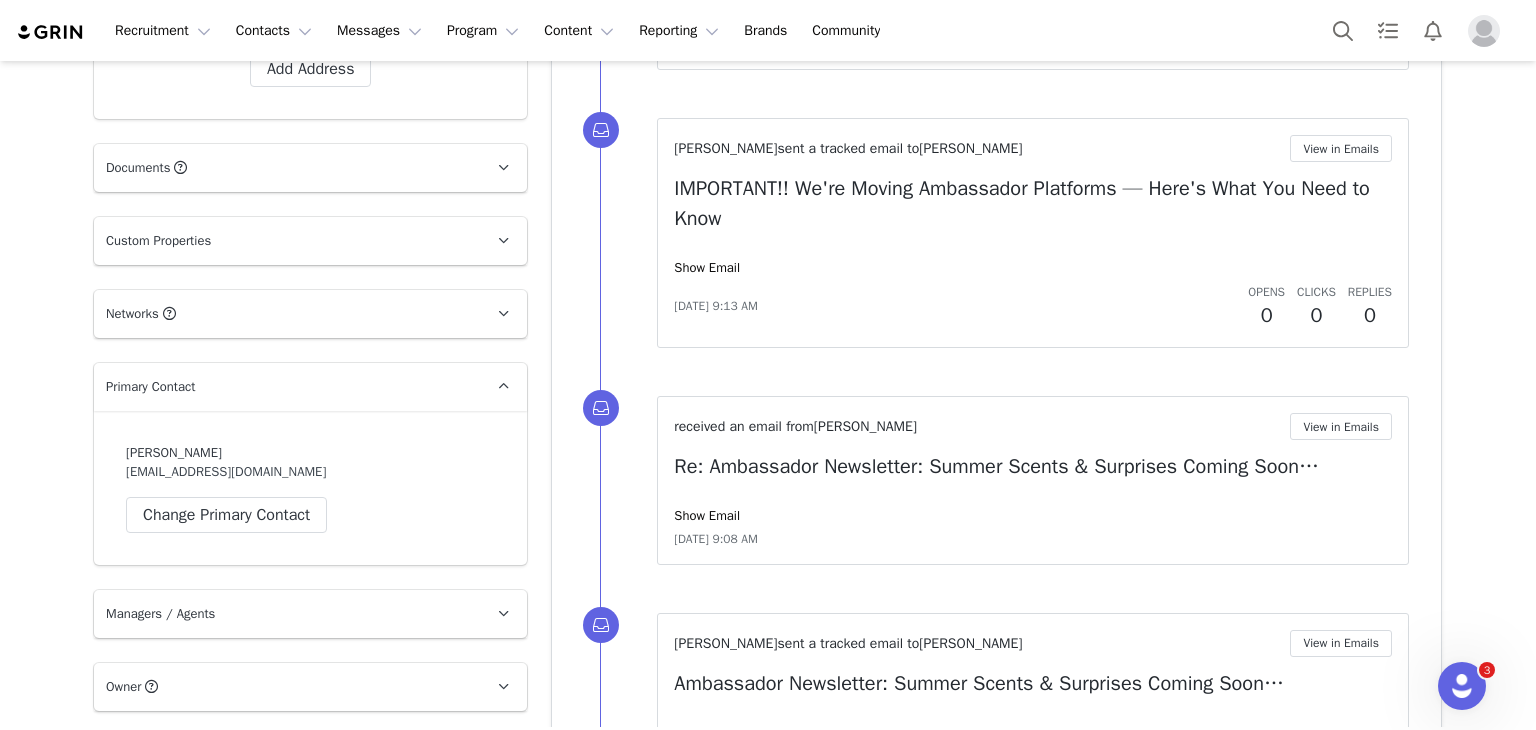 scroll, scrollTop: 718, scrollLeft: 0, axis: vertical 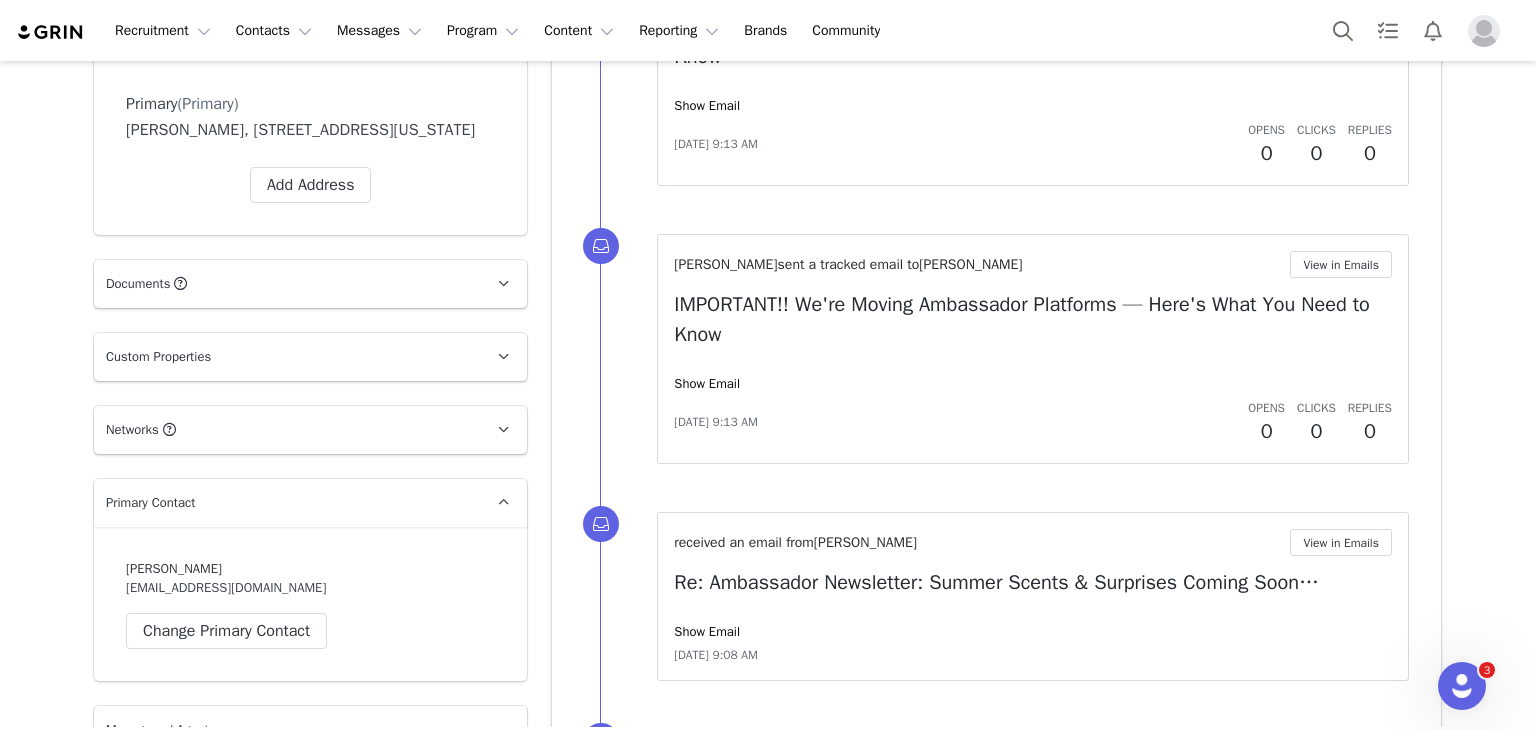 click on "Networks  You can add or change your creators network URL' here, your active creators can authenticate their accounts later." at bounding box center (286, 430) 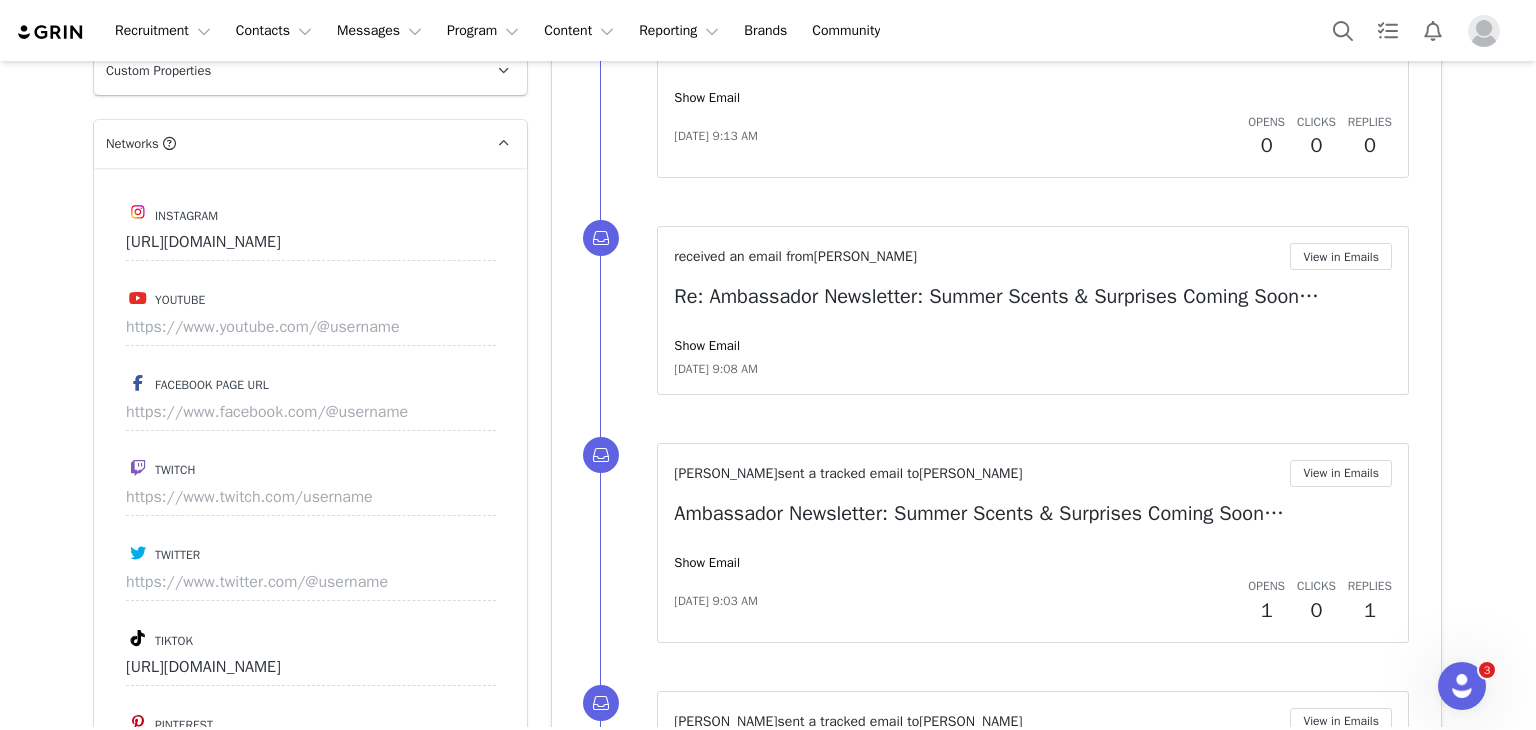 scroll, scrollTop: 718, scrollLeft: 0, axis: vertical 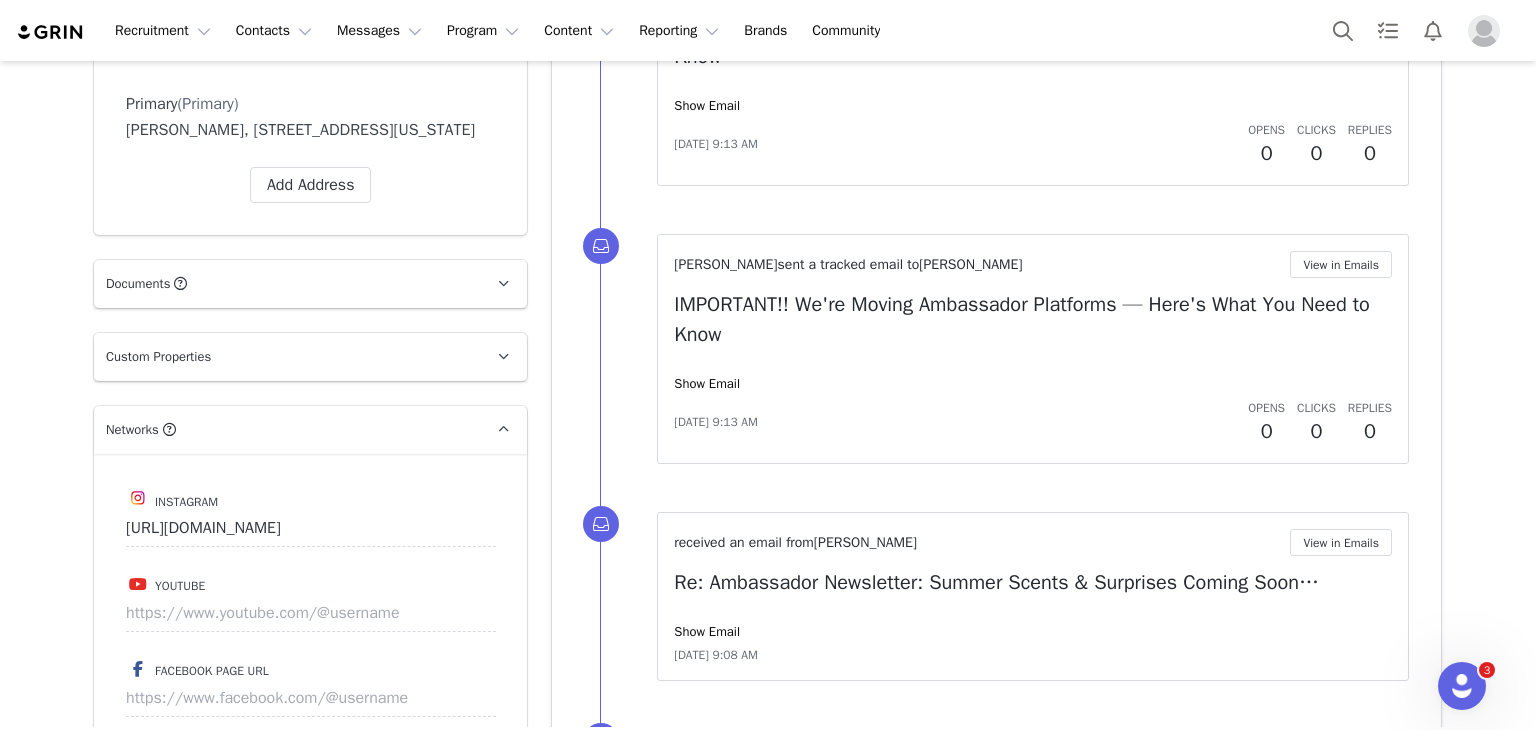 click on "Custom Properties" at bounding box center [286, 357] 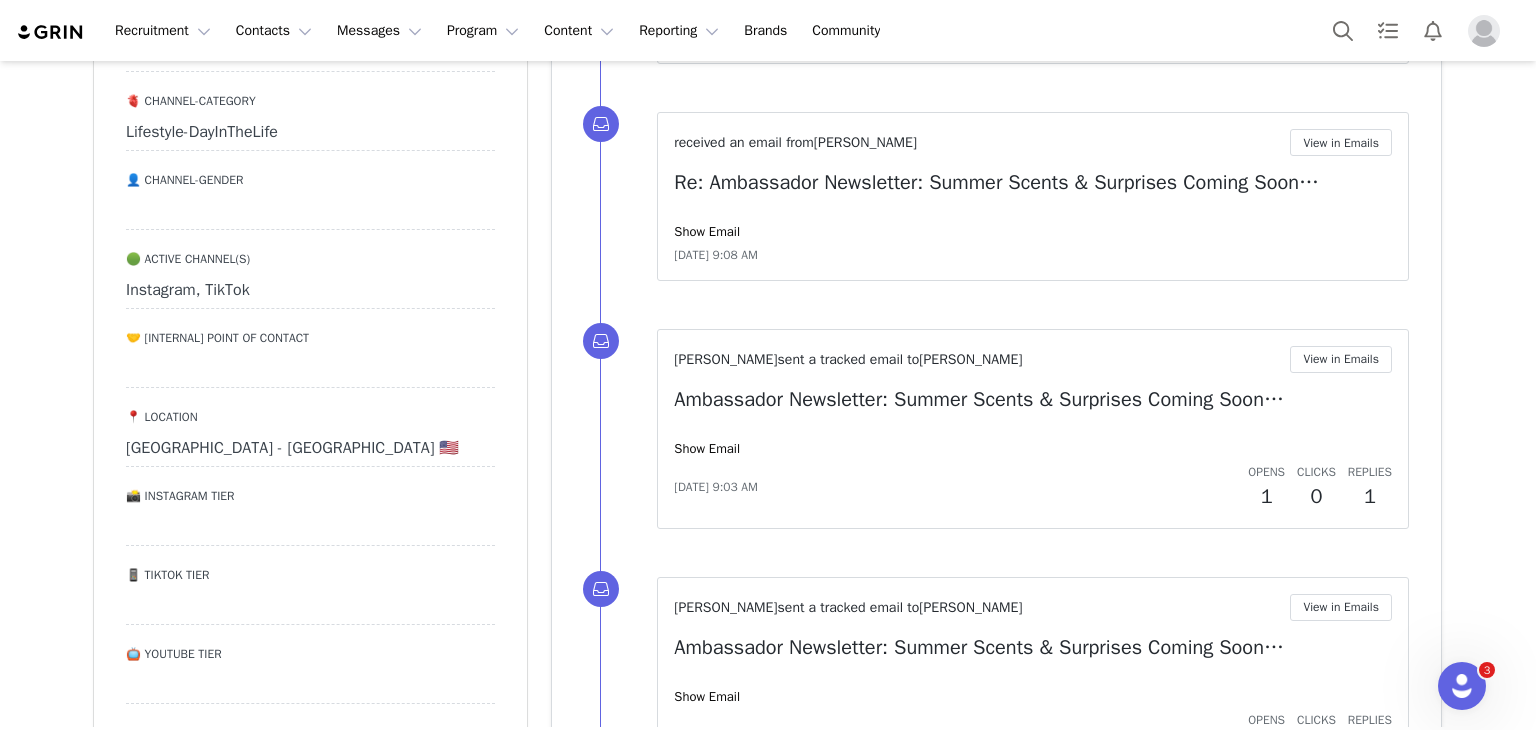 scroll, scrollTop: 618, scrollLeft: 0, axis: vertical 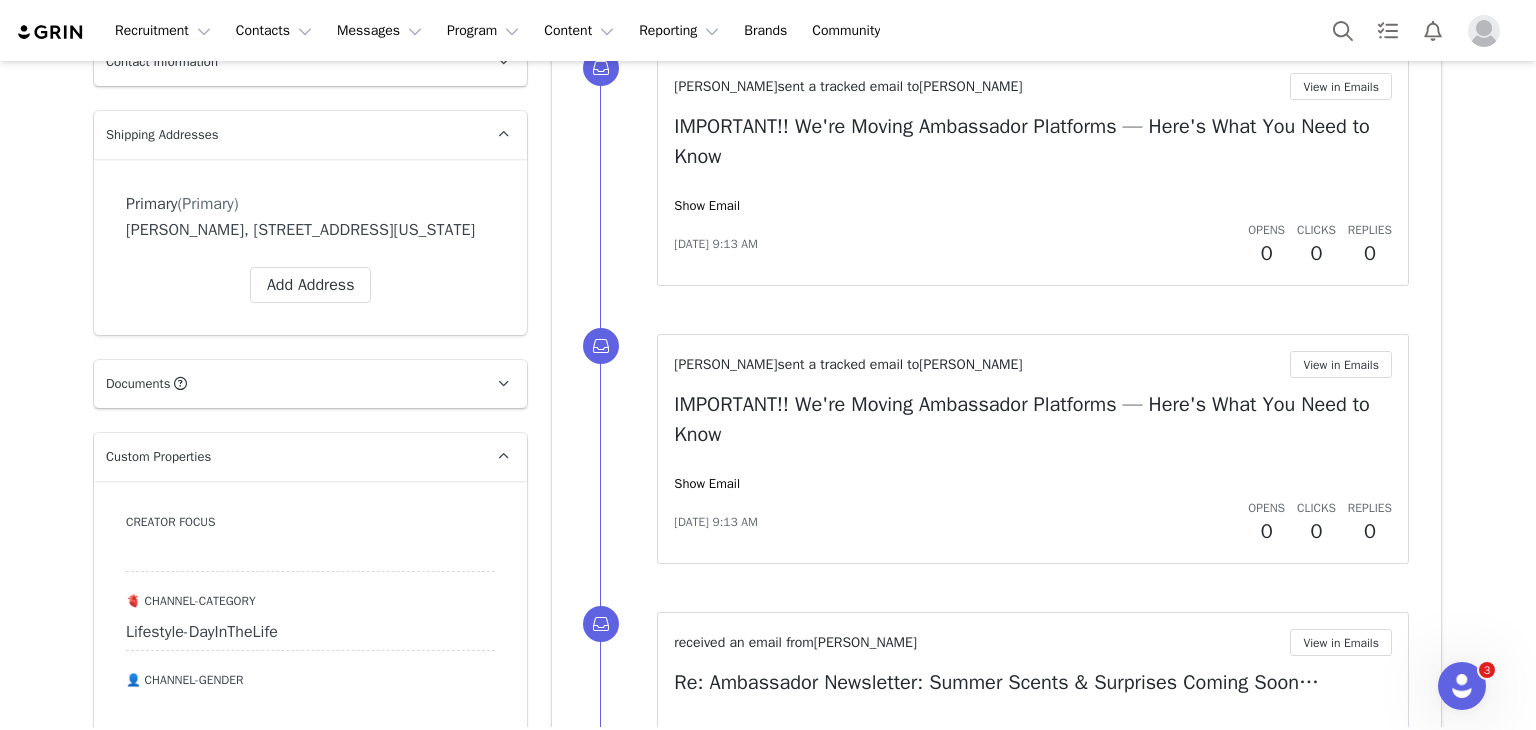 click on "Documents  All Documents (i.e. images, contracts) related to this Creator" at bounding box center (286, 384) 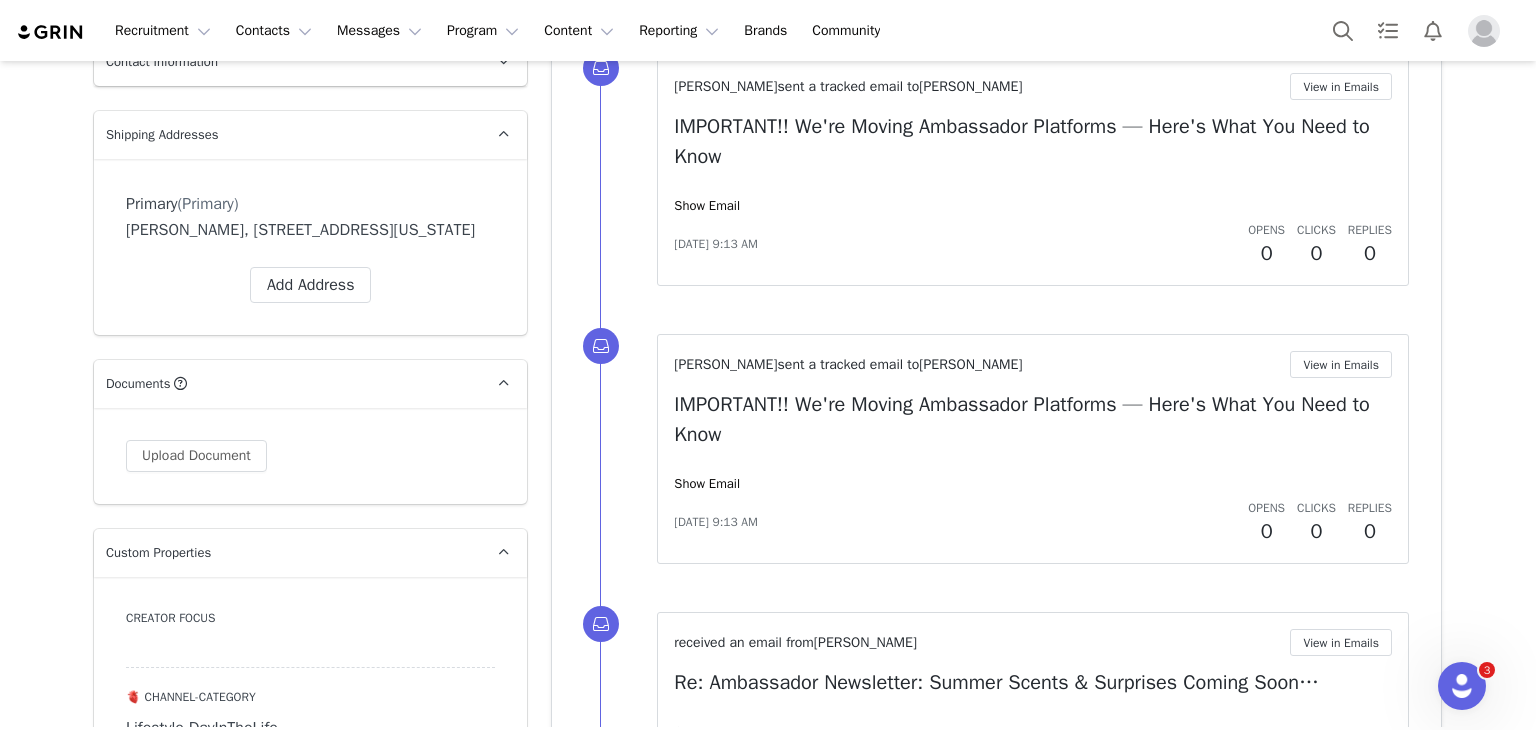 click on "Documents  All Documents (i.e. images, contracts) related to this Creator" at bounding box center (286, 384) 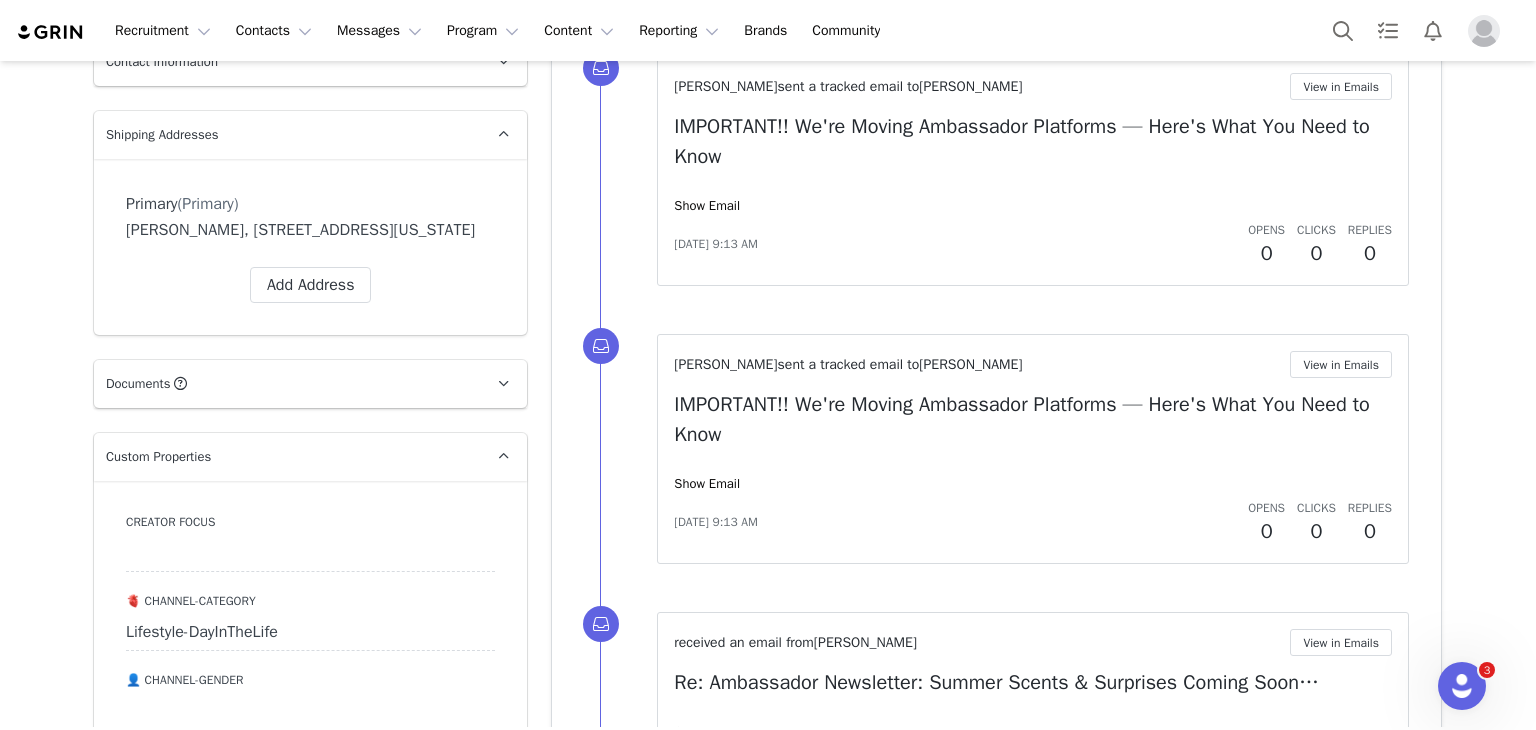 click on "Custom Properties" at bounding box center (286, 457) 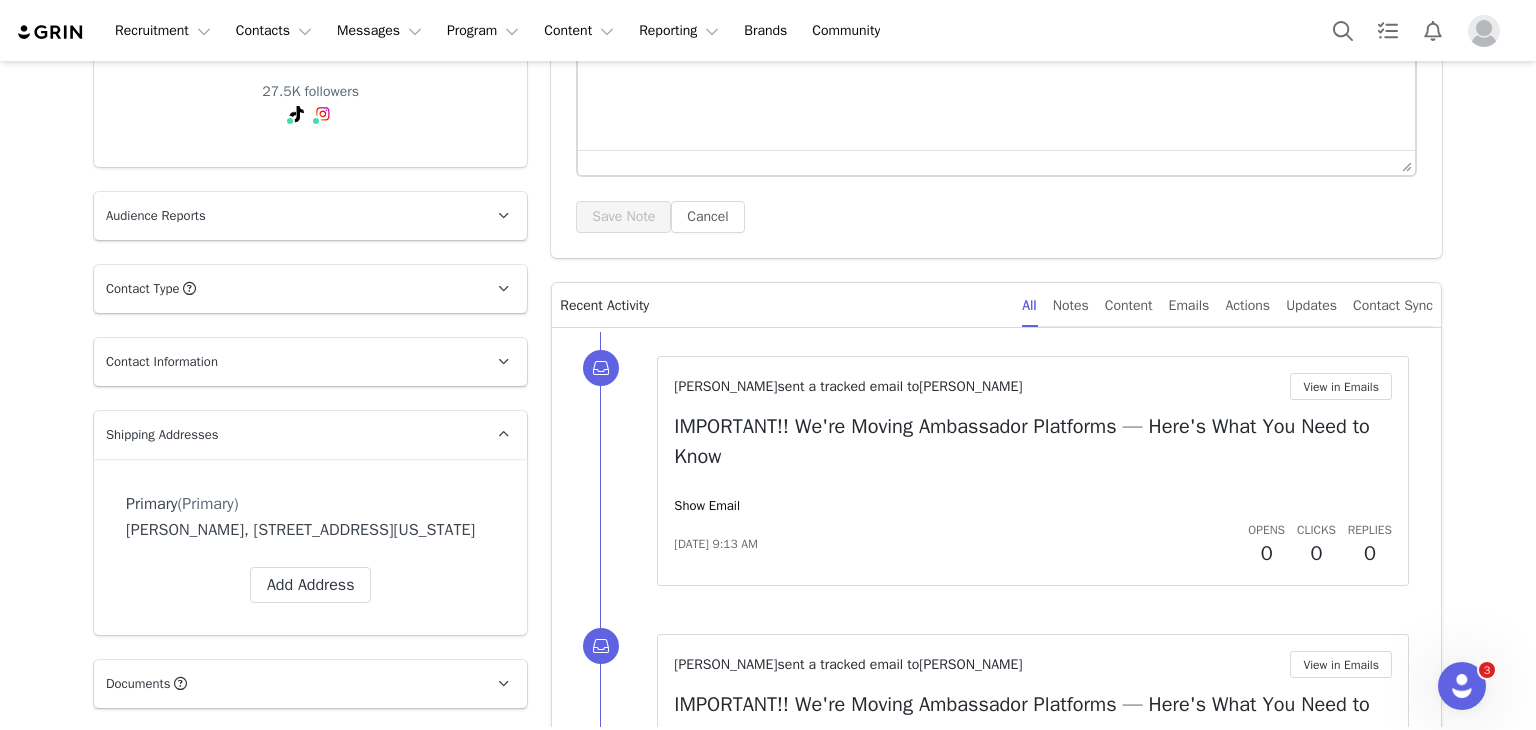 scroll, scrollTop: 218, scrollLeft: 0, axis: vertical 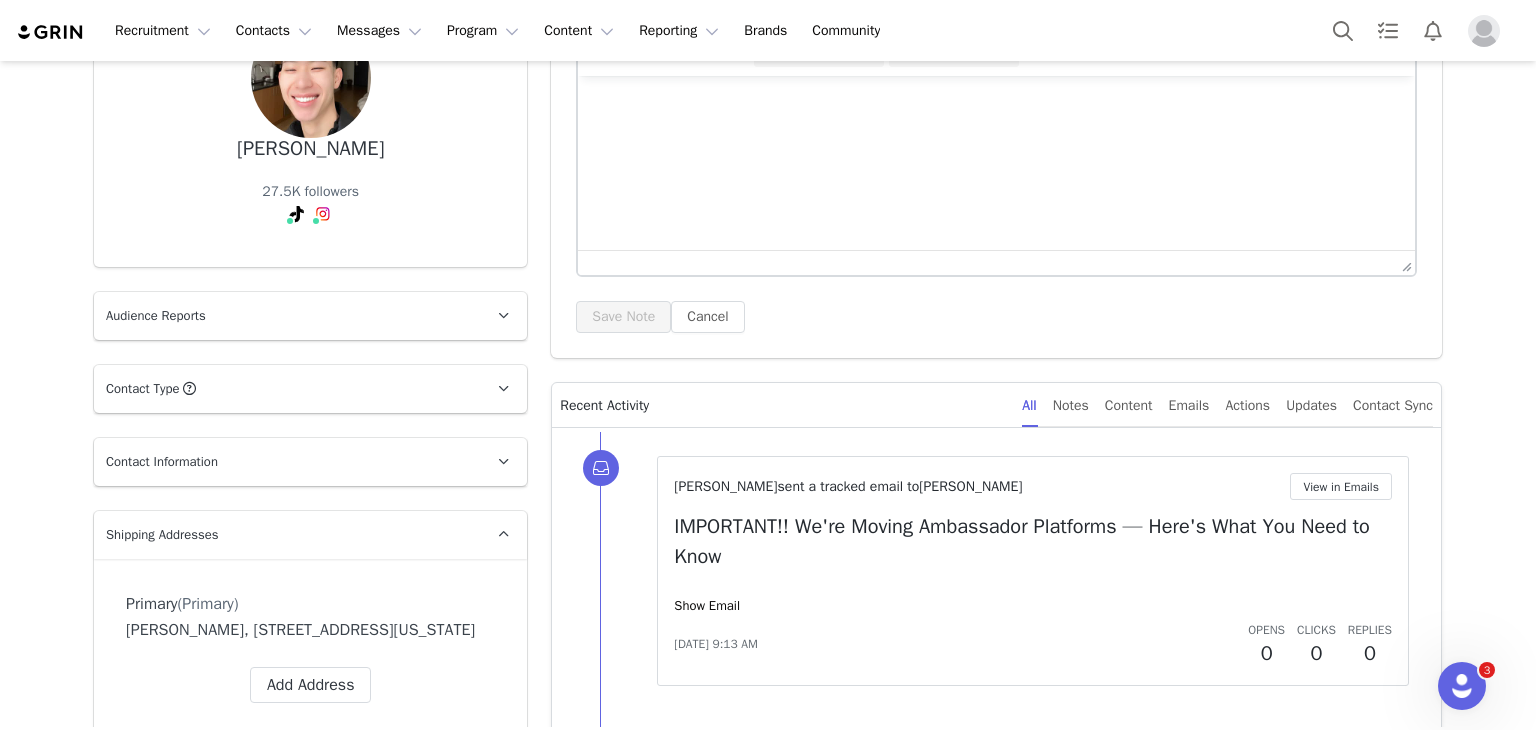 drag, startPoint x: 444, startPoint y: 541, endPoint x: 444, endPoint y: 526, distance: 15 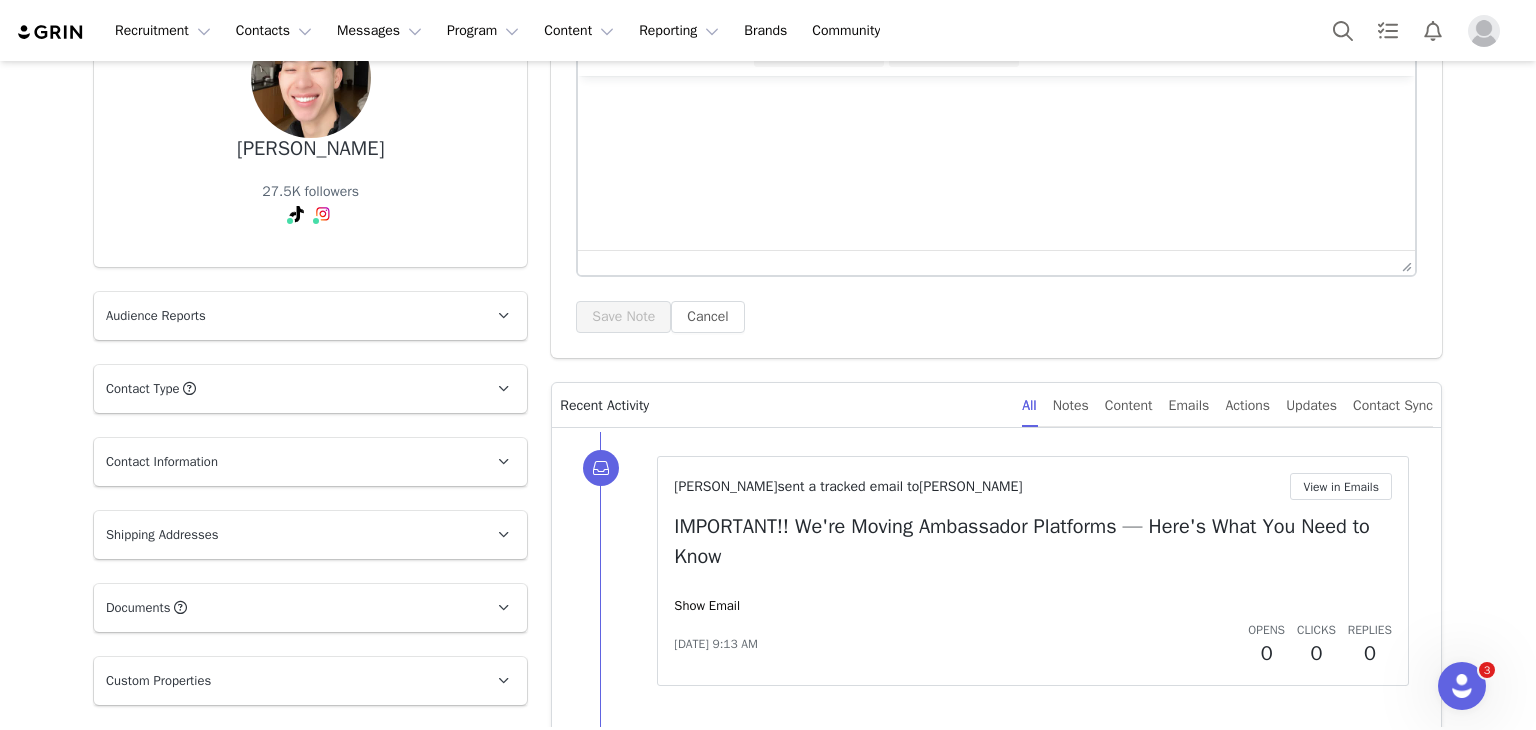 click on "Contact Information" at bounding box center [286, 462] 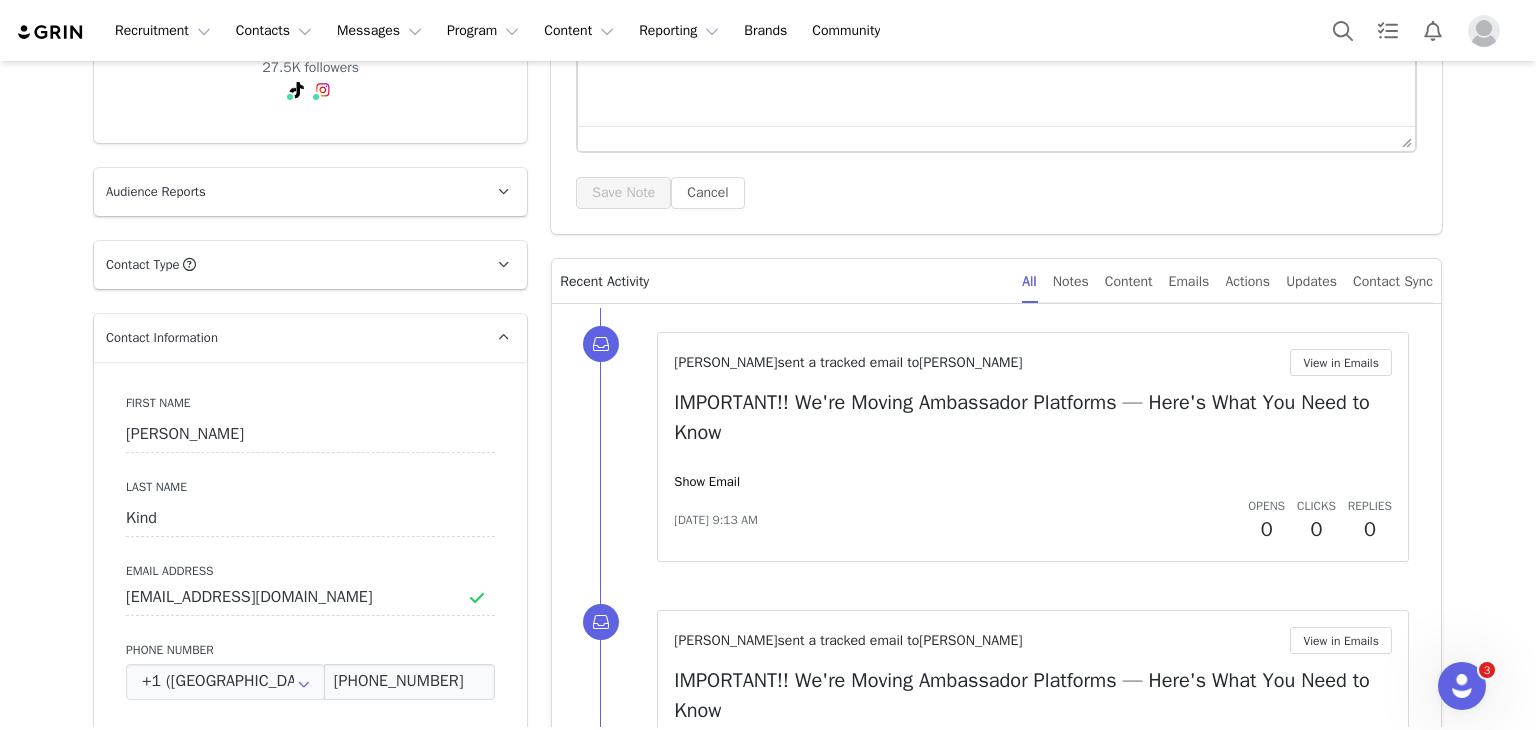 scroll, scrollTop: 118, scrollLeft: 0, axis: vertical 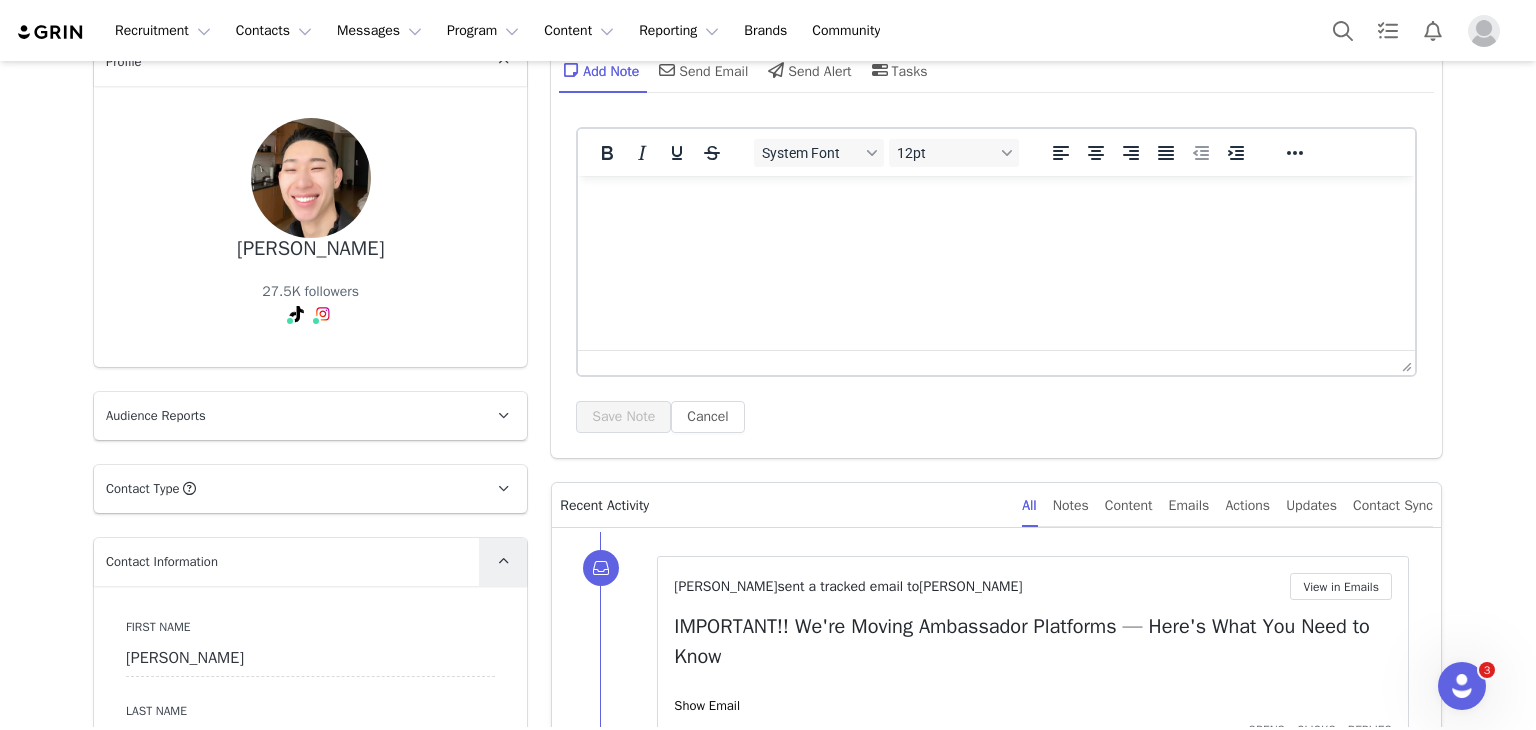 drag, startPoint x: 497, startPoint y: 559, endPoint x: 492, endPoint y: 550, distance: 10.29563 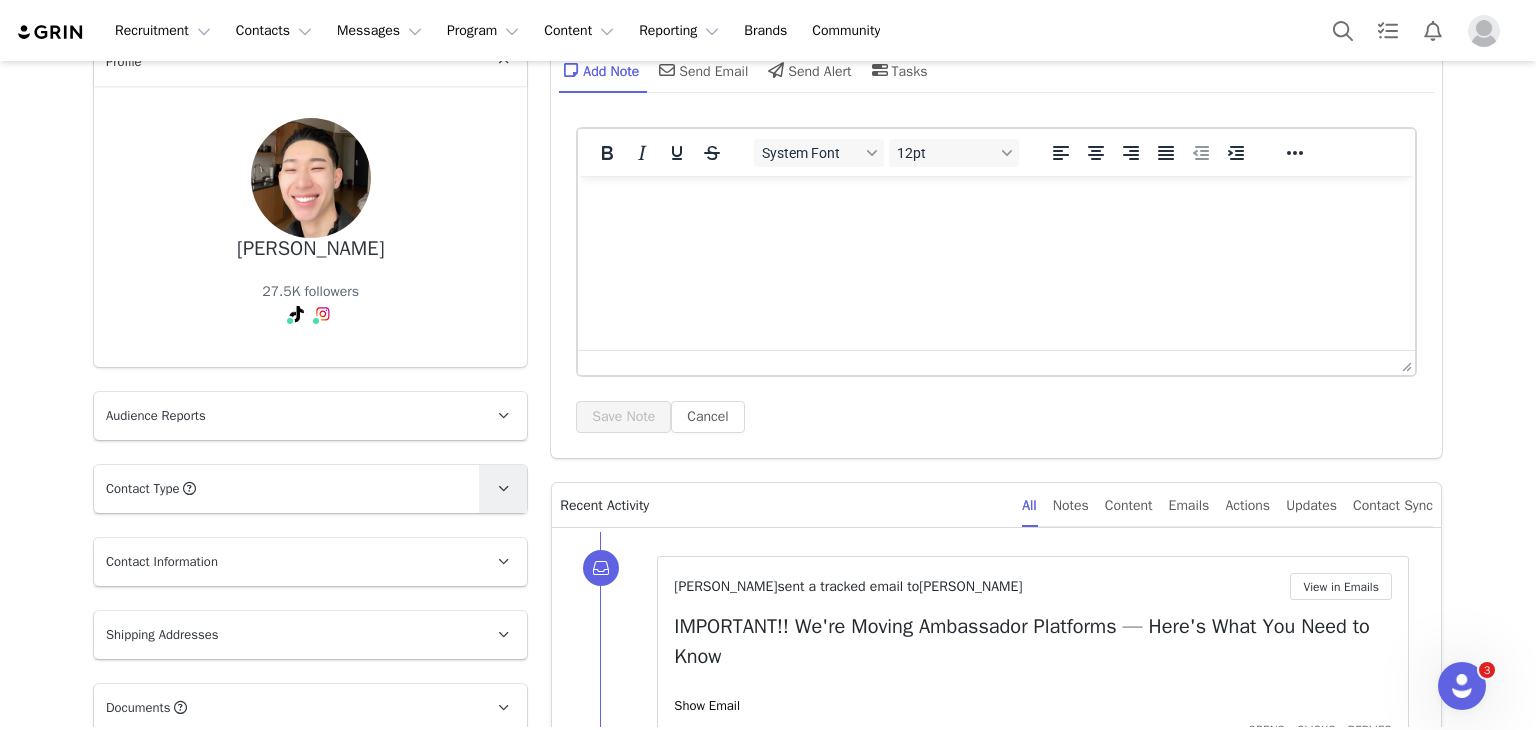 click at bounding box center [503, 489] 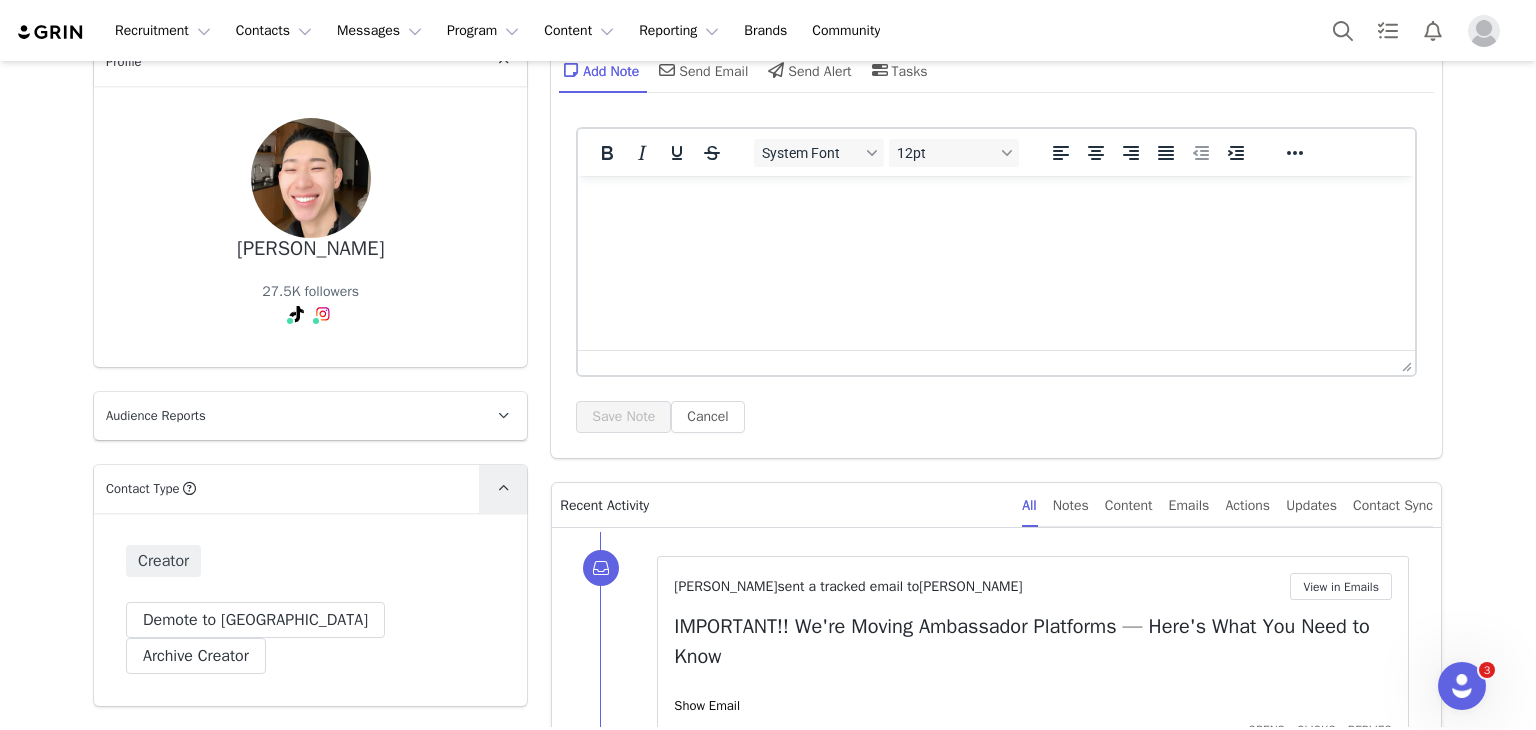 click at bounding box center [503, 489] 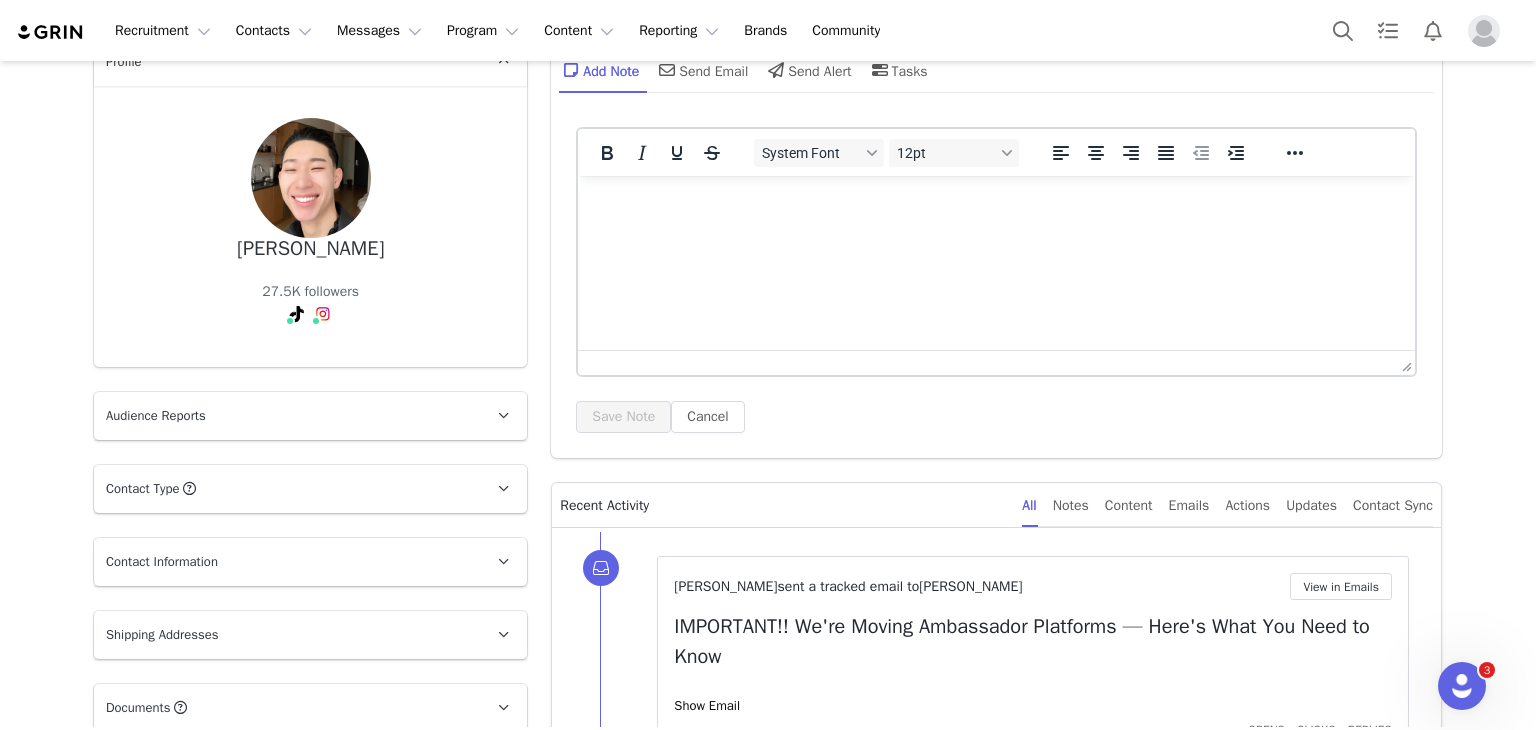 click on "Audience Reports" at bounding box center [286, 416] 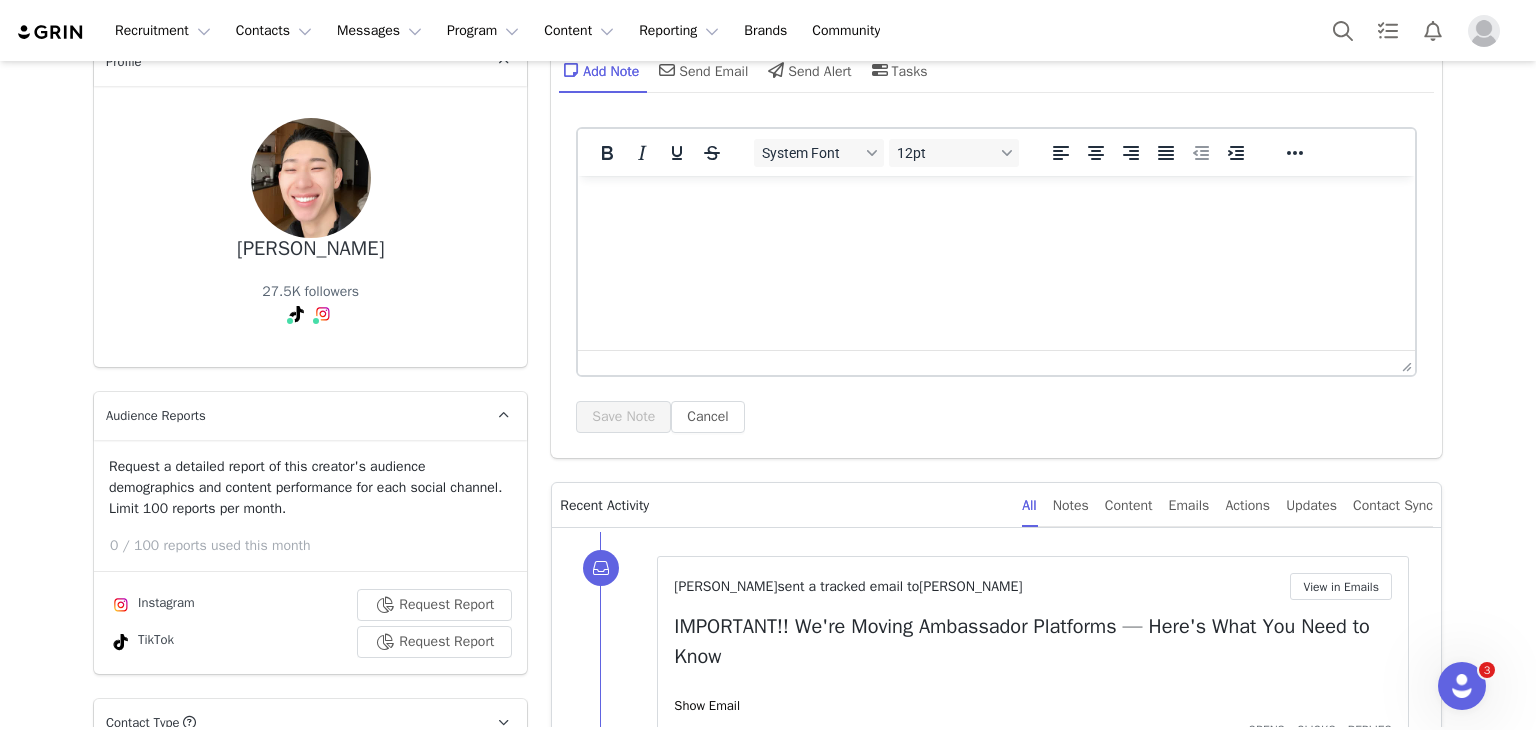 click on "Audience Reports" at bounding box center (286, 416) 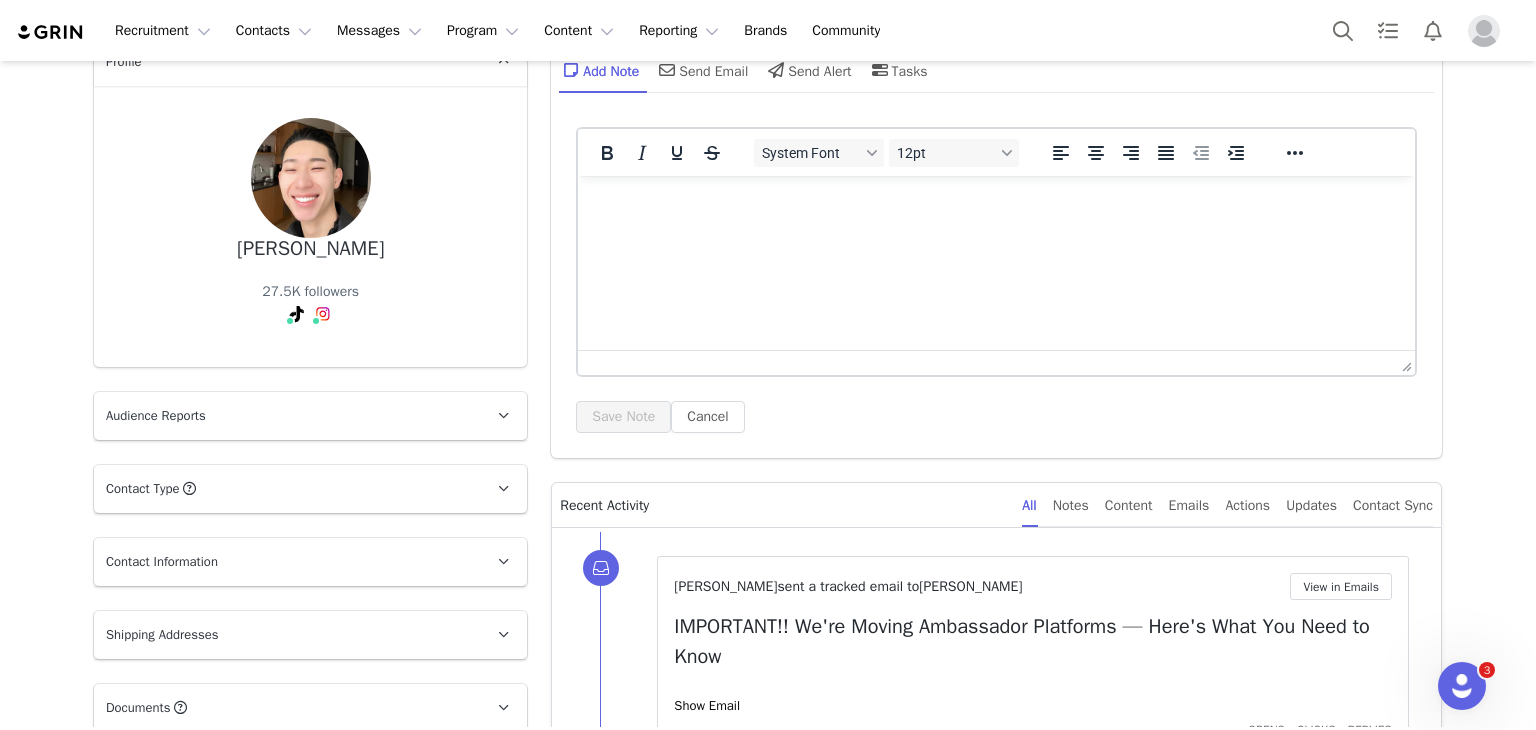 scroll, scrollTop: 0, scrollLeft: 0, axis: both 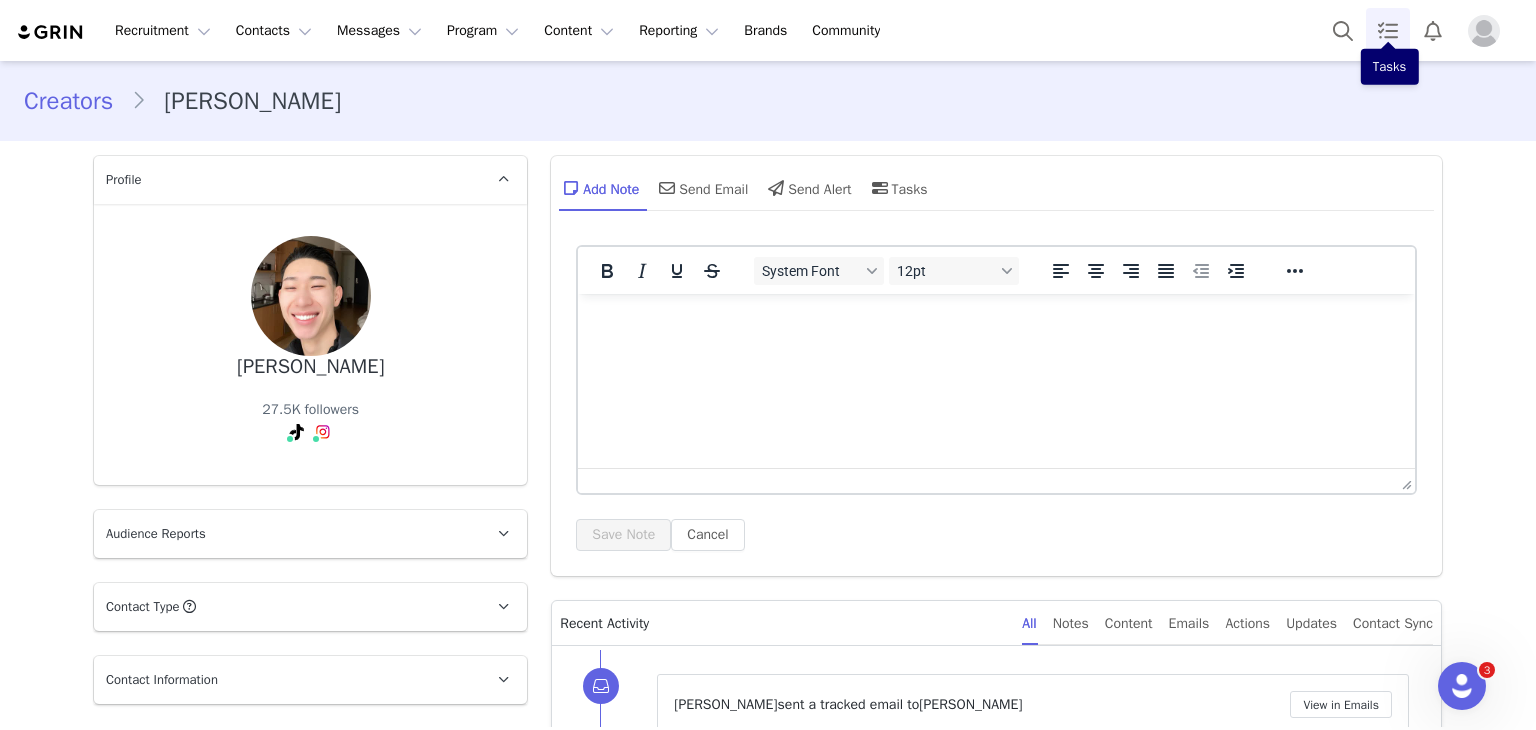 click at bounding box center (1388, 30) 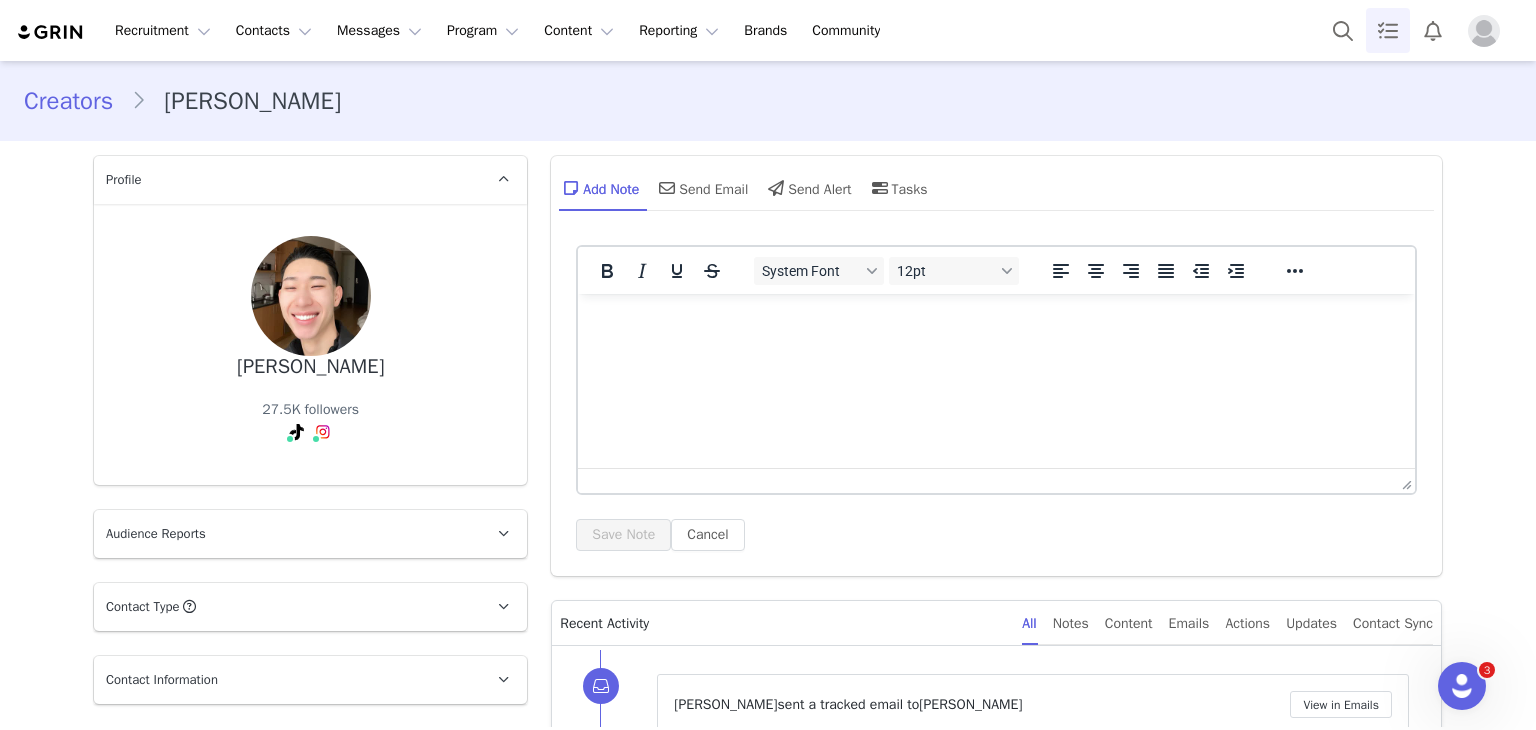 scroll, scrollTop: 0, scrollLeft: 0, axis: both 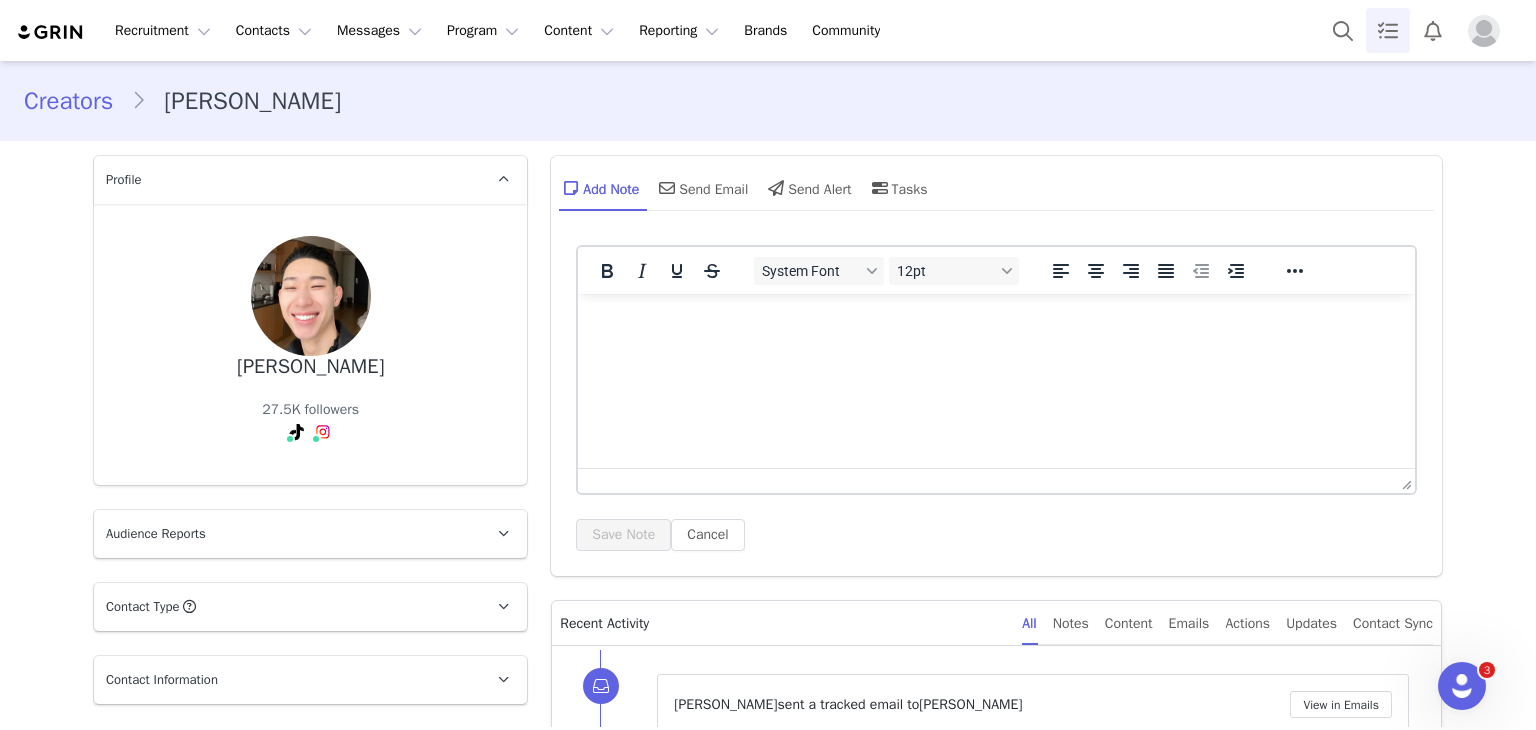 click on "Louis Kind" at bounding box center [245, 101] 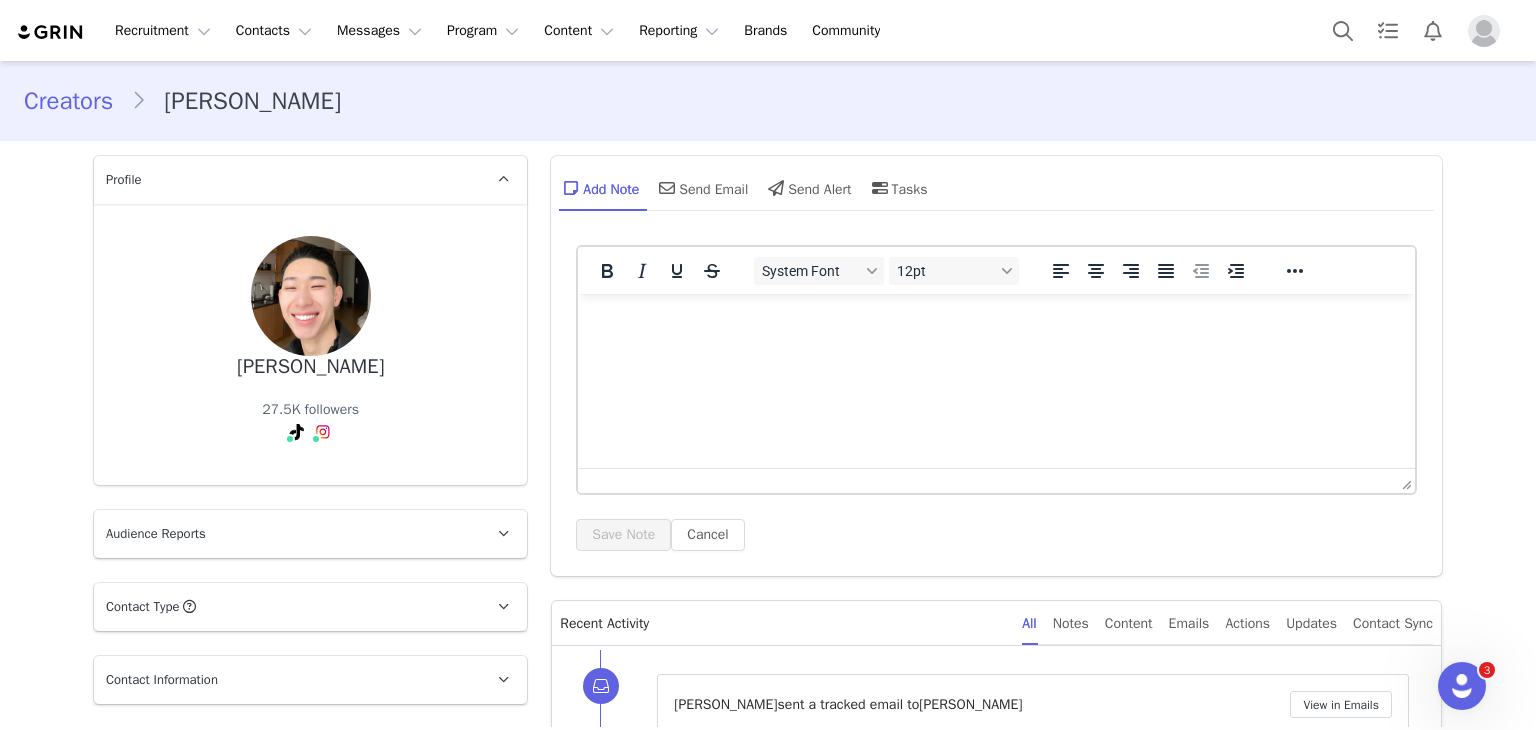 click on "Louis Kind" at bounding box center (245, 101) 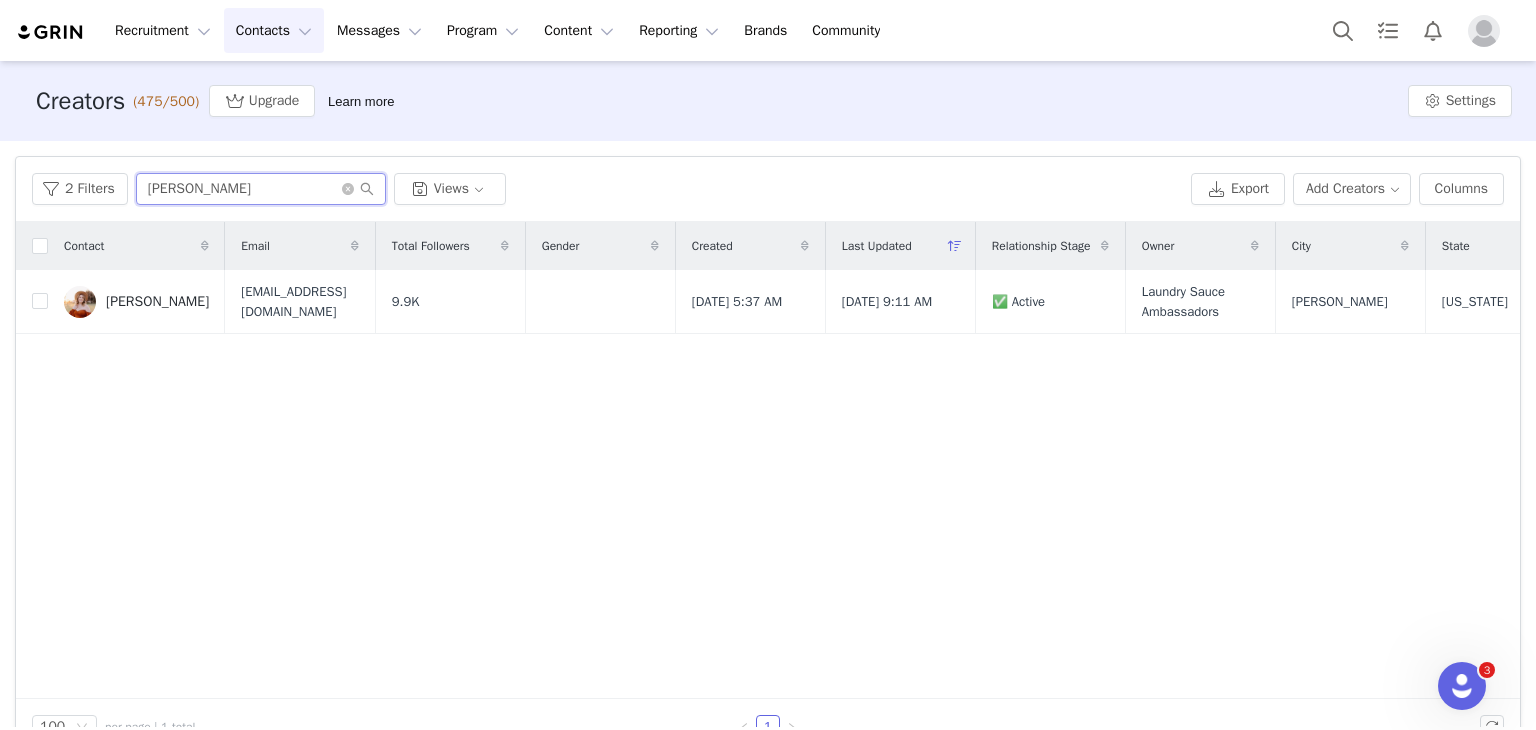 click on "Rebekah Parr" at bounding box center (261, 189) 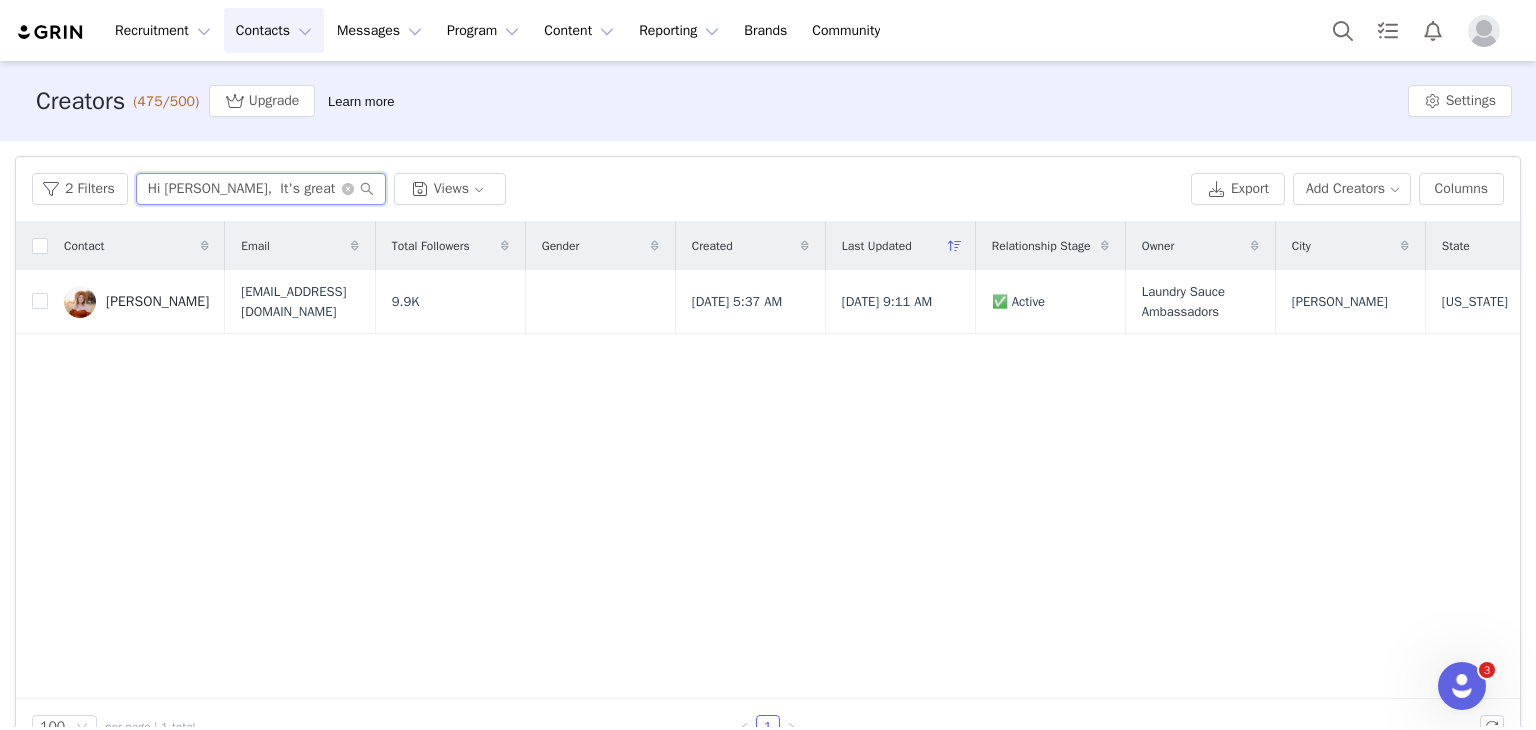 scroll, scrollTop: 0, scrollLeft: 3379, axis: horizontal 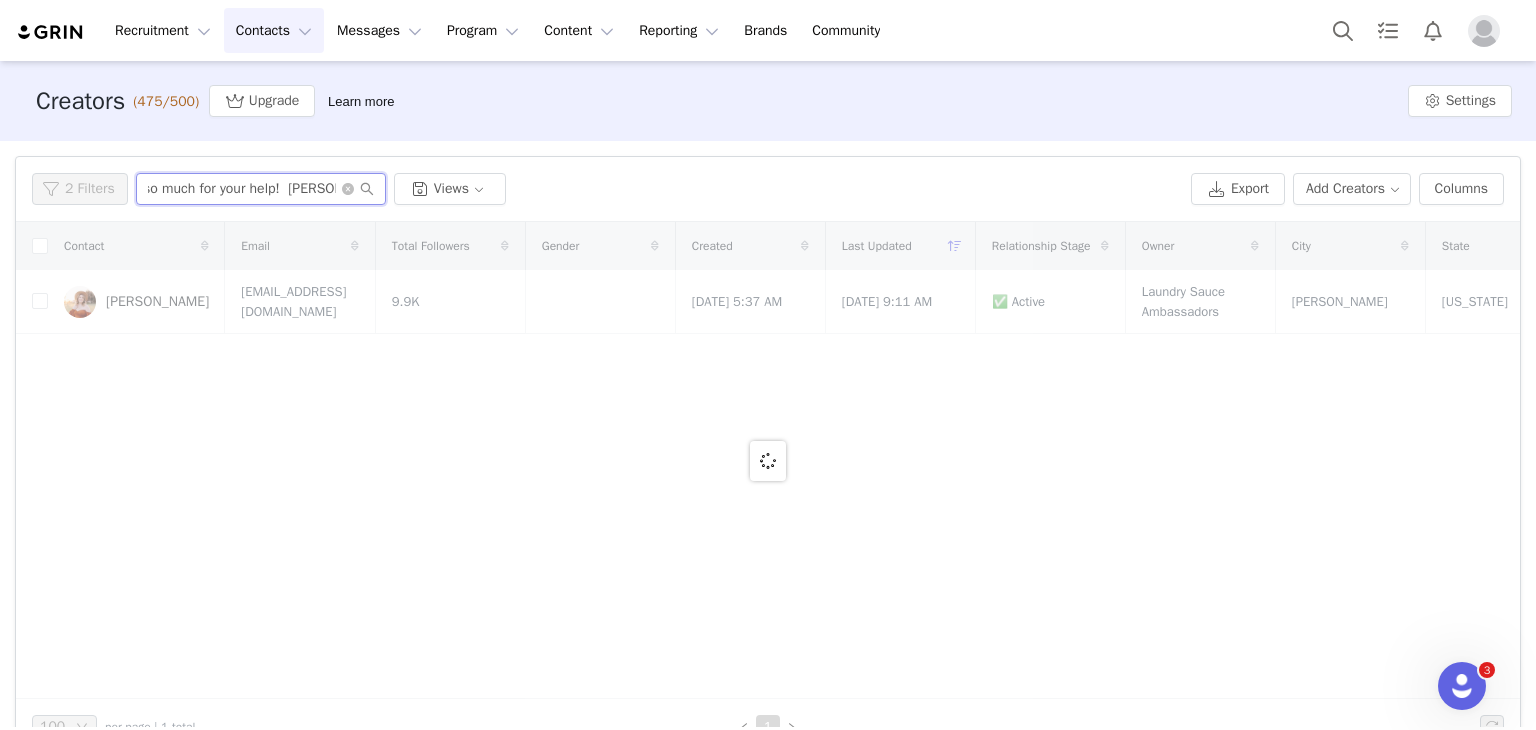 click on "Hi Louis,  It's great to connect with you too! I'd be happy to help you track down your package.  My apologies, but I'm having a little trouble locating your specific shipment with just your name. To make sure I pull up the correct order, could you please provide me with a few more details?  Could you please remind me of the specific detergent scent you requested? Alternatively, the email address you used for the request would also be a great help.  As soon as I have that, I will find your tracking information and send it right over.  Thanks so much for your help!  Kindest,  Maria" at bounding box center (261, 189) 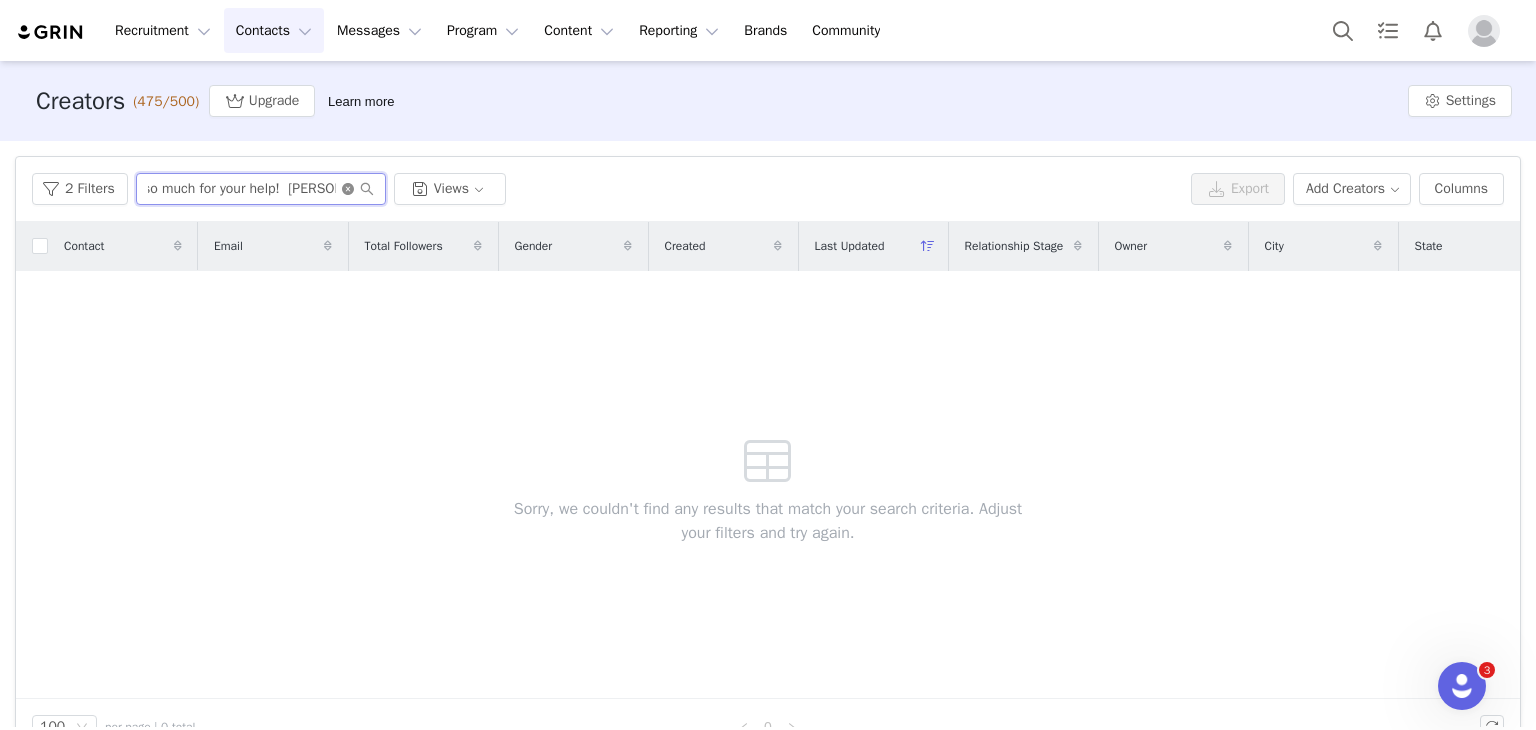 type on "Hi Louis,  It's great to connect with you too! I'd be happy to help you track down your package.  My apologies, but I'm having a little trouble locating your specific shipment with just your name. To make sure I pull up the correct order, could you please provide me with a few more details?  Could you please remind me of the specific detergent scent you requested? Alternatively, the email address you used for the request would also be a great help.  As soon as I have that, I will find your tracking information and send it right over.  Thanks so much for your help!  Kindest,  Maria" 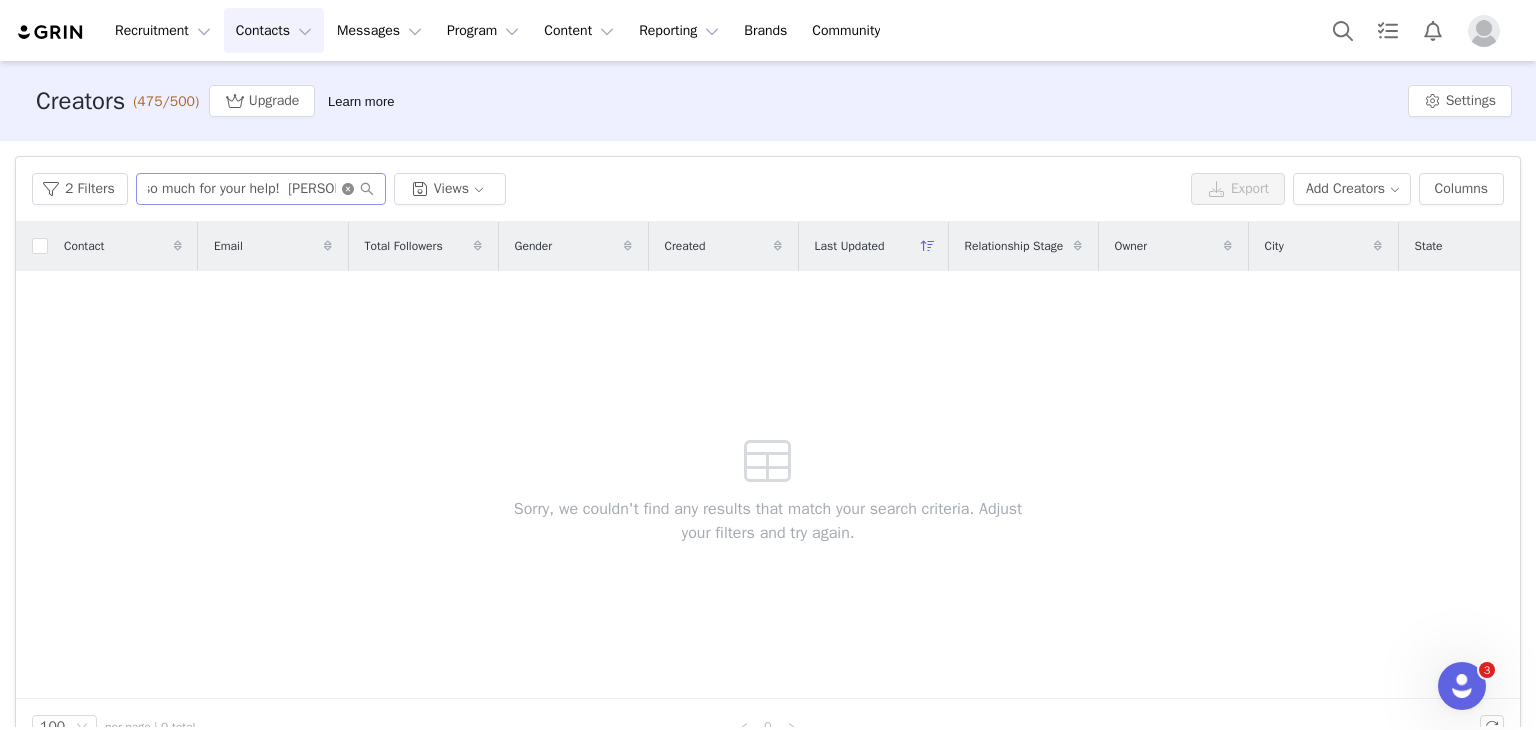 scroll, scrollTop: 0, scrollLeft: 0, axis: both 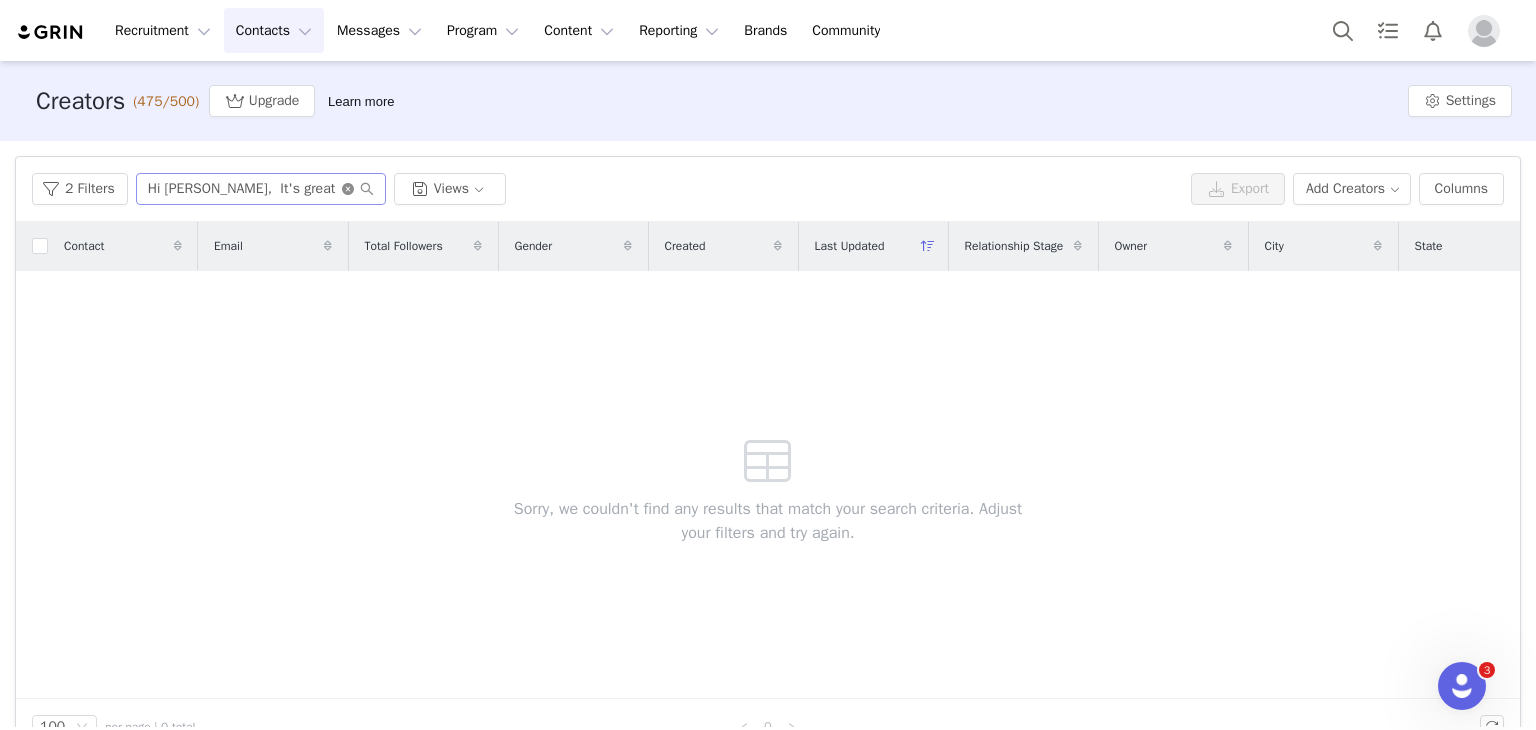 click 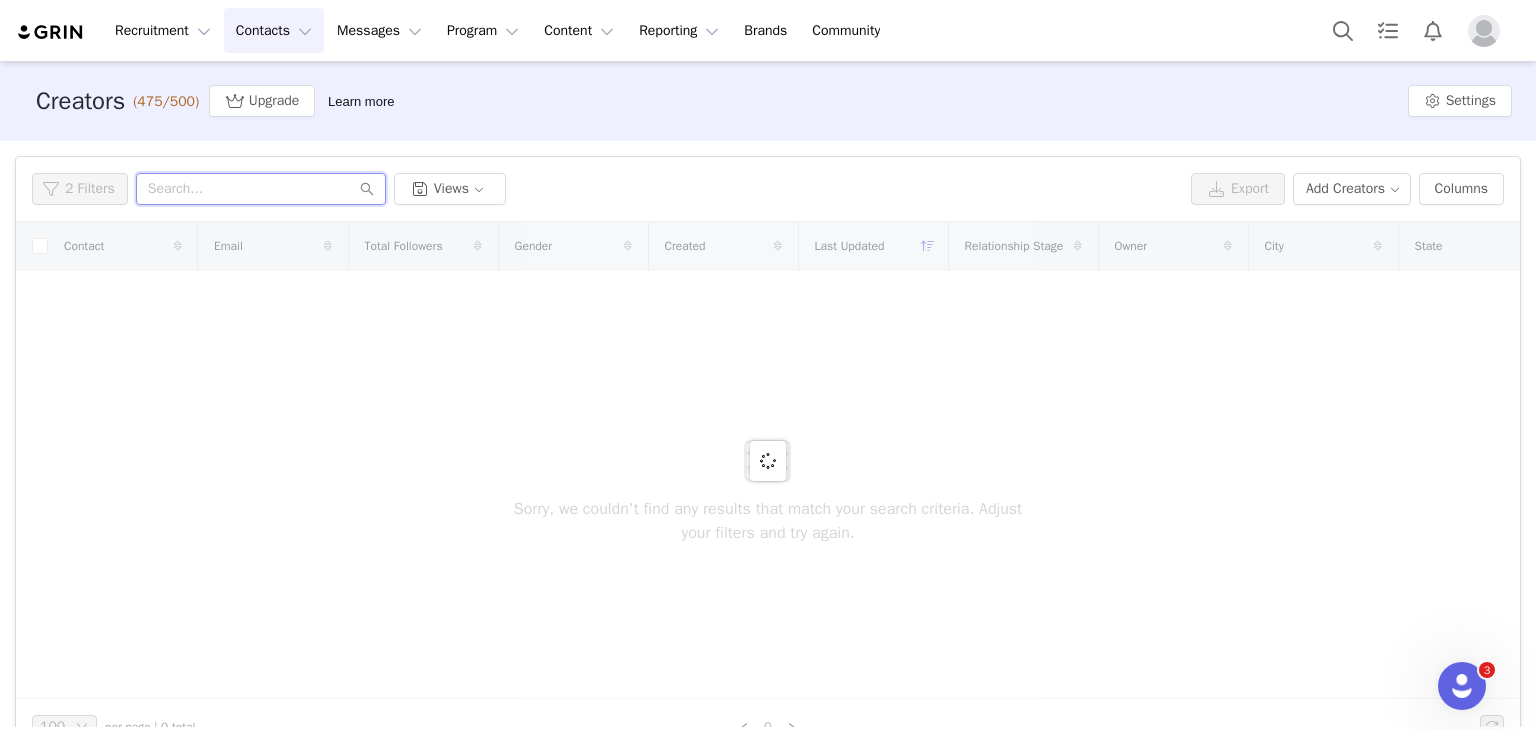 click at bounding box center [261, 189] 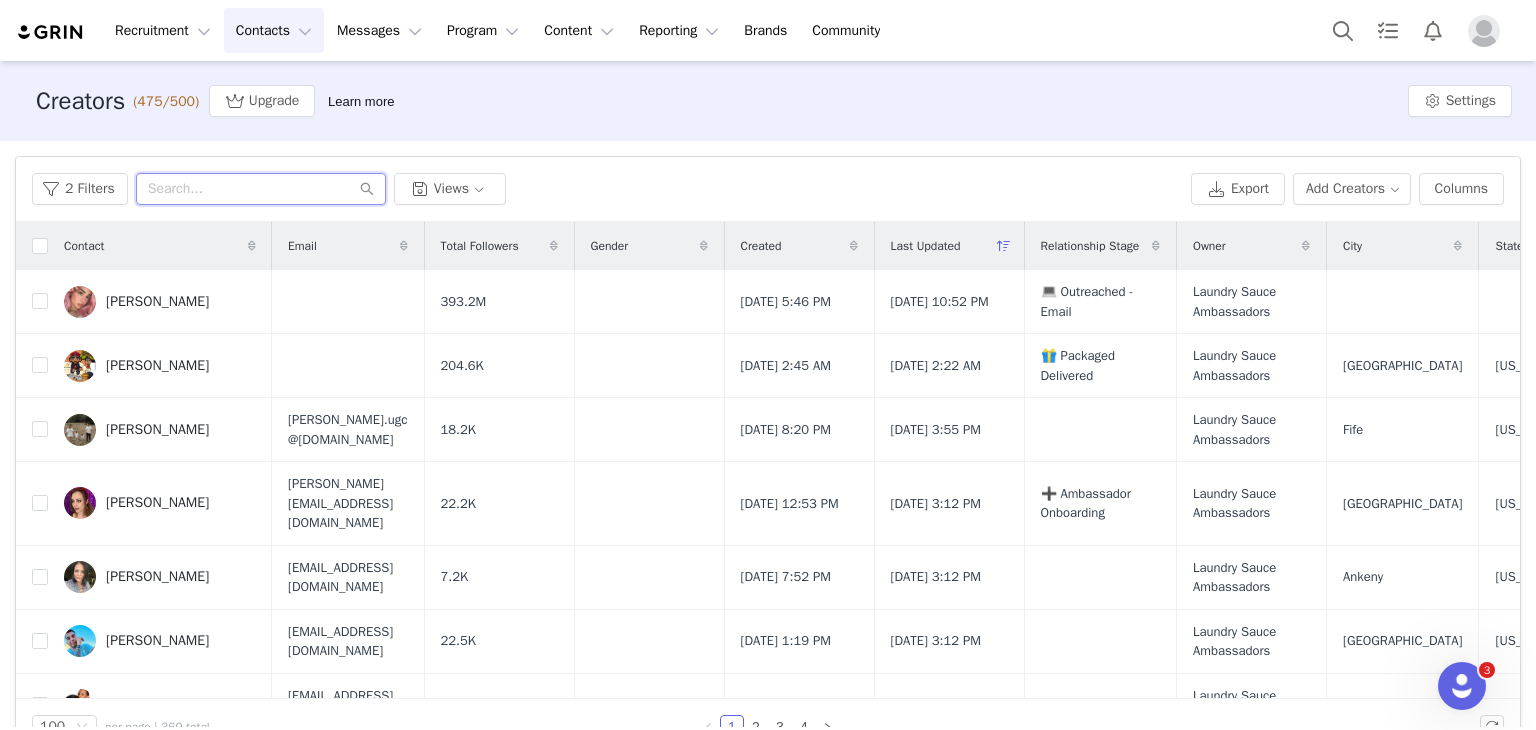 click at bounding box center [261, 189] 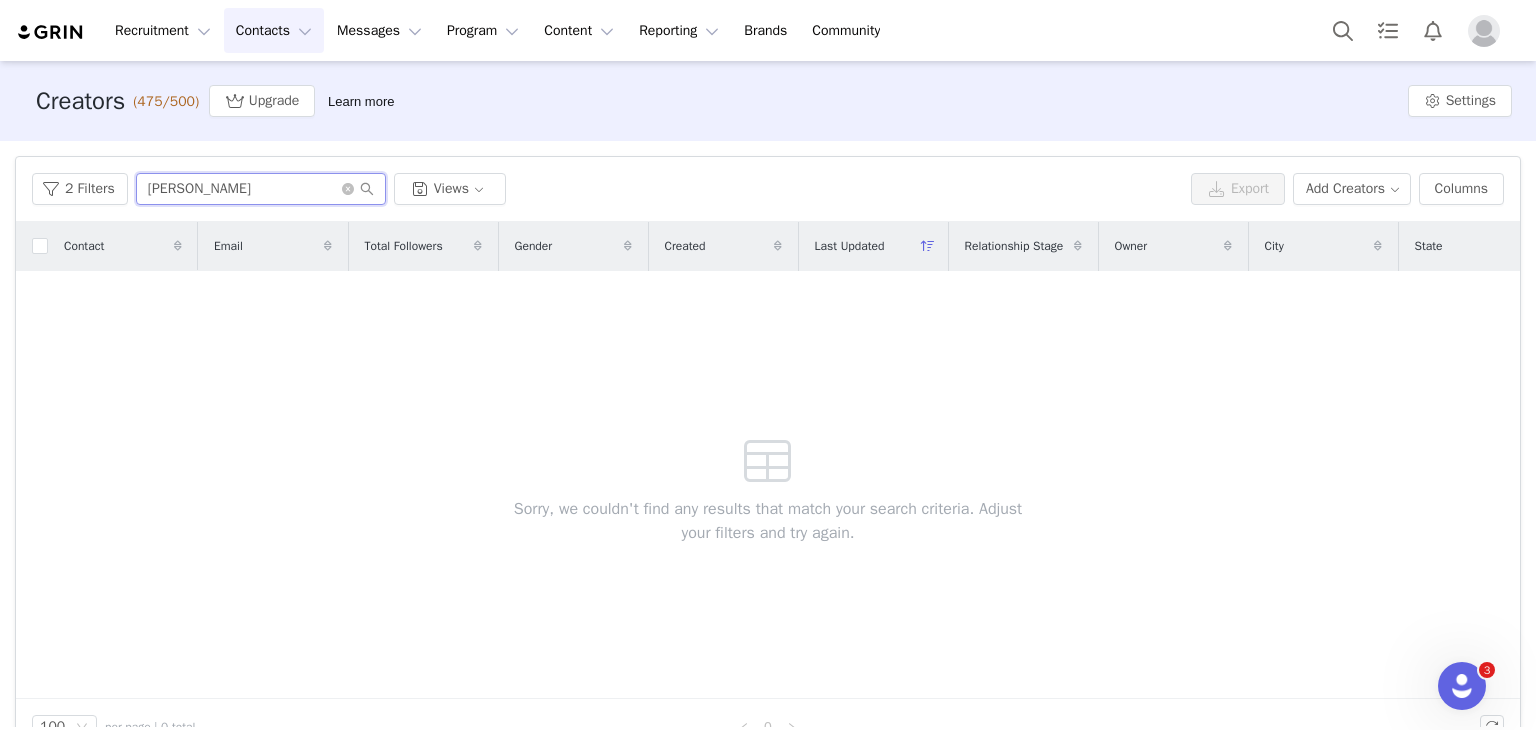 type on "louis kind" 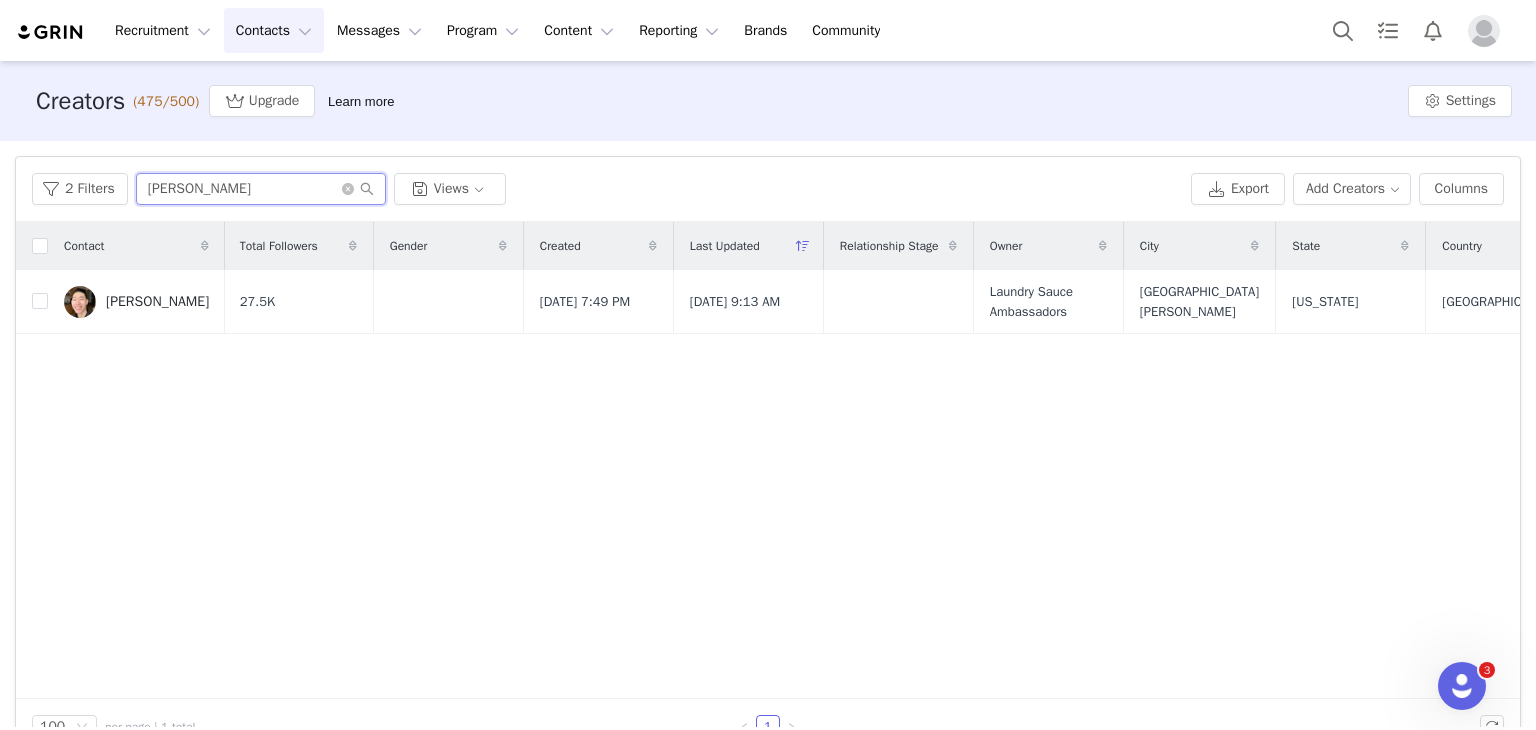 scroll, scrollTop: 0, scrollLeft: 90, axis: horizontal 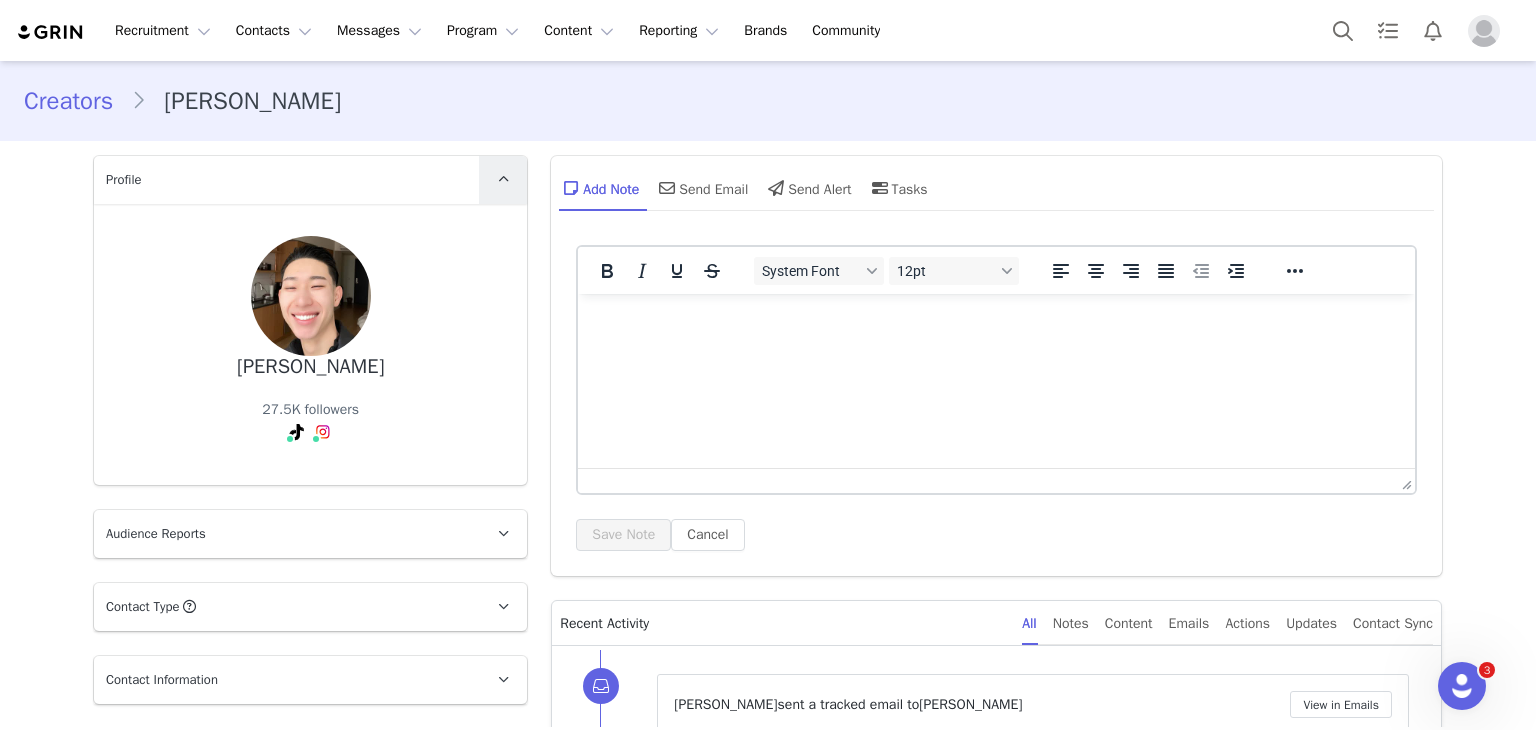 click at bounding box center [503, 180] 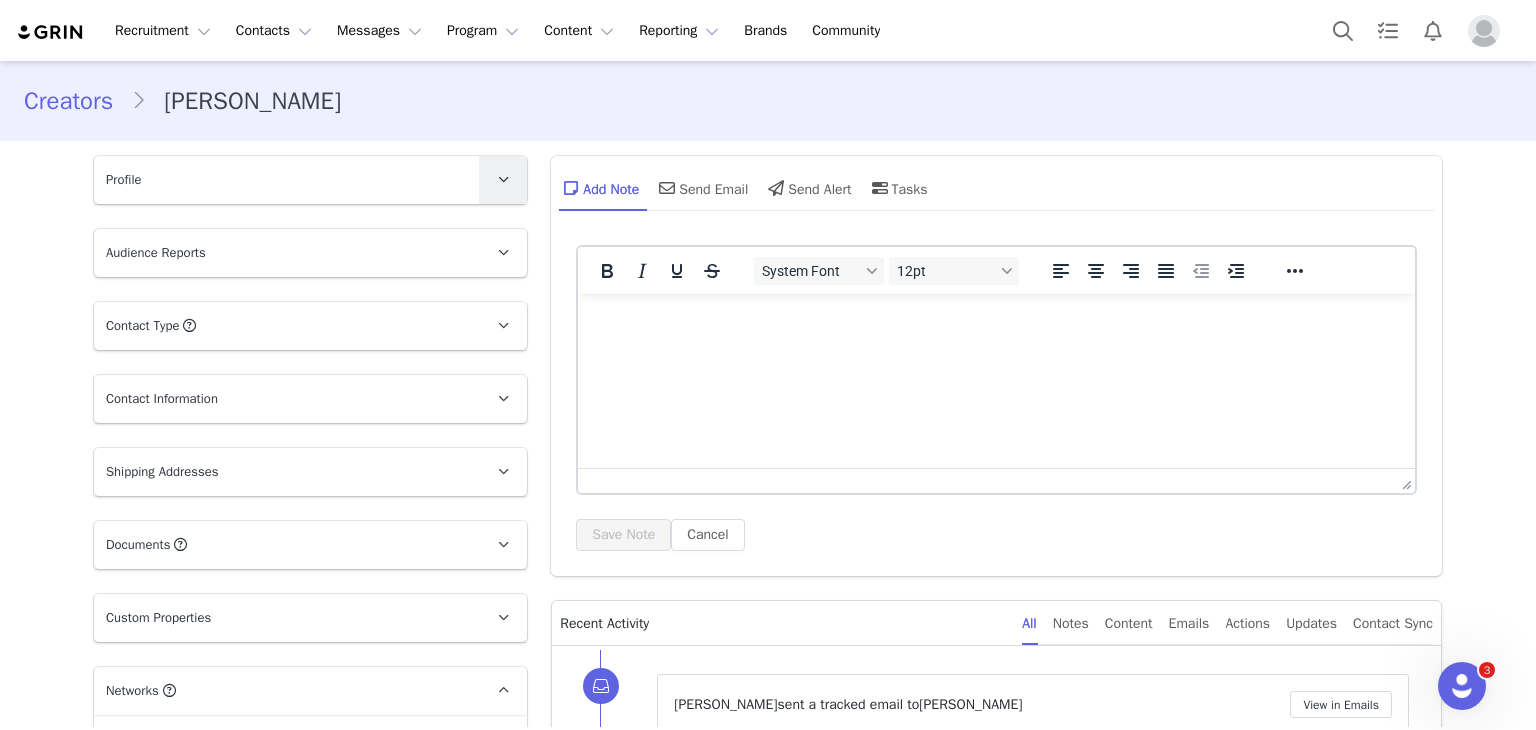 click at bounding box center [503, 179] 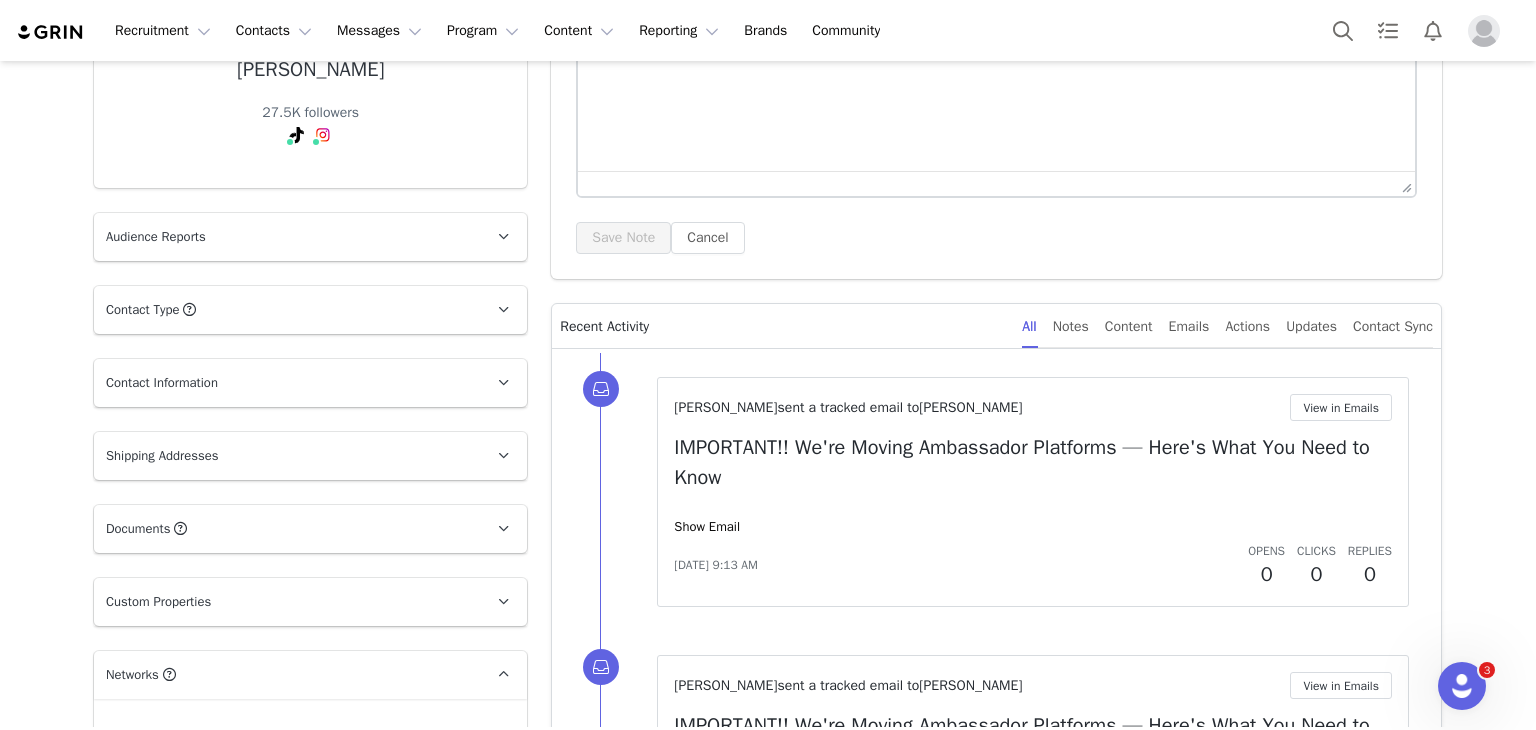 scroll, scrollTop: 300, scrollLeft: 0, axis: vertical 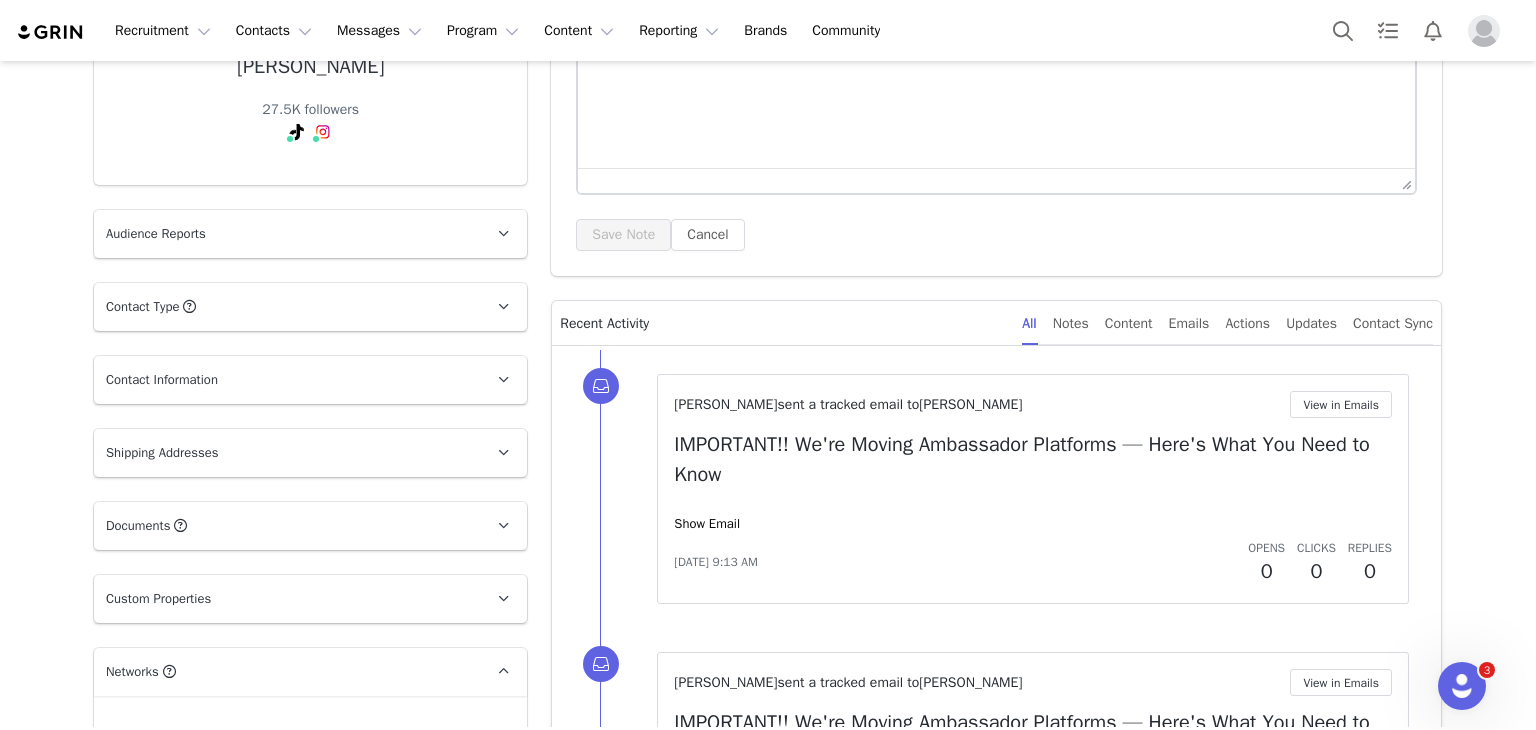 click on "Audience Reports" at bounding box center [286, 234] 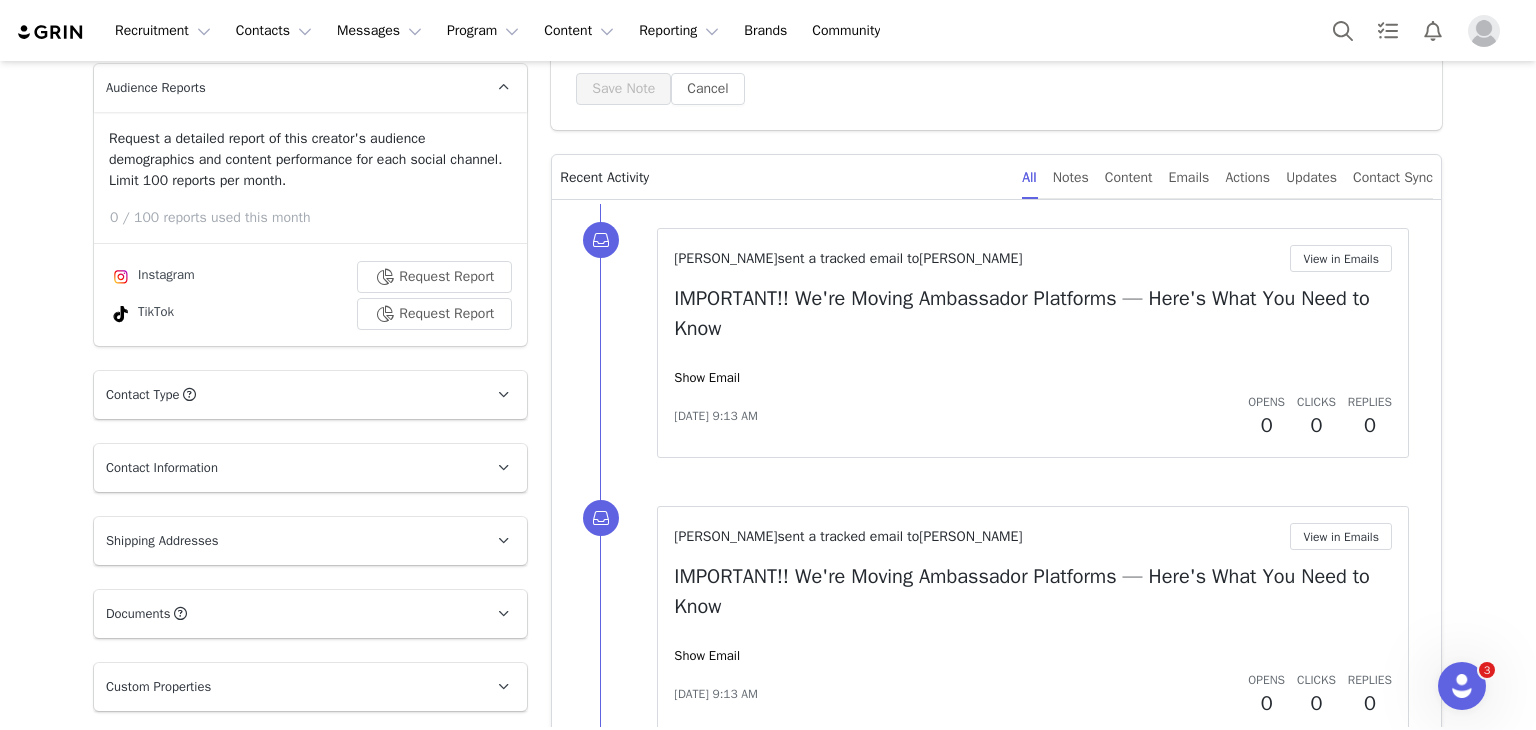 scroll, scrollTop: 600, scrollLeft: 0, axis: vertical 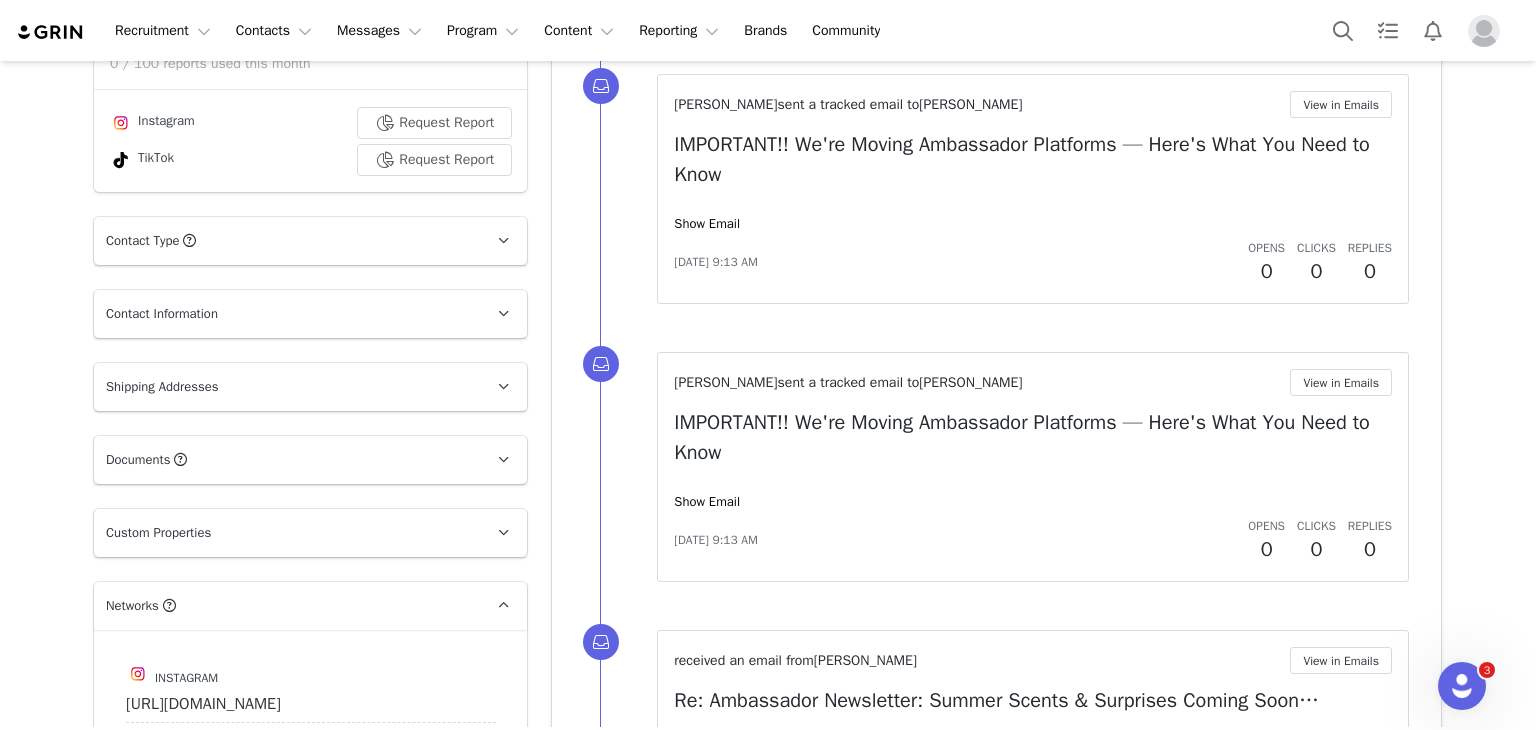 click on "Contact Type  Contact type can be Creator, Prospect, Application, or Manager." at bounding box center (286, 241) 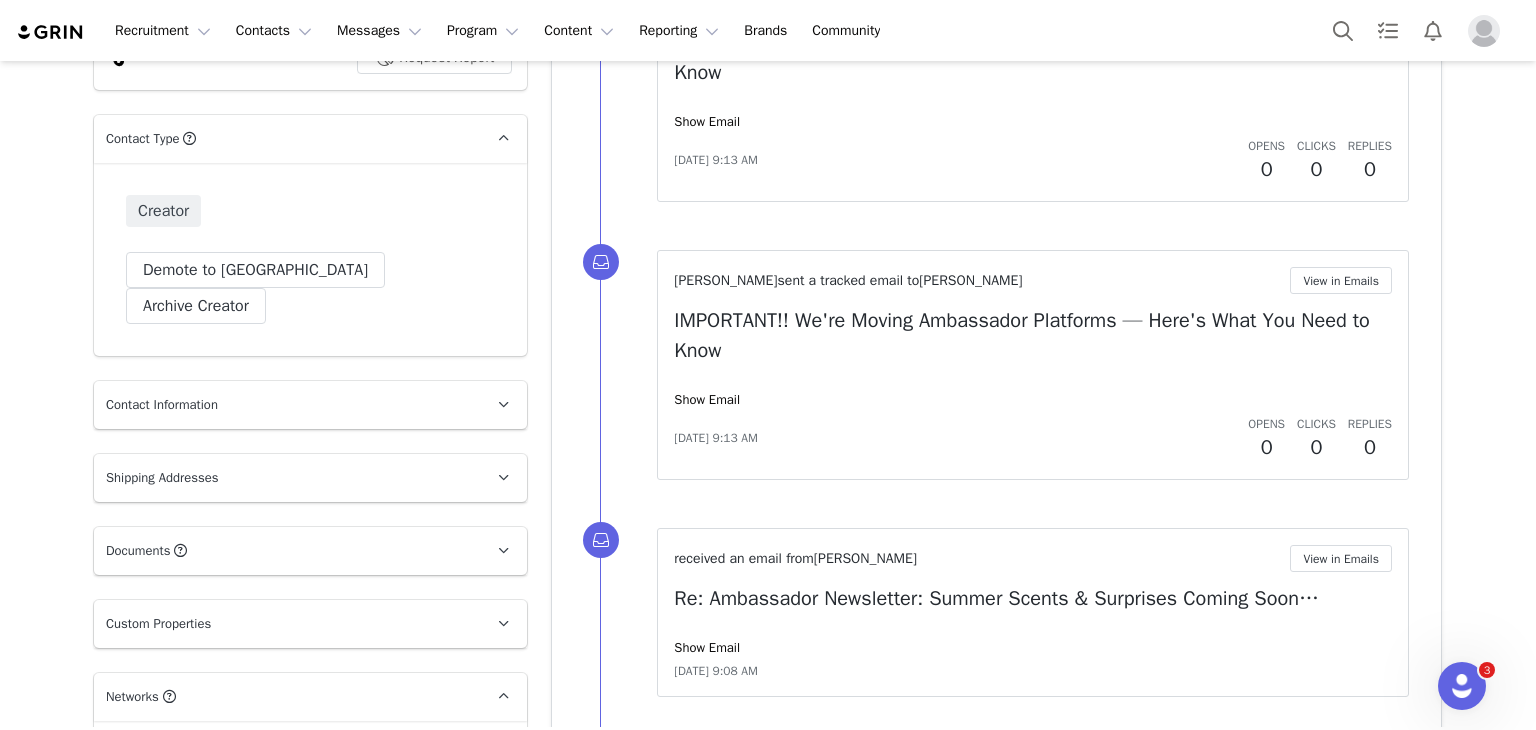 scroll, scrollTop: 800, scrollLeft: 0, axis: vertical 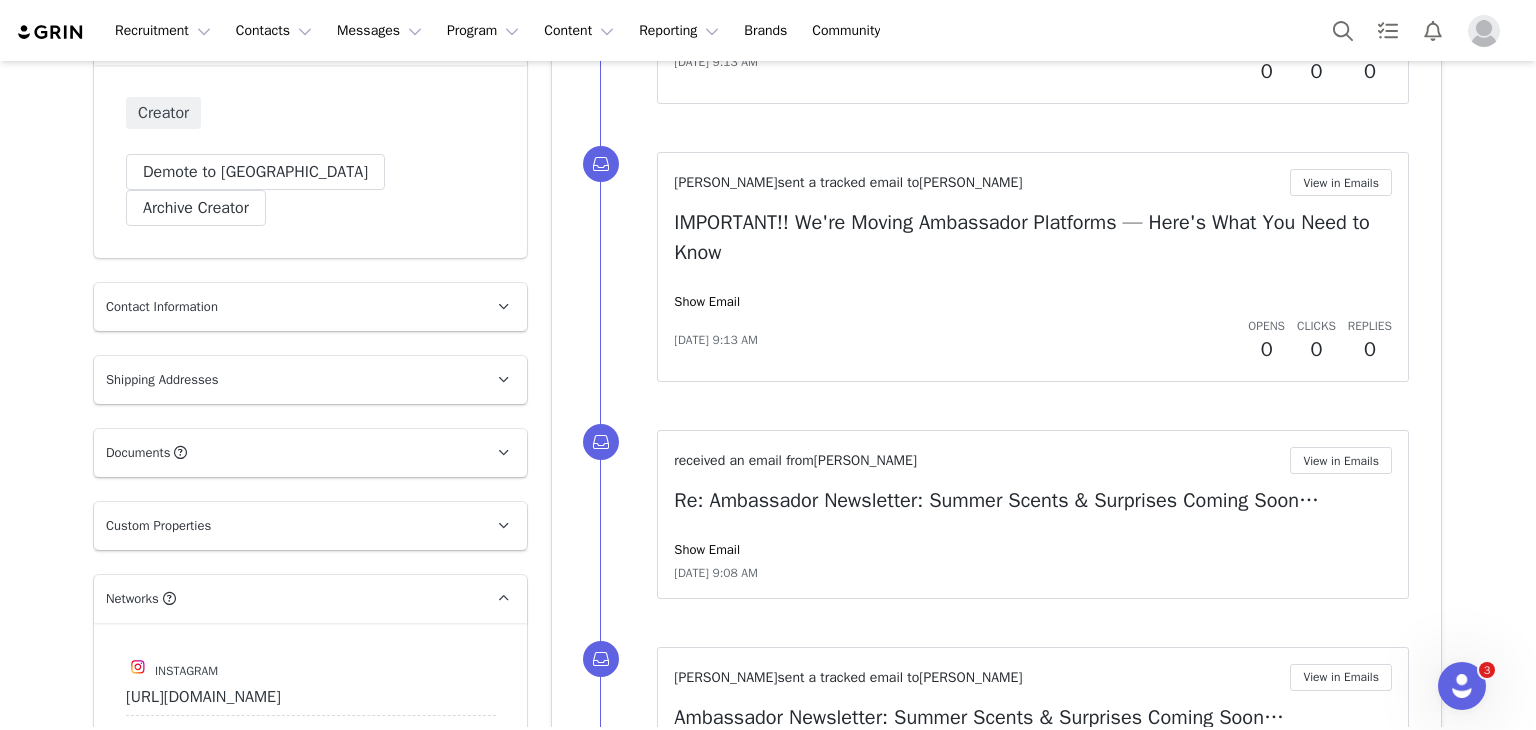 click on "Contact Information" at bounding box center [162, 307] 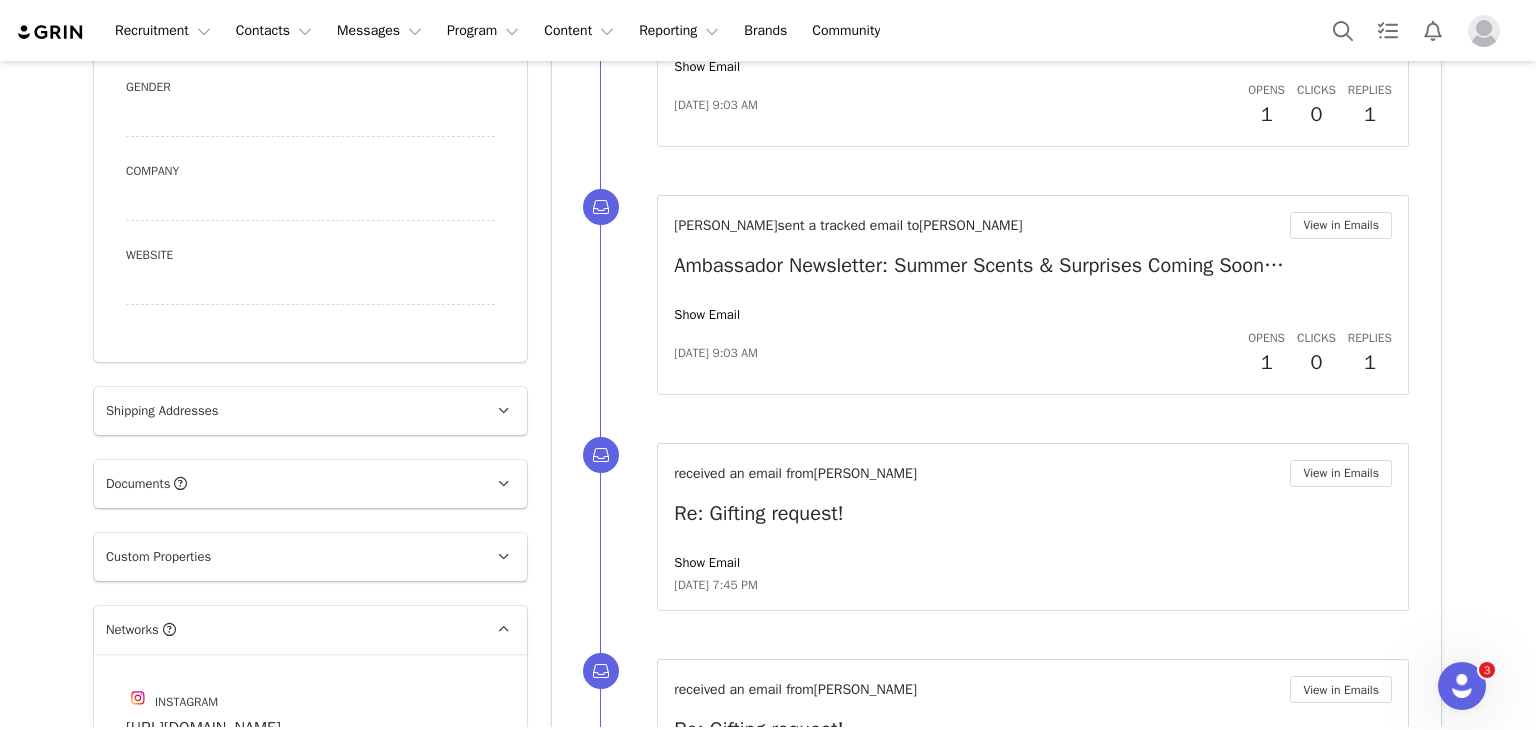 drag, startPoint x: 183, startPoint y: 378, endPoint x: 191, endPoint y: 371, distance: 10.630146 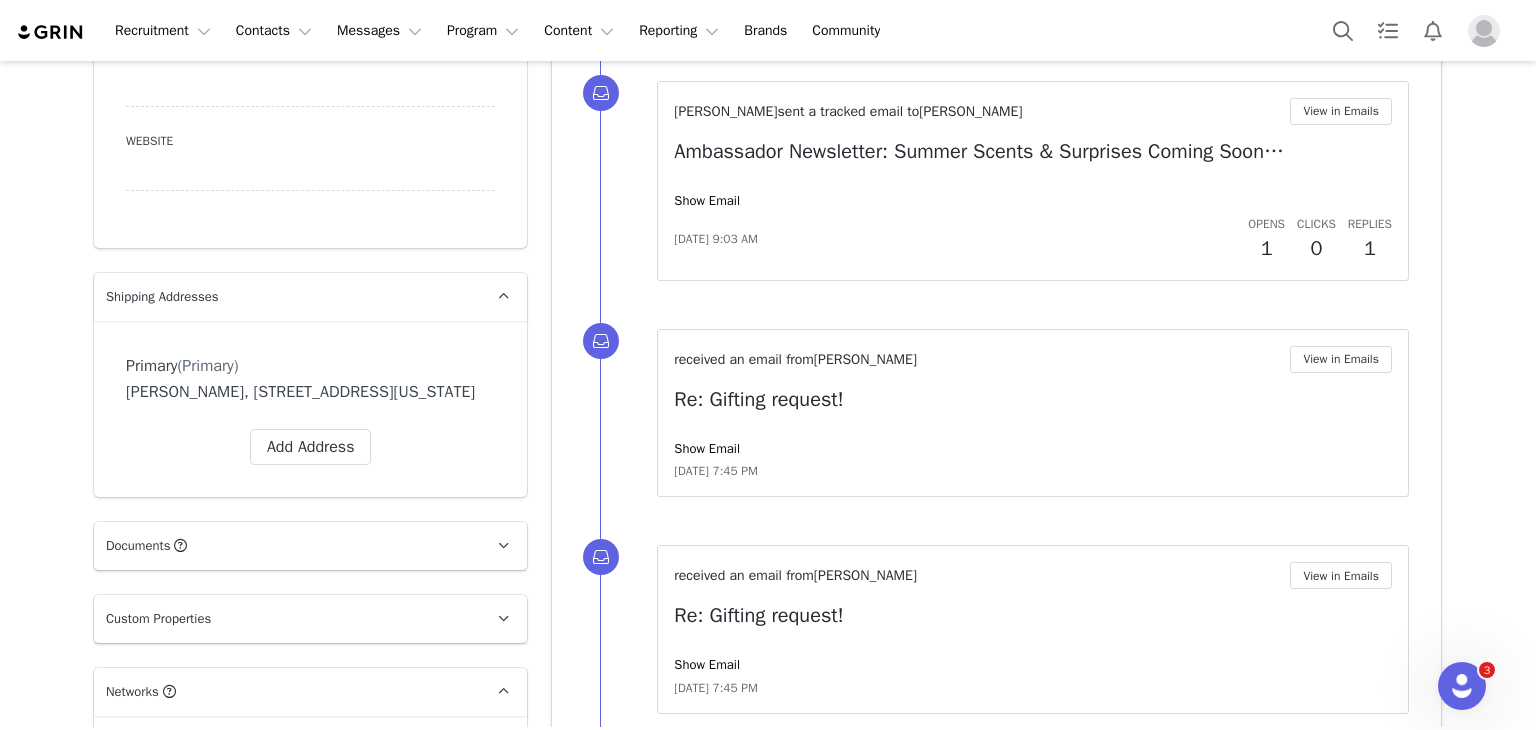 scroll, scrollTop: 1800, scrollLeft: 0, axis: vertical 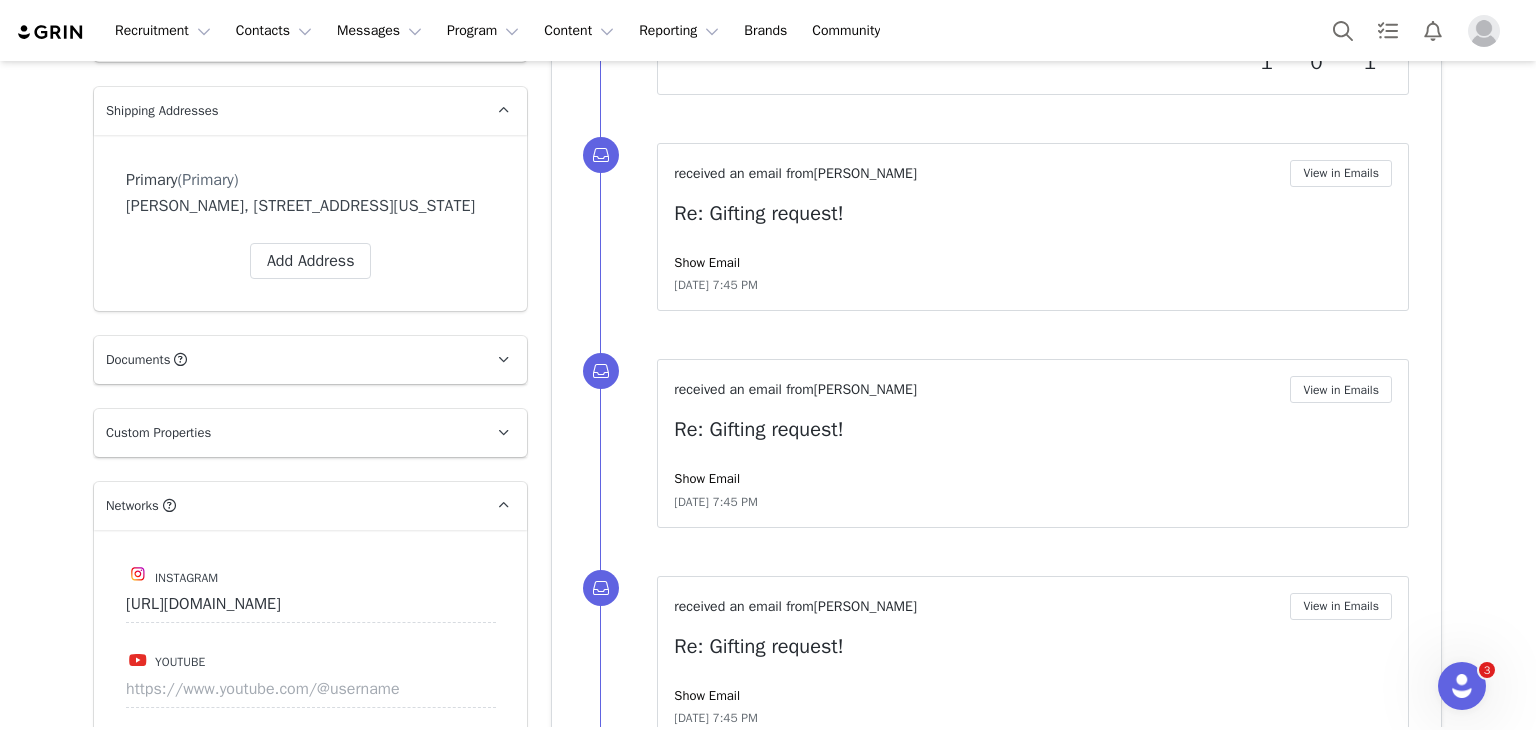 click on "Documents  All Documents (i.e. images, contracts) related to this Creator" at bounding box center [286, 360] 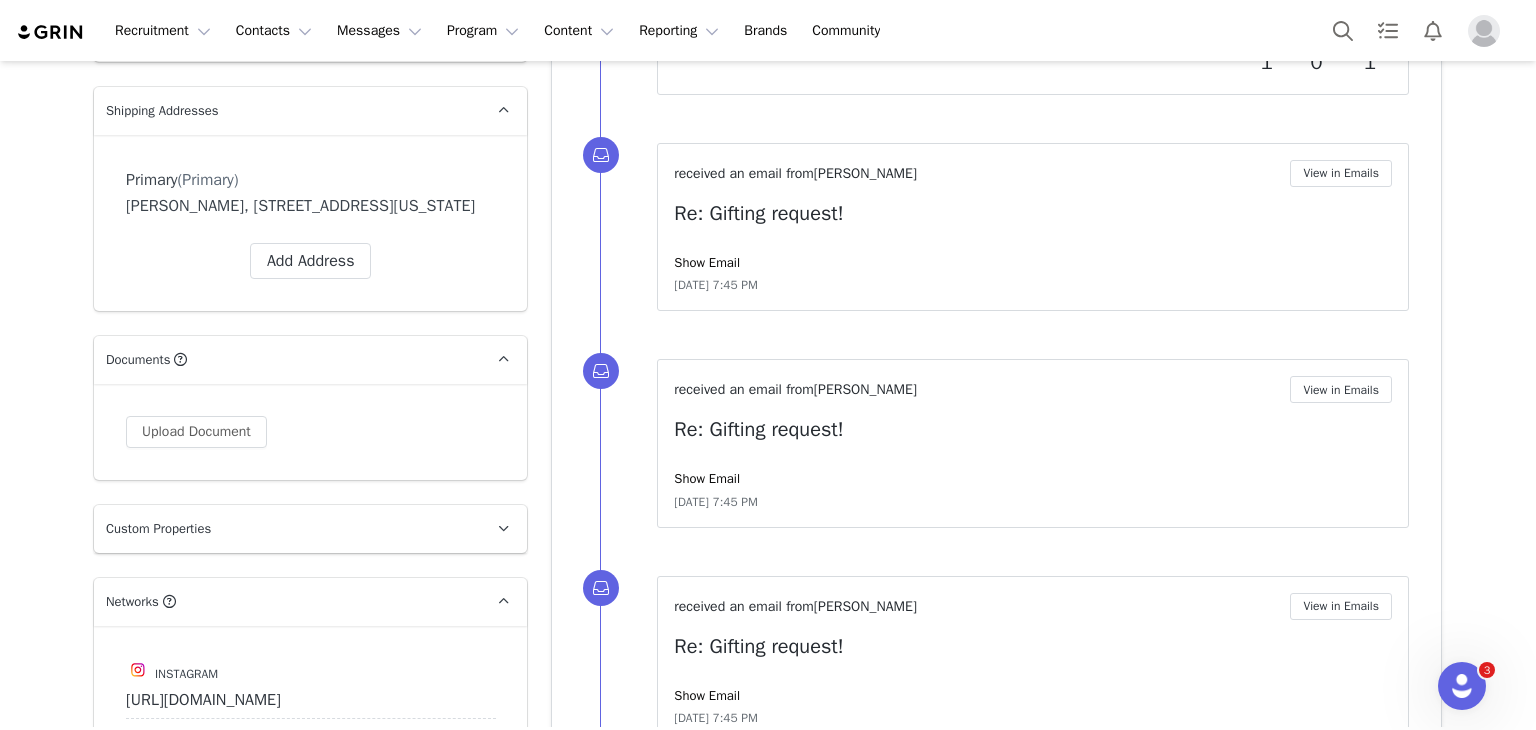 scroll, scrollTop: 2100, scrollLeft: 0, axis: vertical 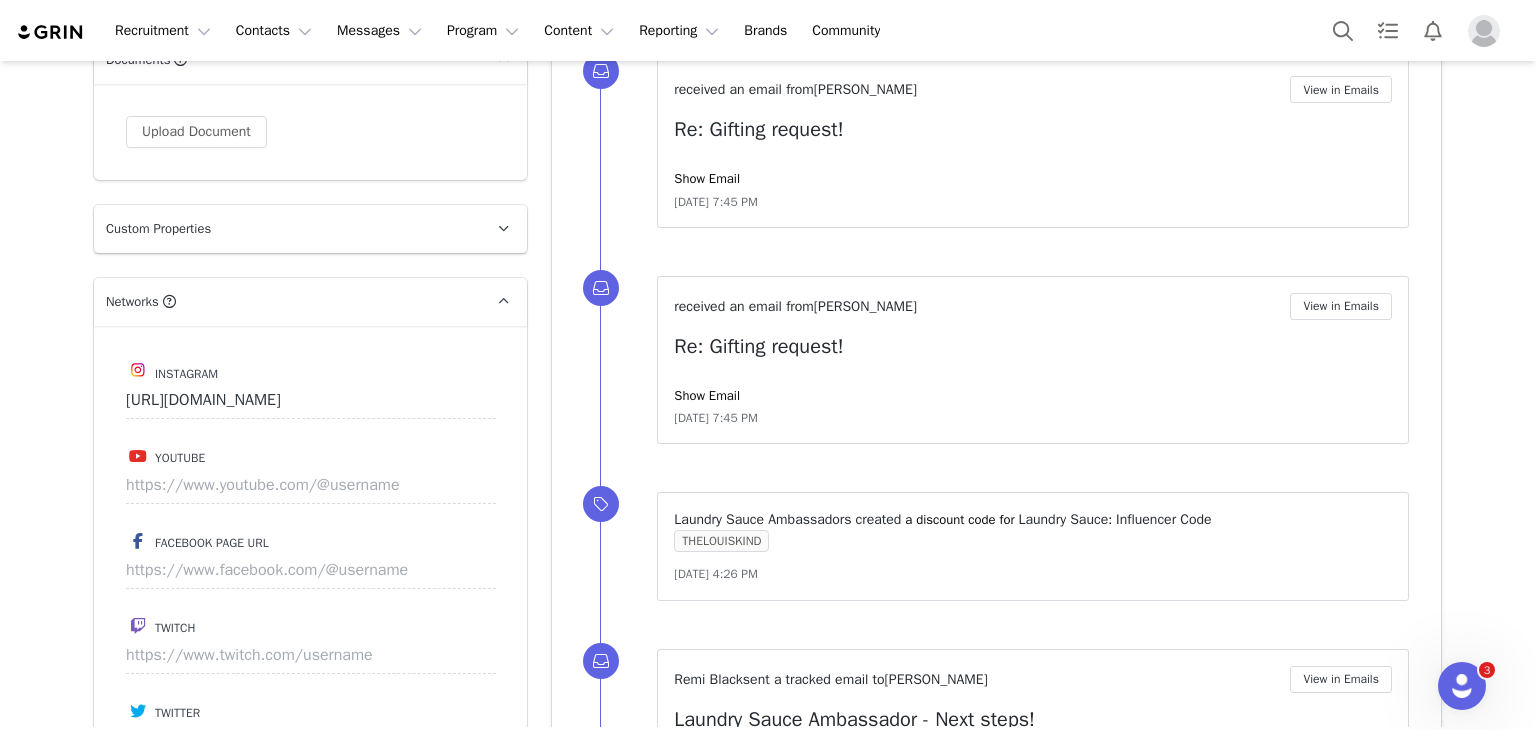 click on "Custom Properties" at bounding box center (286, 229) 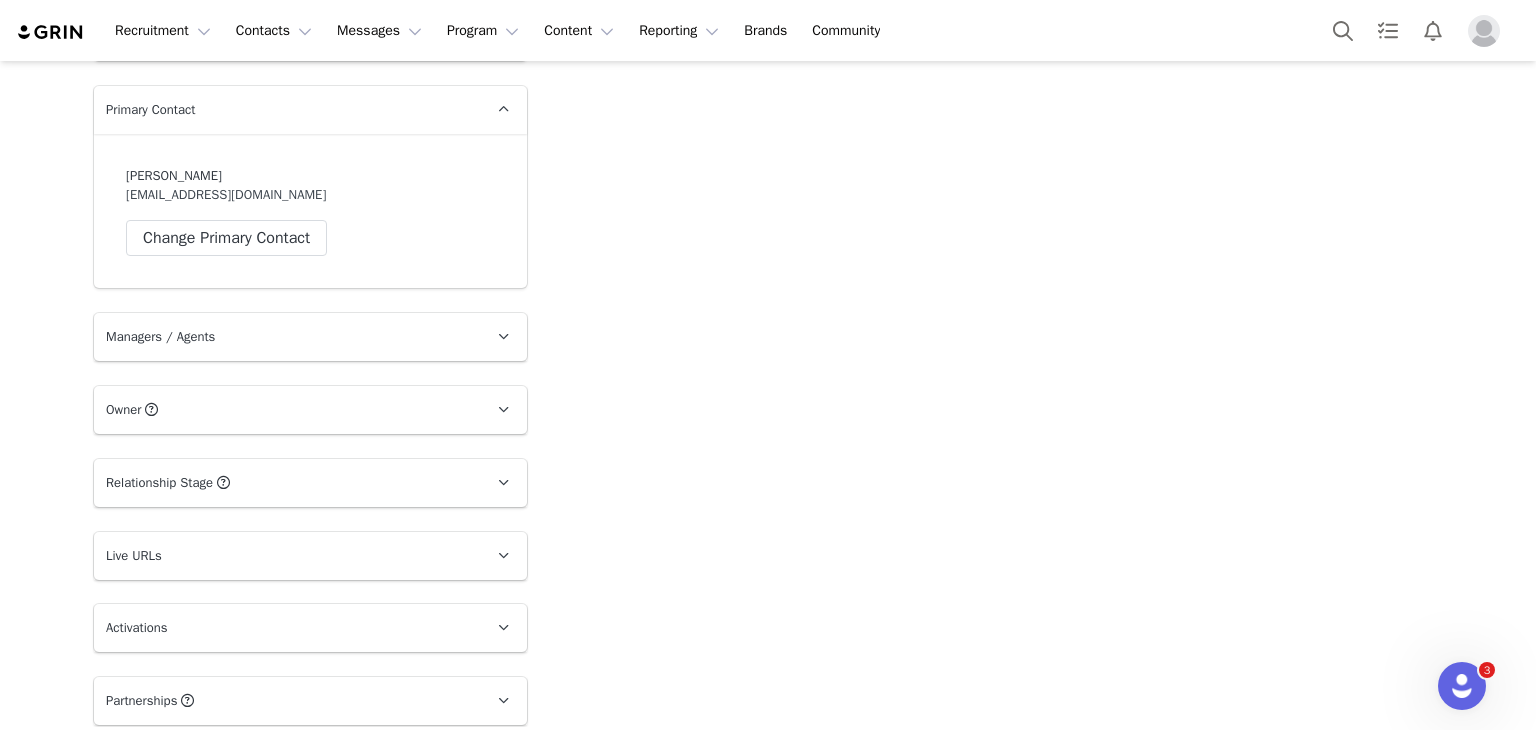 scroll, scrollTop: 4500, scrollLeft: 0, axis: vertical 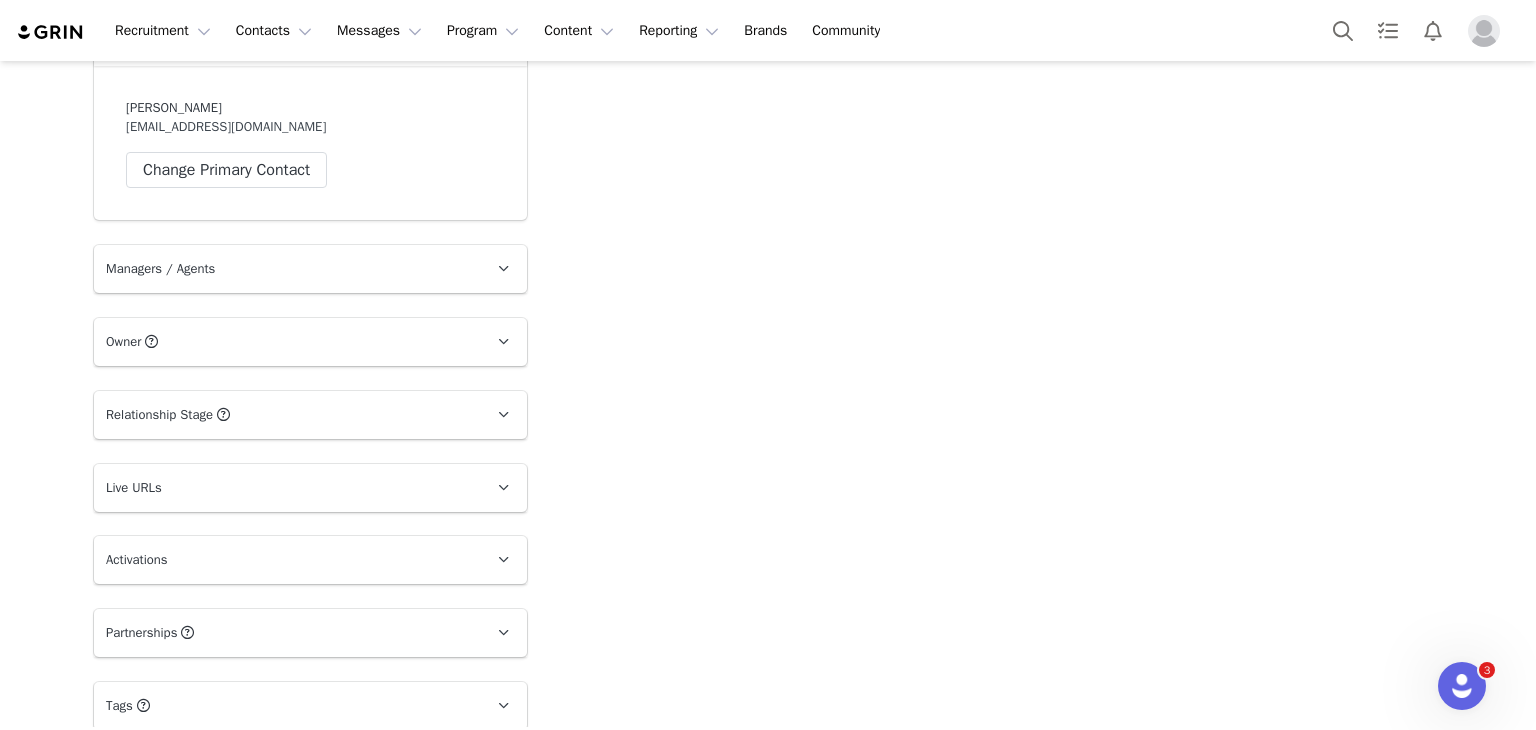 click on "Managers / Agents" at bounding box center [160, 269] 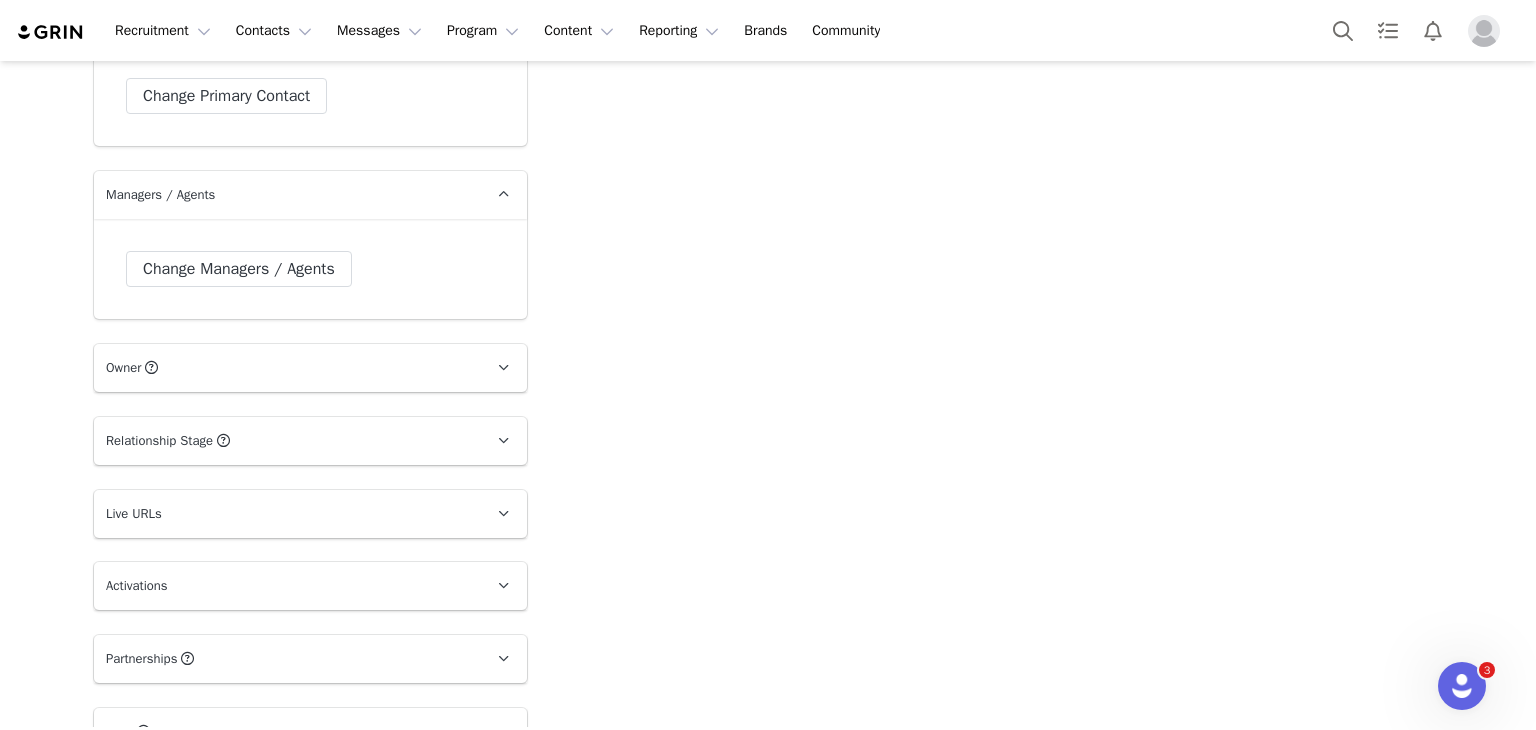 scroll, scrollTop: 4700, scrollLeft: 0, axis: vertical 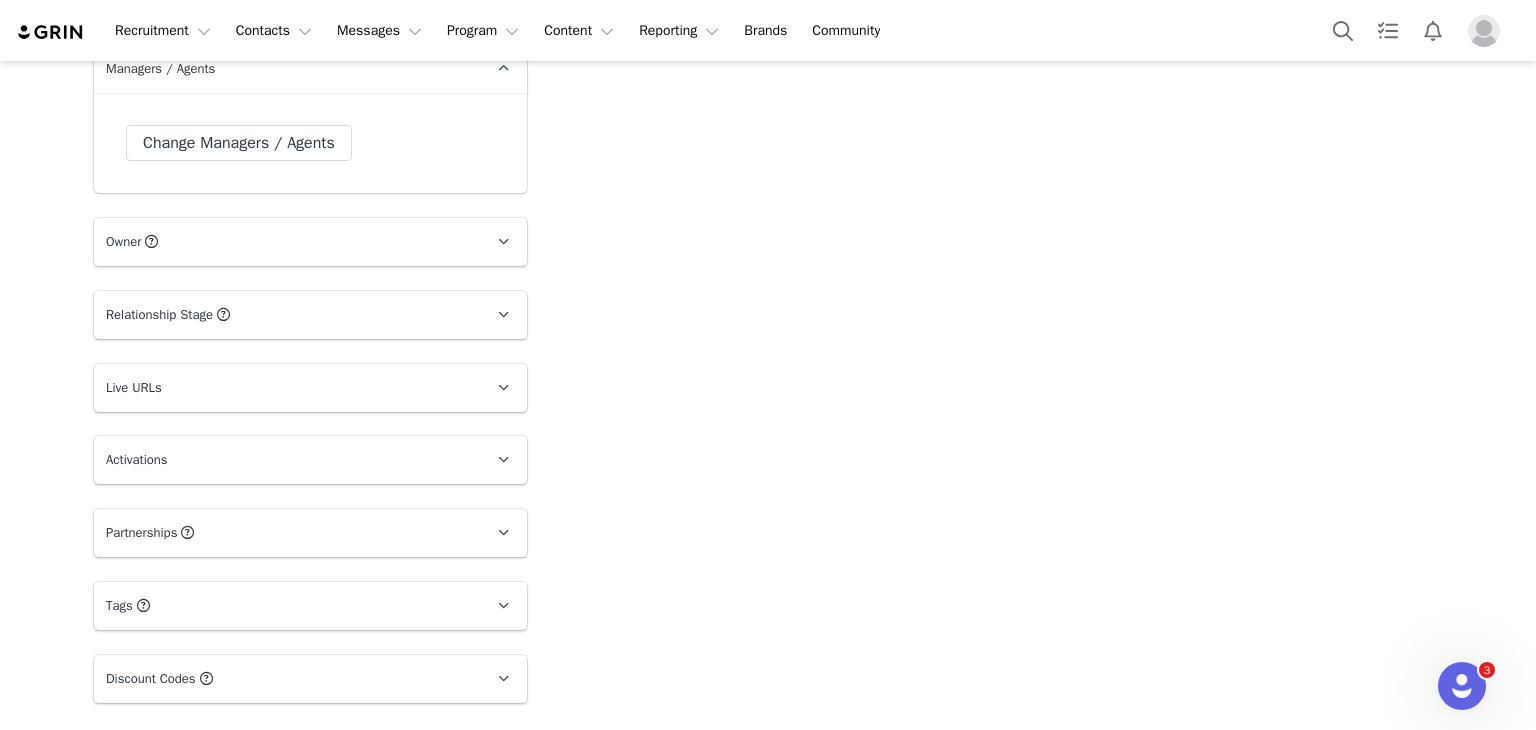 click on "Owner  The account user who owns the contact" at bounding box center [286, 242] 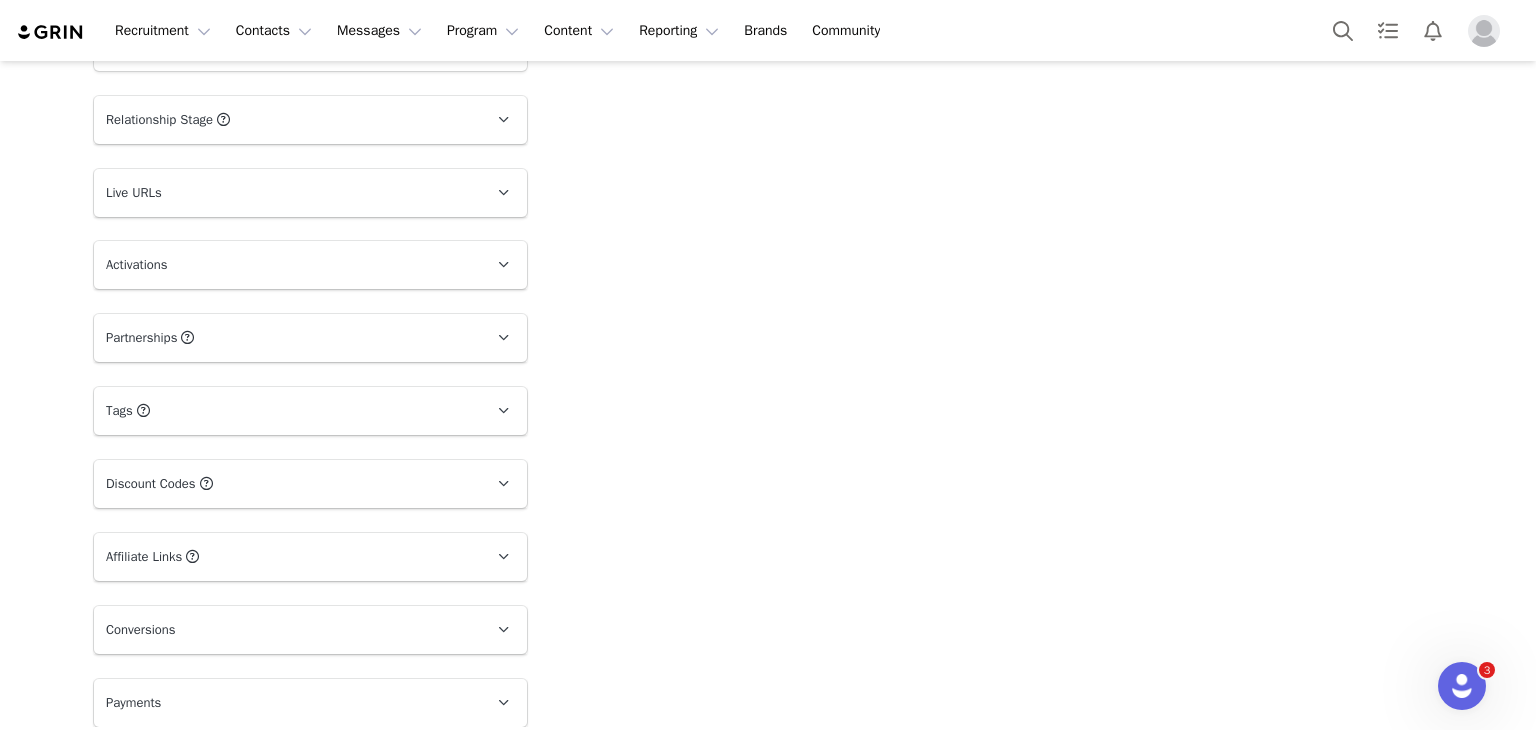 drag, startPoint x: 185, startPoint y: 112, endPoint x: 222, endPoint y: 156, distance: 57.48913 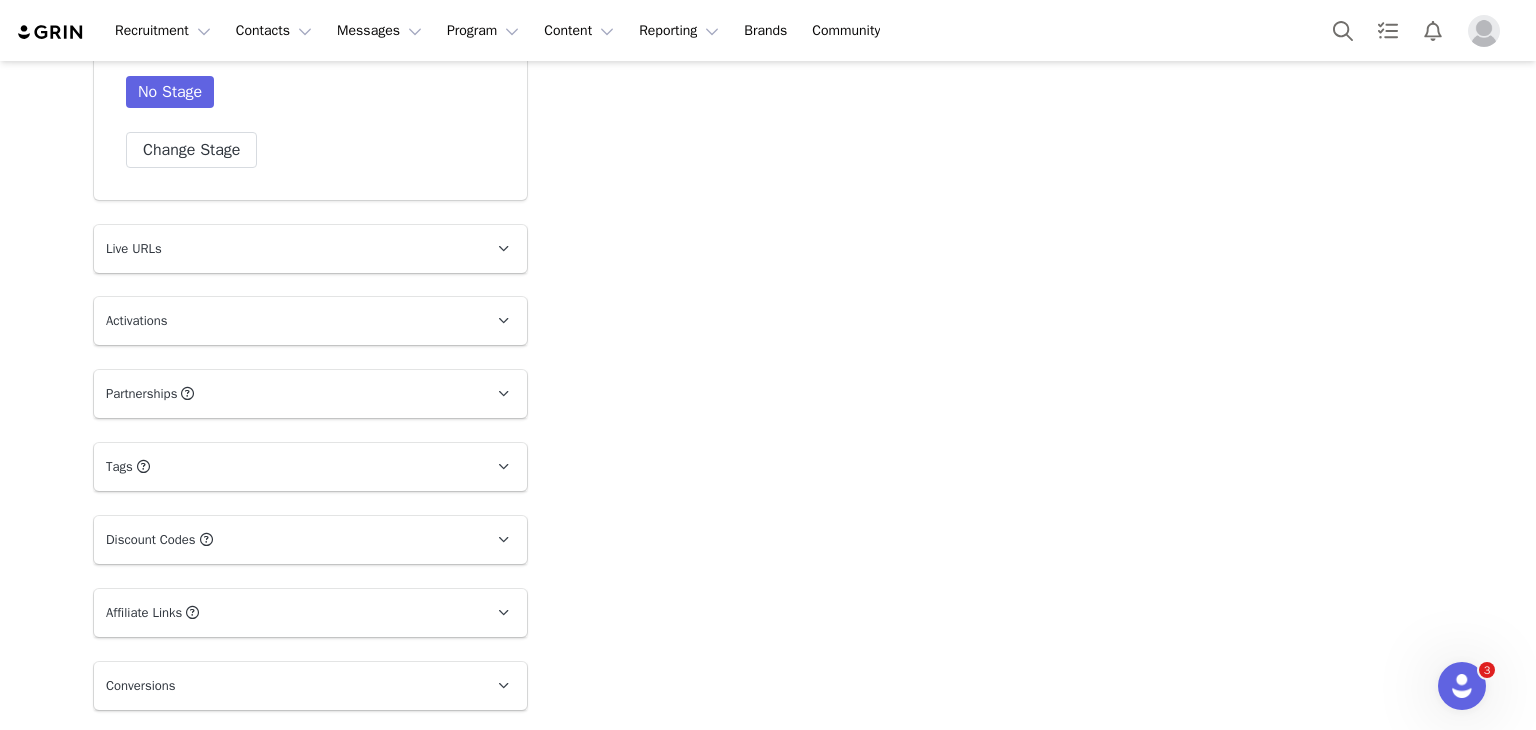 click on "Live URLs" at bounding box center [286, 249] 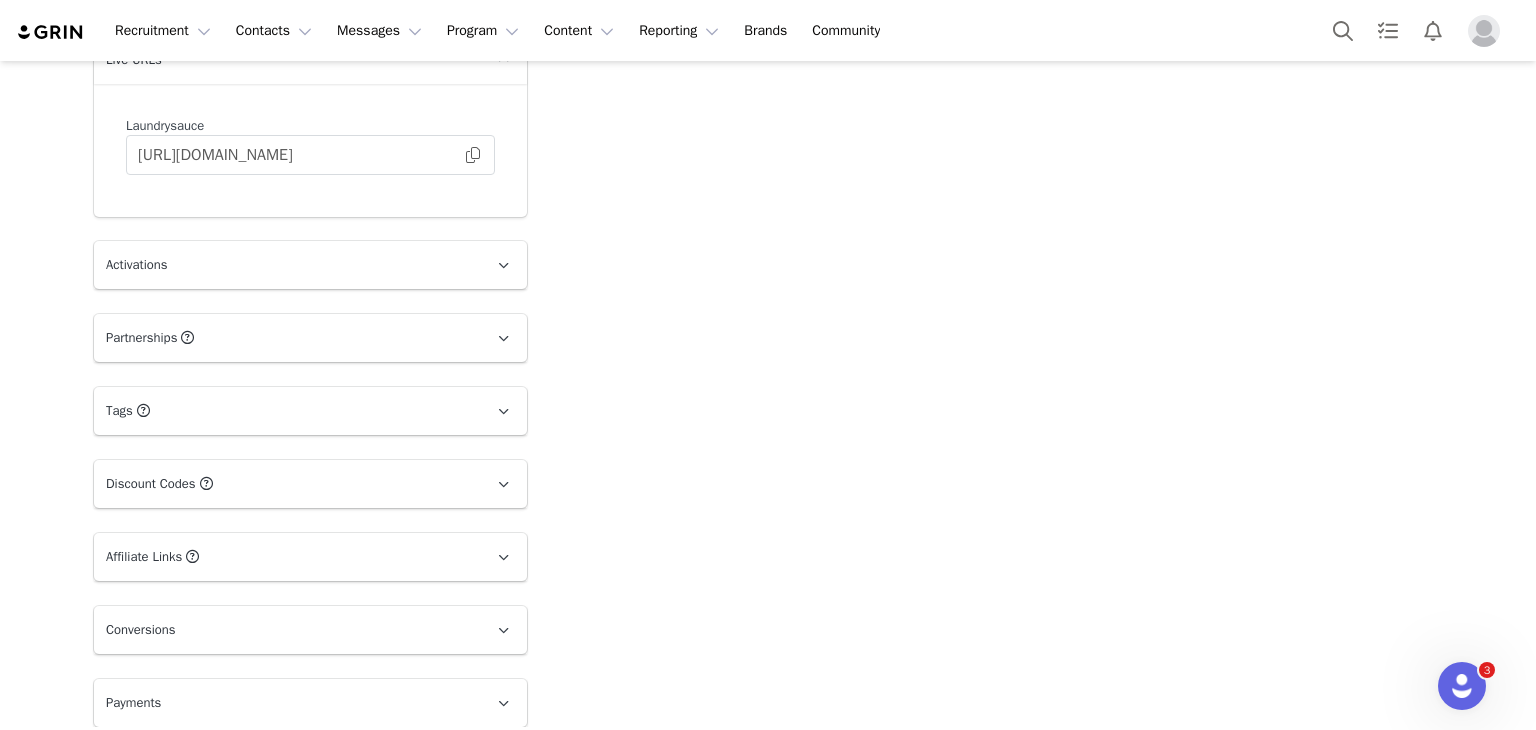 click on "Activations" at bounding box center (286, 265) 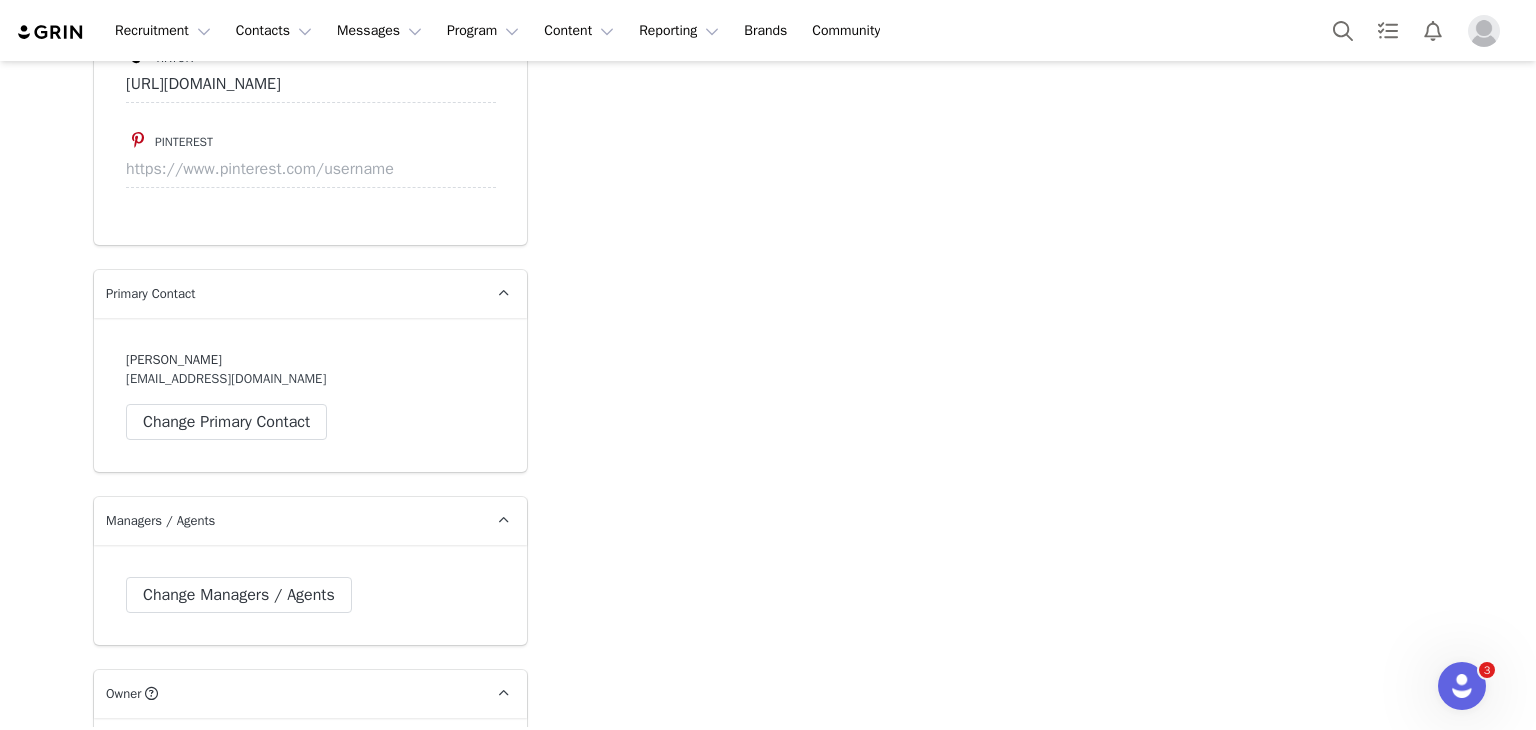 scroll, scrollTop: 4293, scrollLeft: 0, axis: vertical 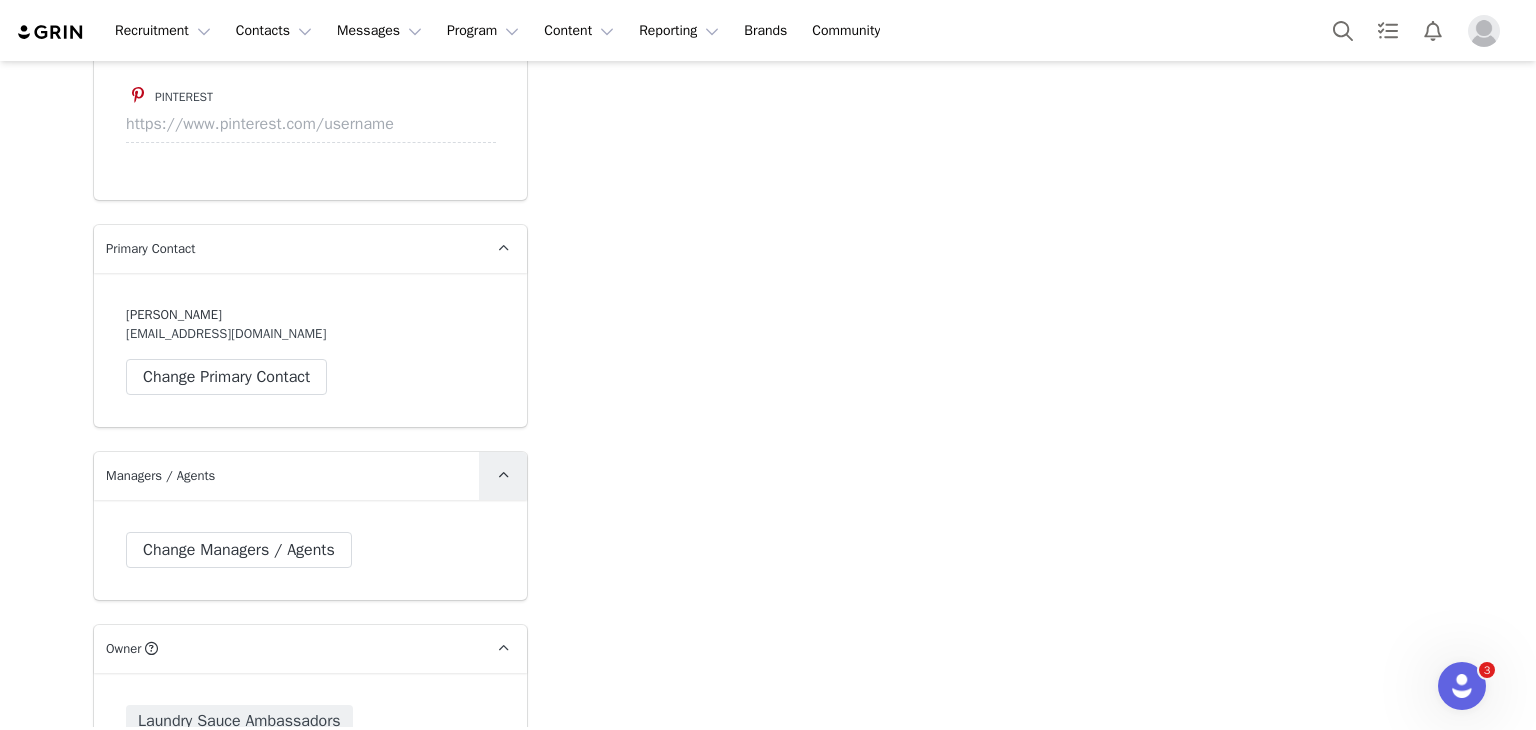 click at bounding box center (503, 476) 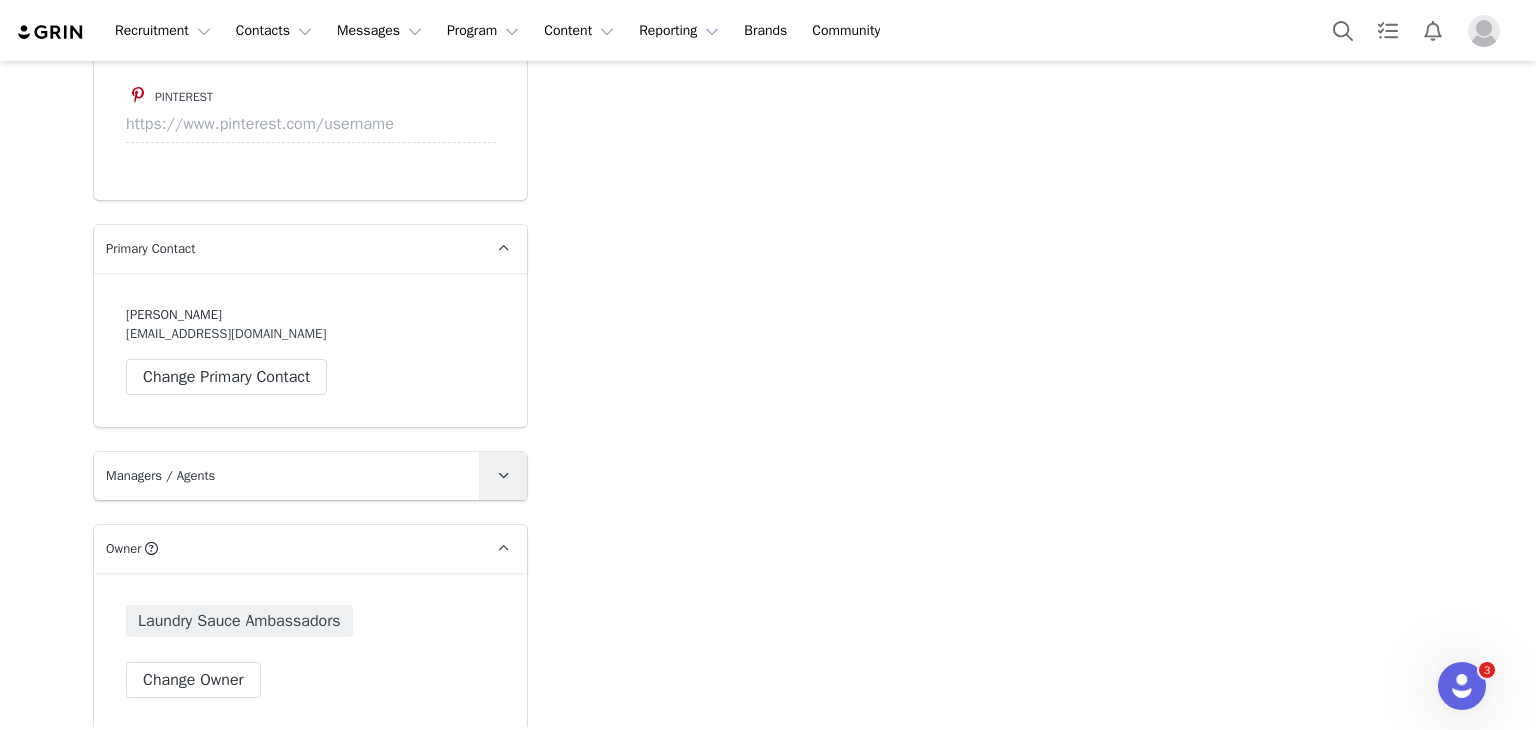click at bounding box center [503, 476] 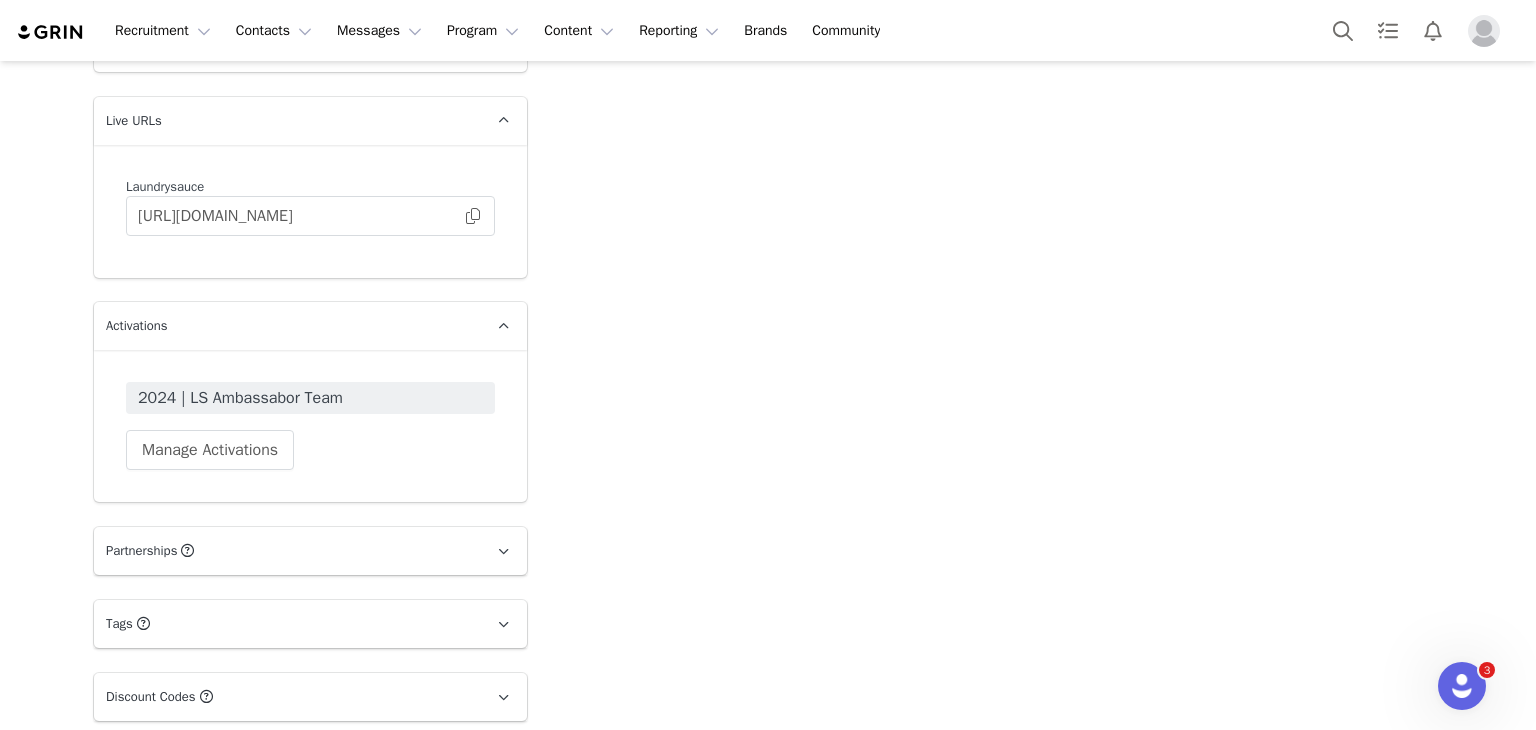 scroll, scrollTop: 5293, scrollLeft: 0, axis: vertical 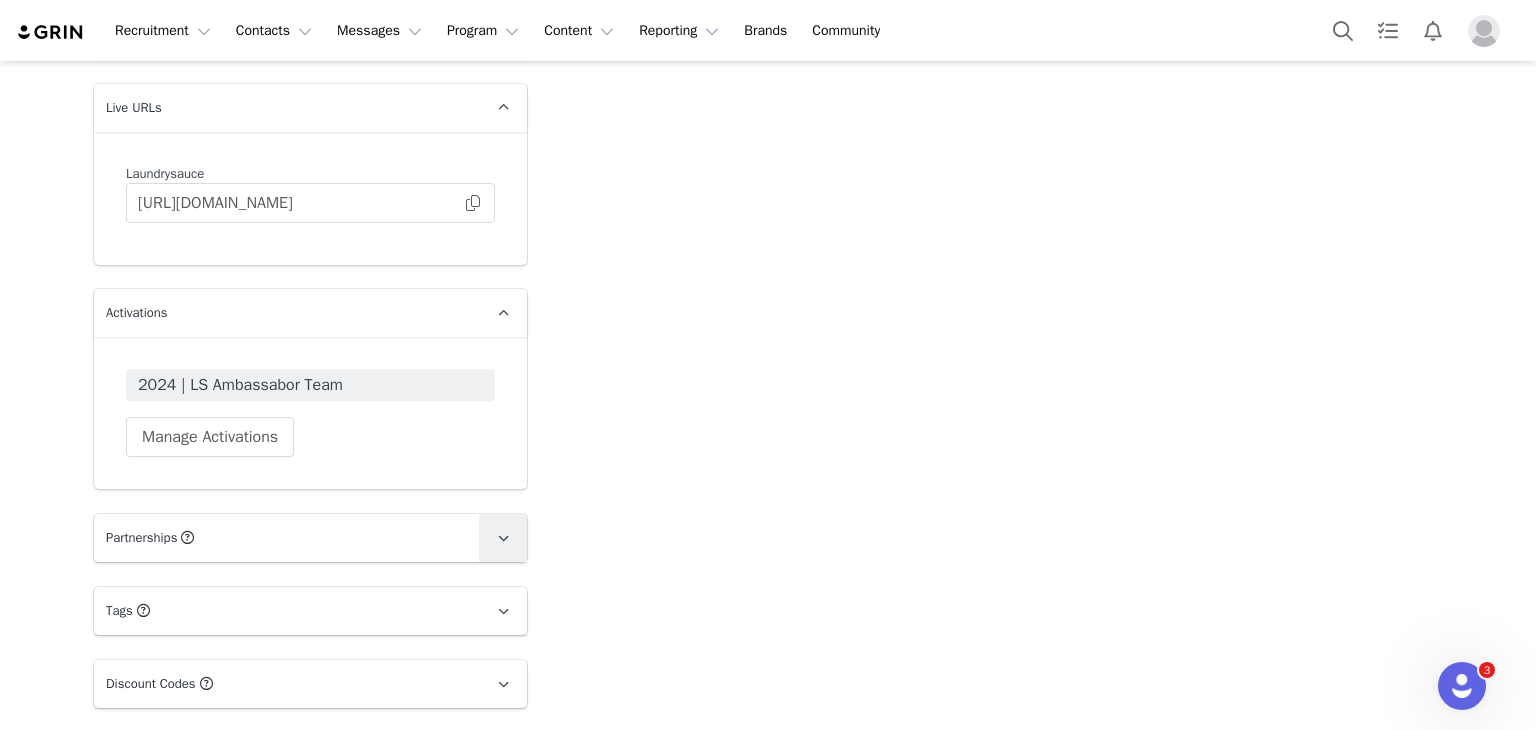 click at bounding box center [503, 538] 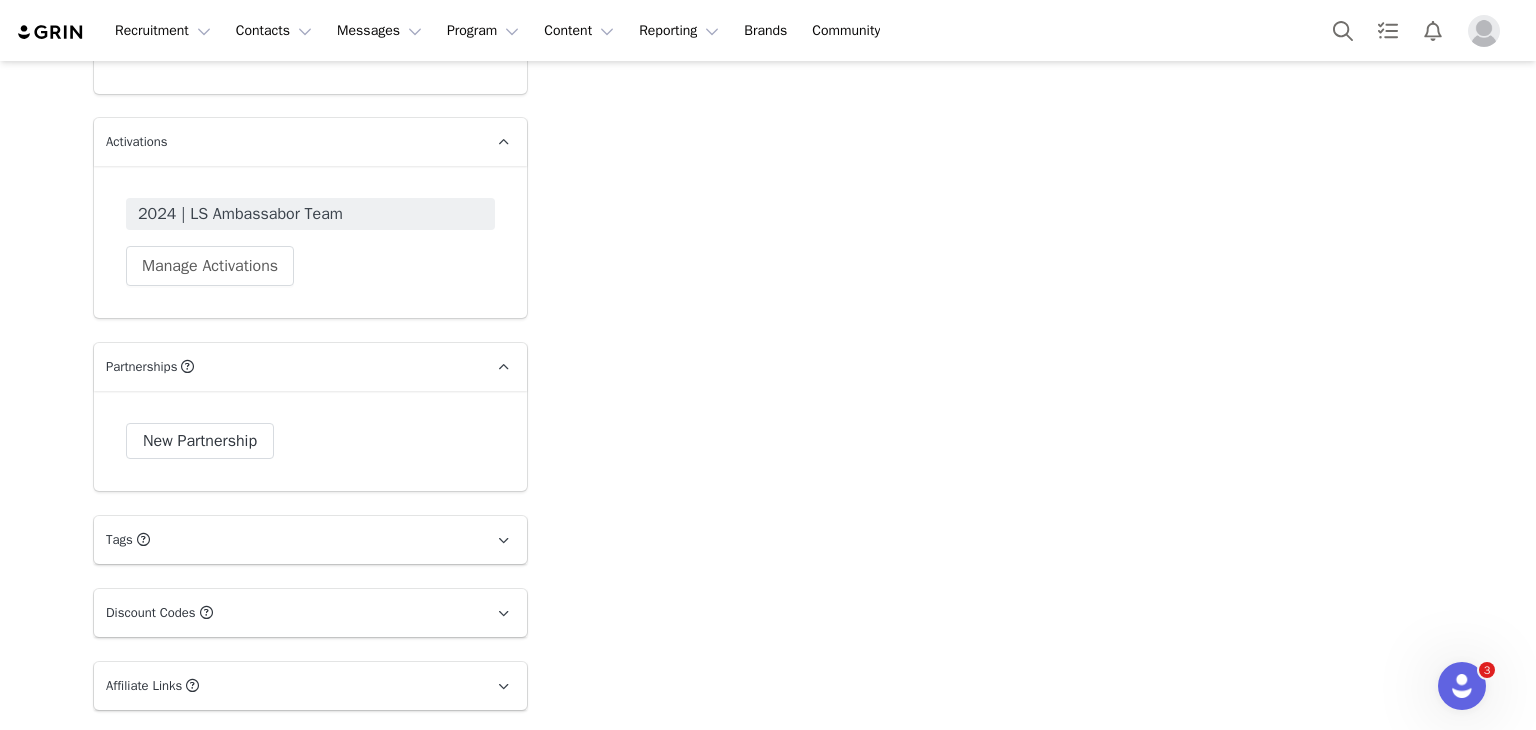 scroll, scrollTop: 5493, scrollLeft: 0, axis: vertical 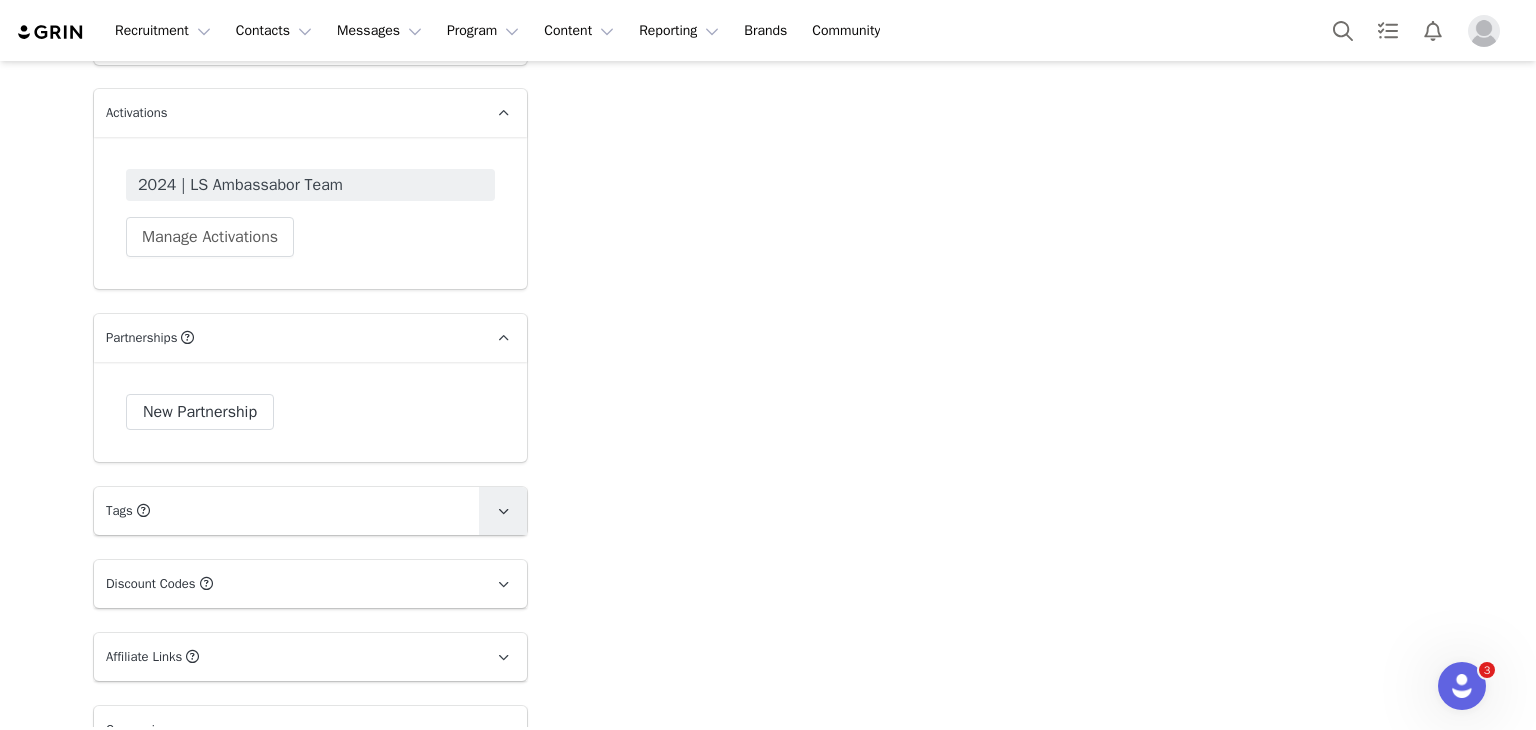 click at bounding box center (503, 511) 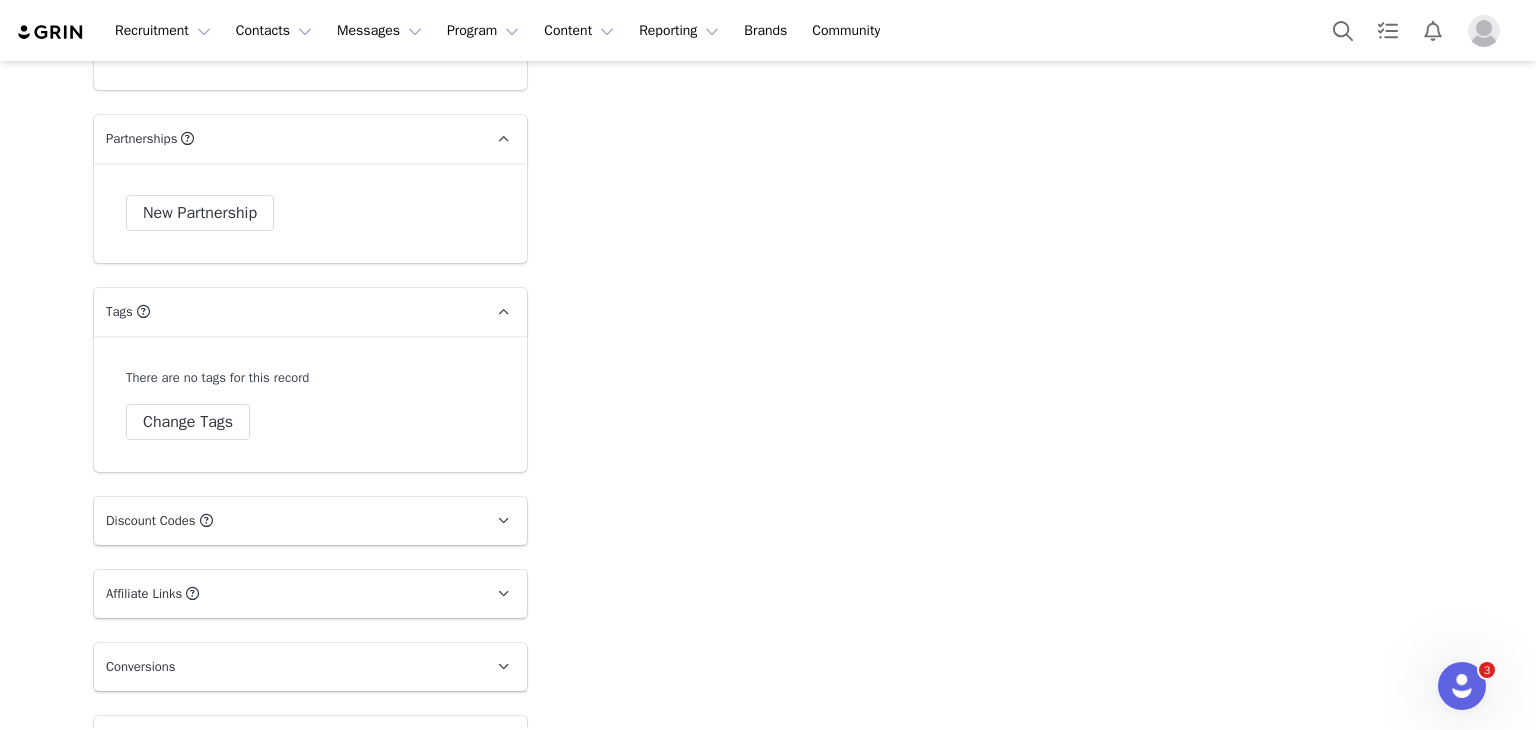 scroll, scrollTop: 5693, scrollLeft: 0, axis: vertical 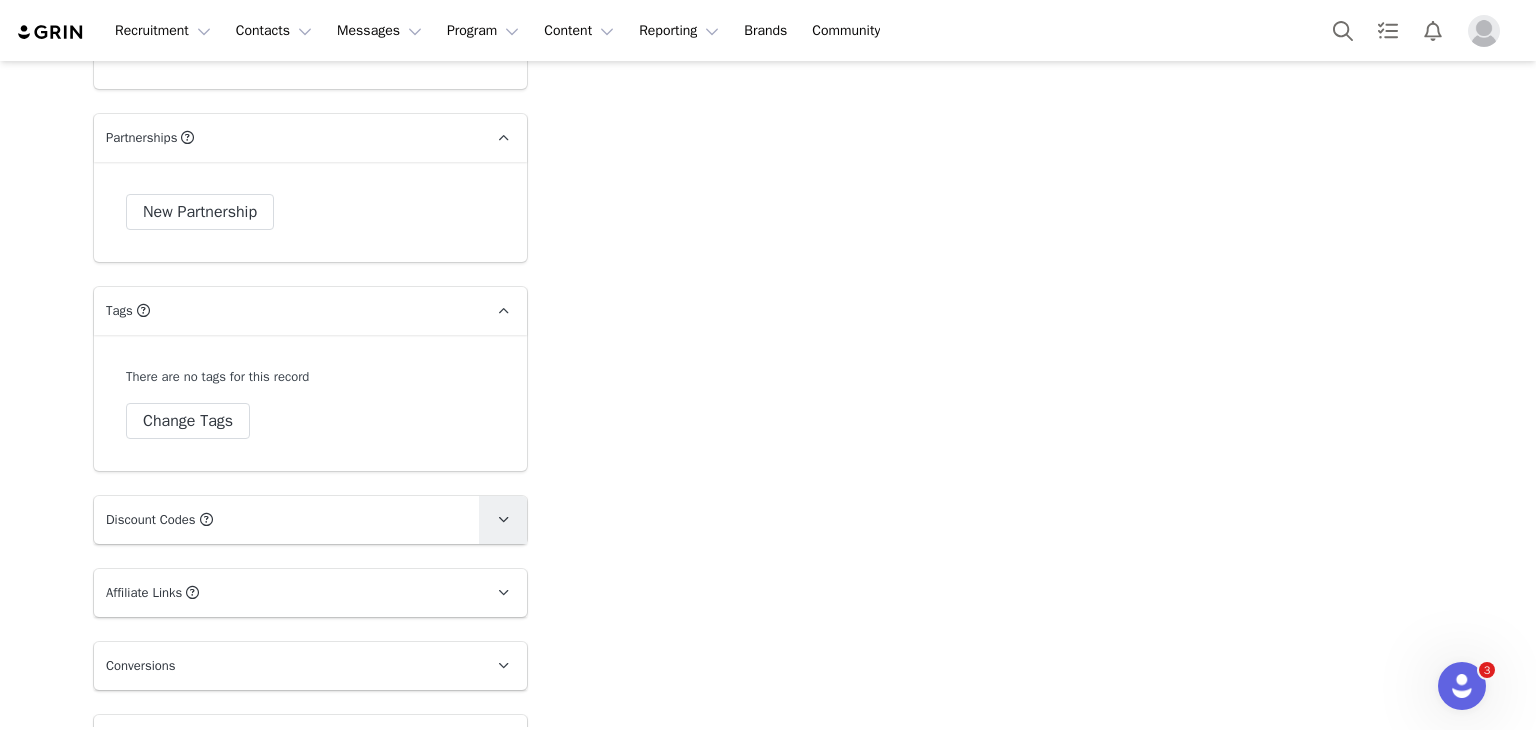 click at bounding box center (503, 520) 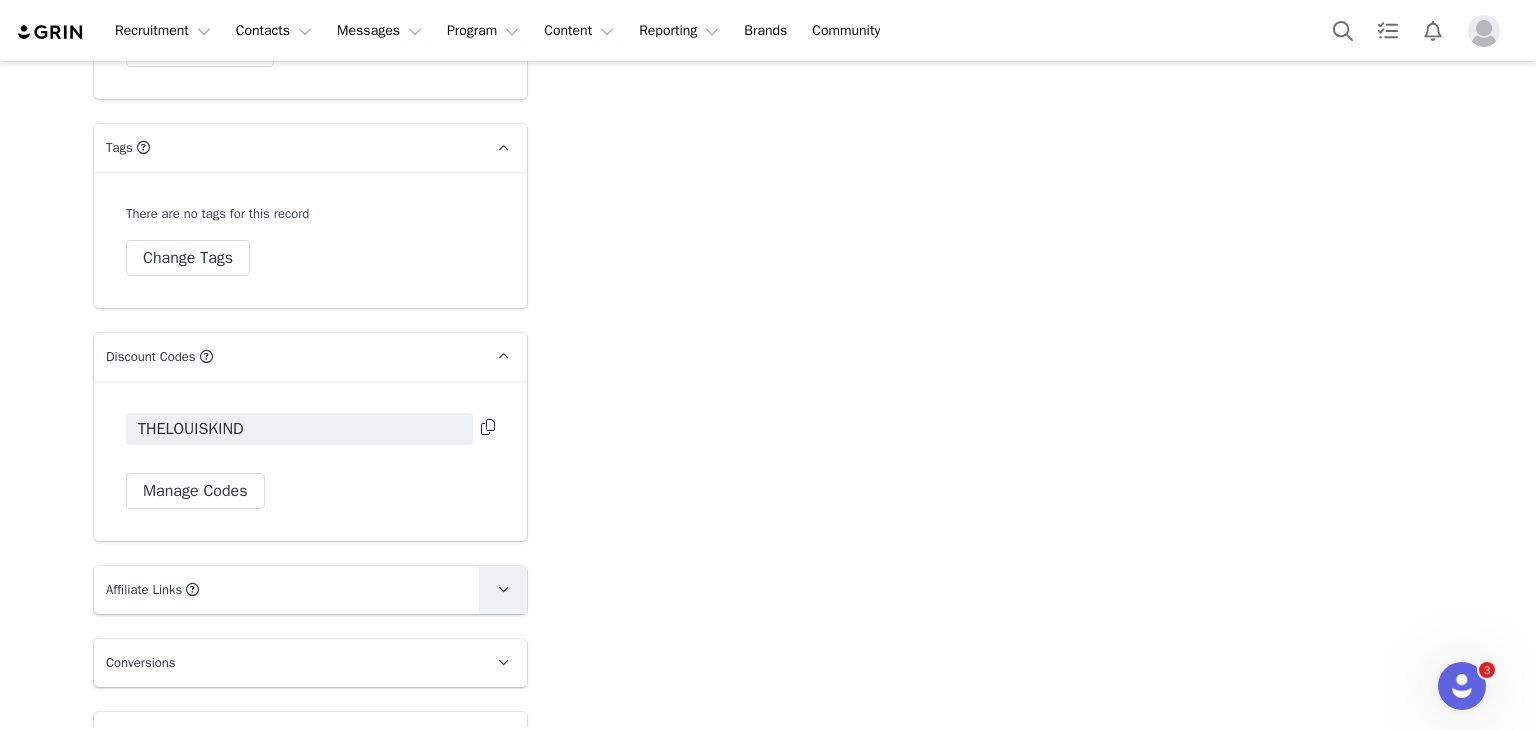 scroll, scrollTop: 5888, scrollLeft: 0, axis: vertical 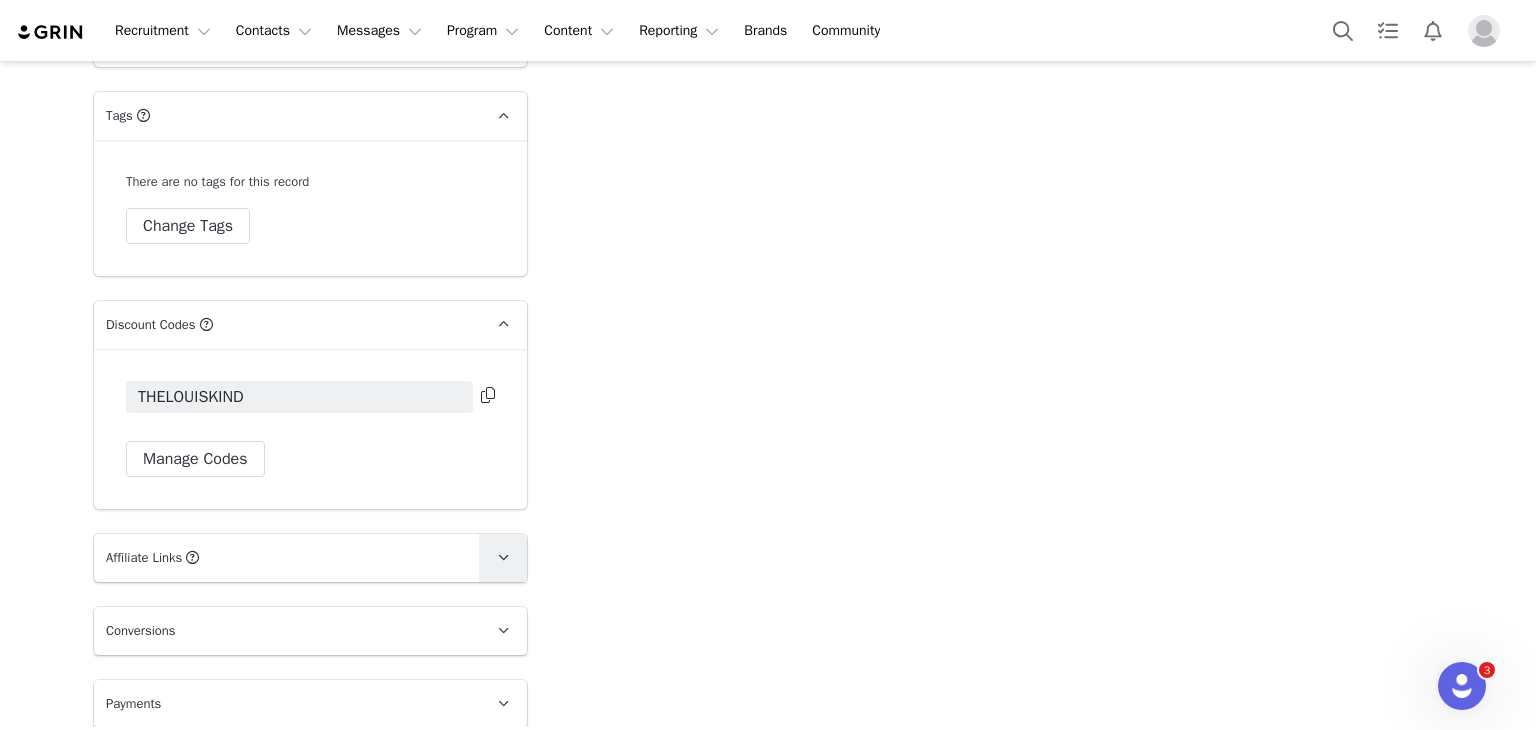 click at bounding box center [503, 558] 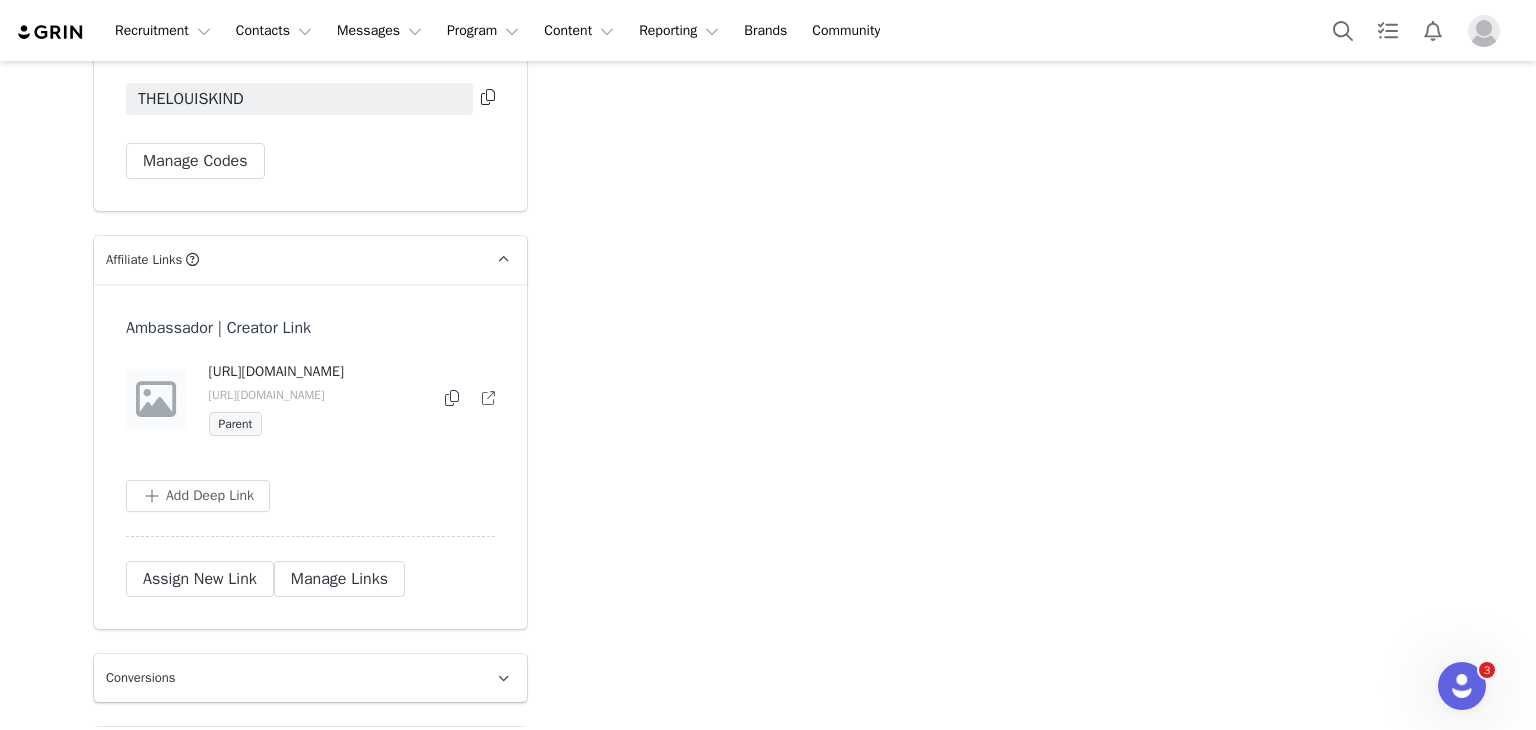 scroll, scrollTop: 6254, scrollLeft: 0, axis: vertical 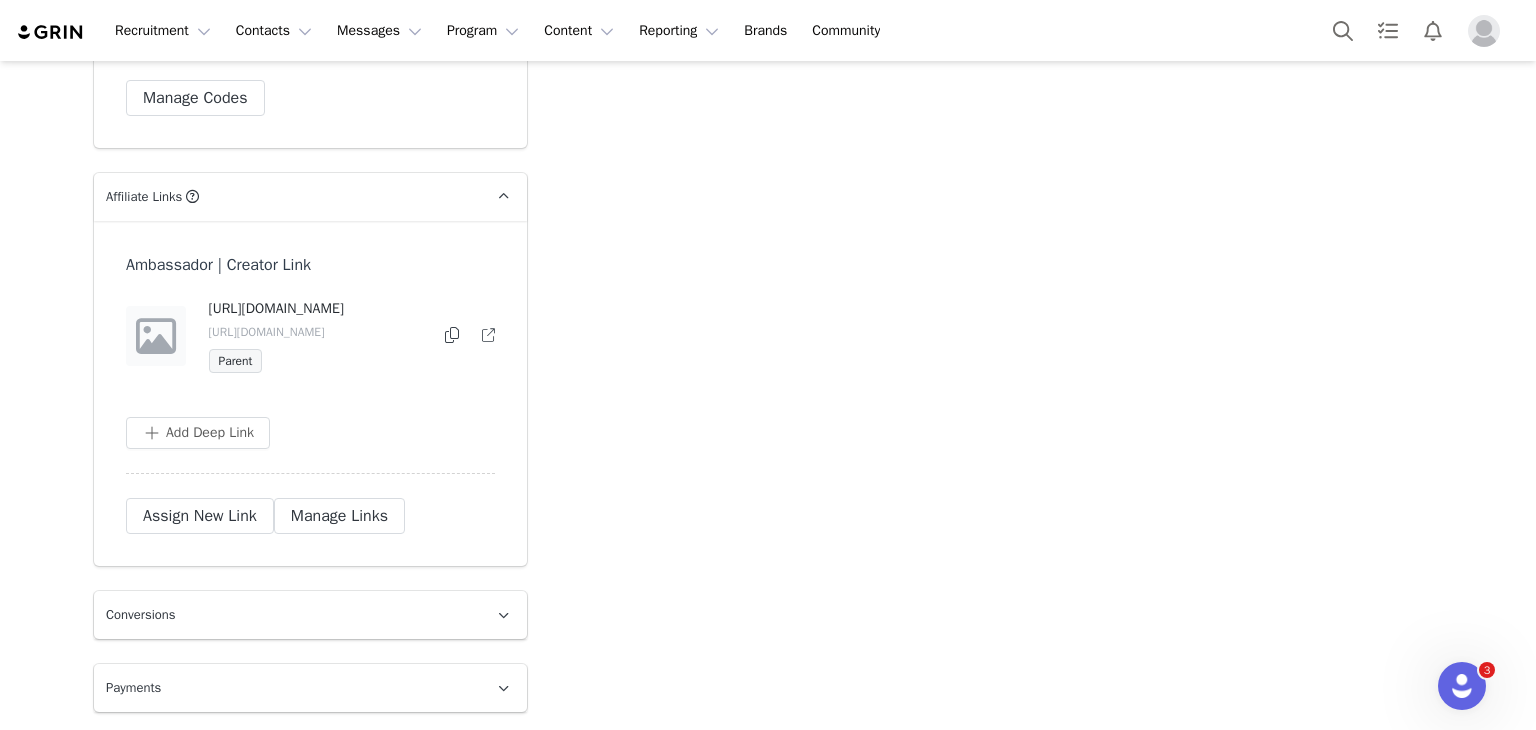 drag, startPoint x: 492, startPoint y: 613, endPoint x: 549, endPoint y: 583, distance: 64.412735 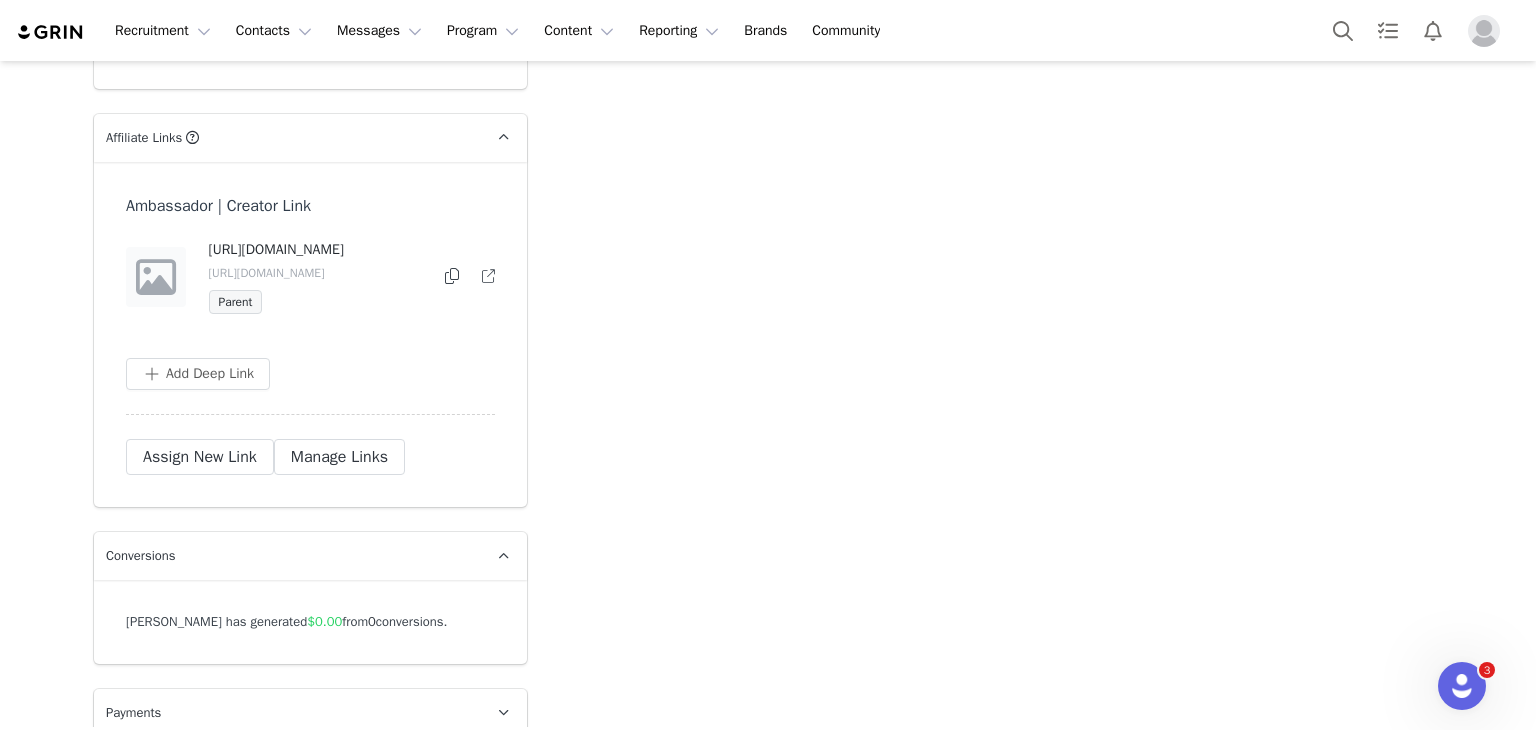 scroll, scrollTop: 6337, scrollLeft: 0, axis: vertical 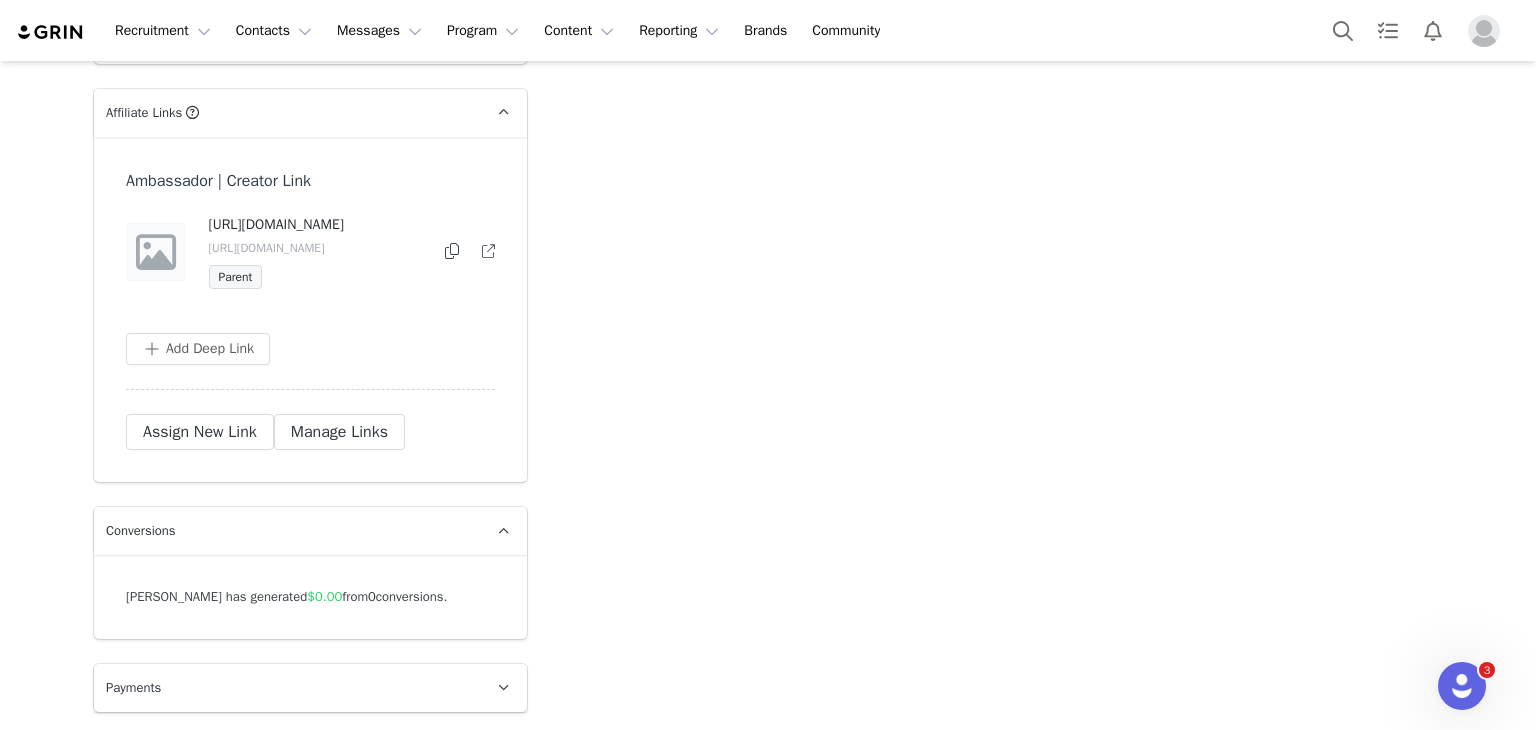 drag, startPoint x: 497, startPoint y: 681, endPoint x: 544, endPoint y: 646, distance: 58.60034 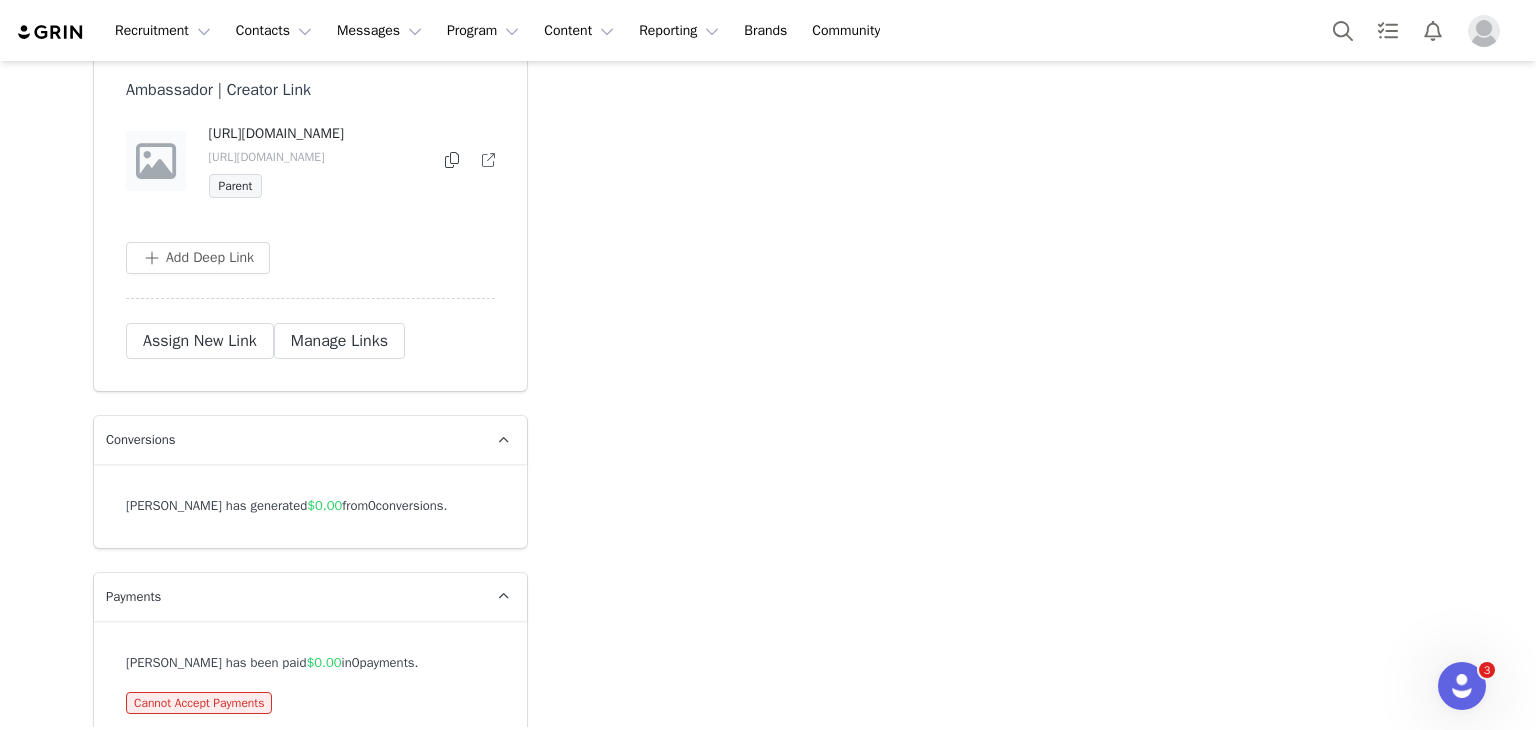scroll, scrollTop: 6462, scrollLeft: 0, axis: vertical 